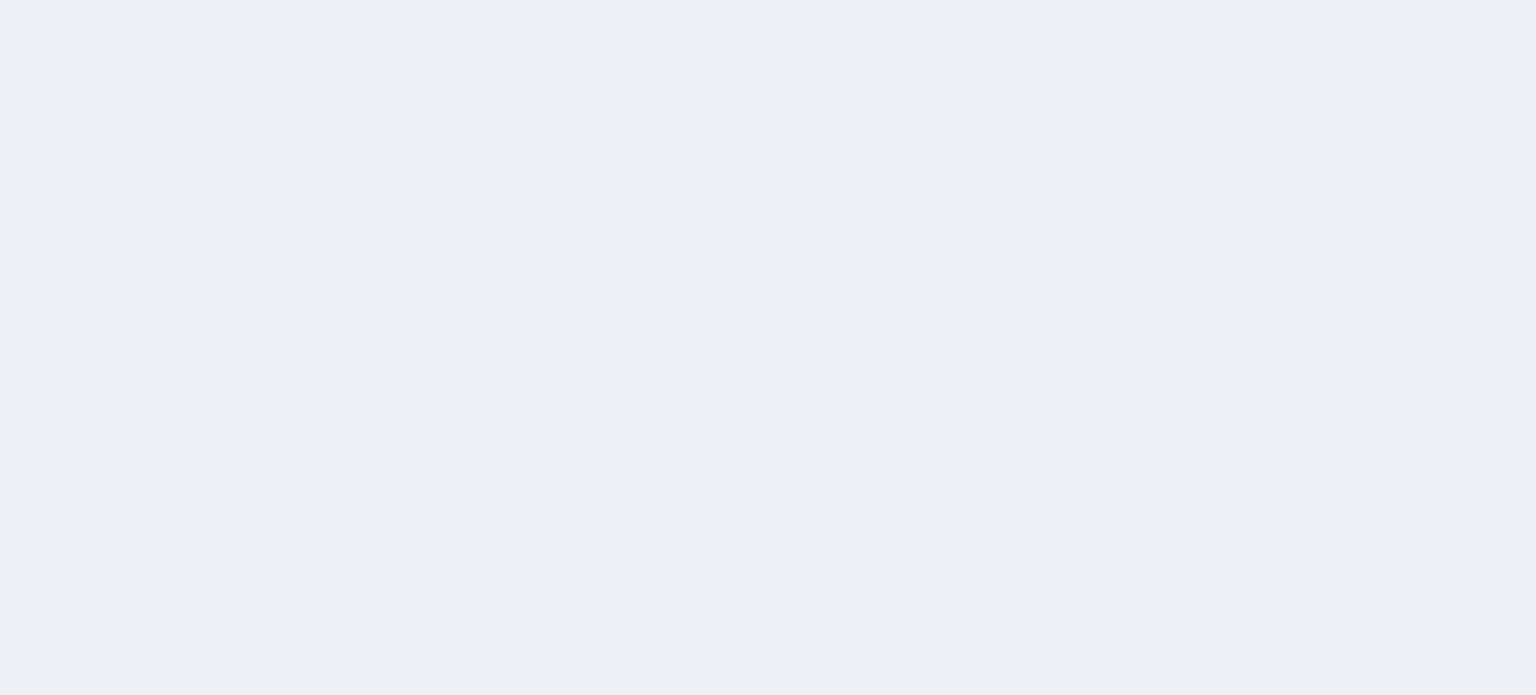 scroll, scrollTop: 0, scrollLeft: 0, axis: both 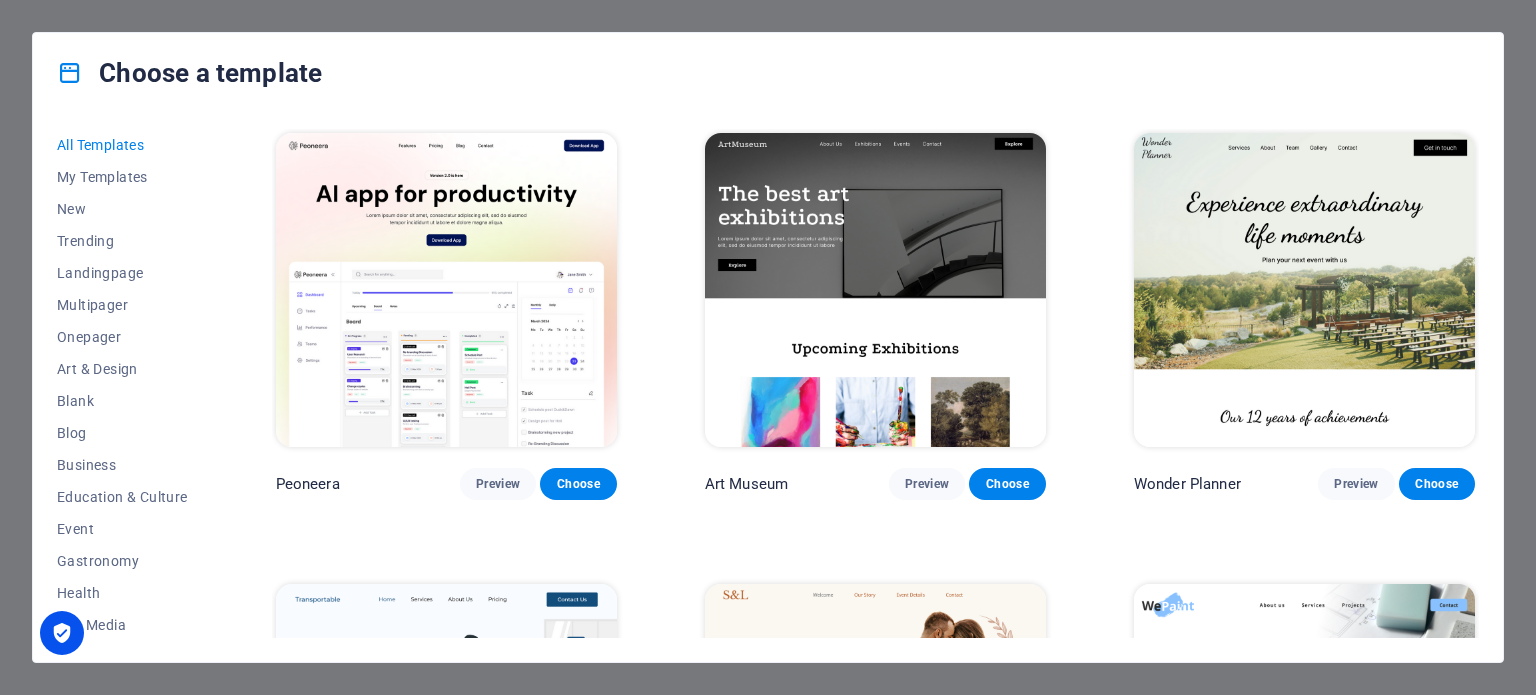 click at bounding box center [446, 290] 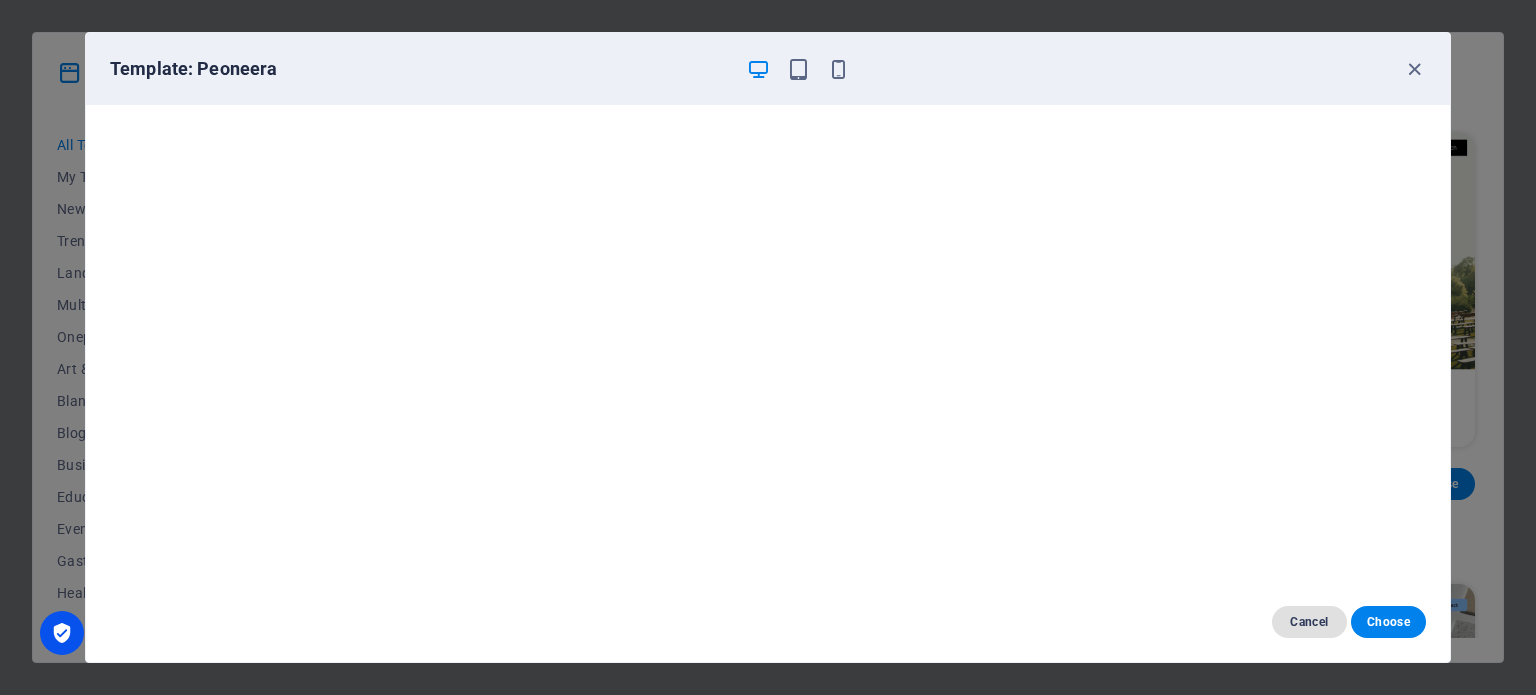 click on "Cancel" at bounding box center (1309, 622) 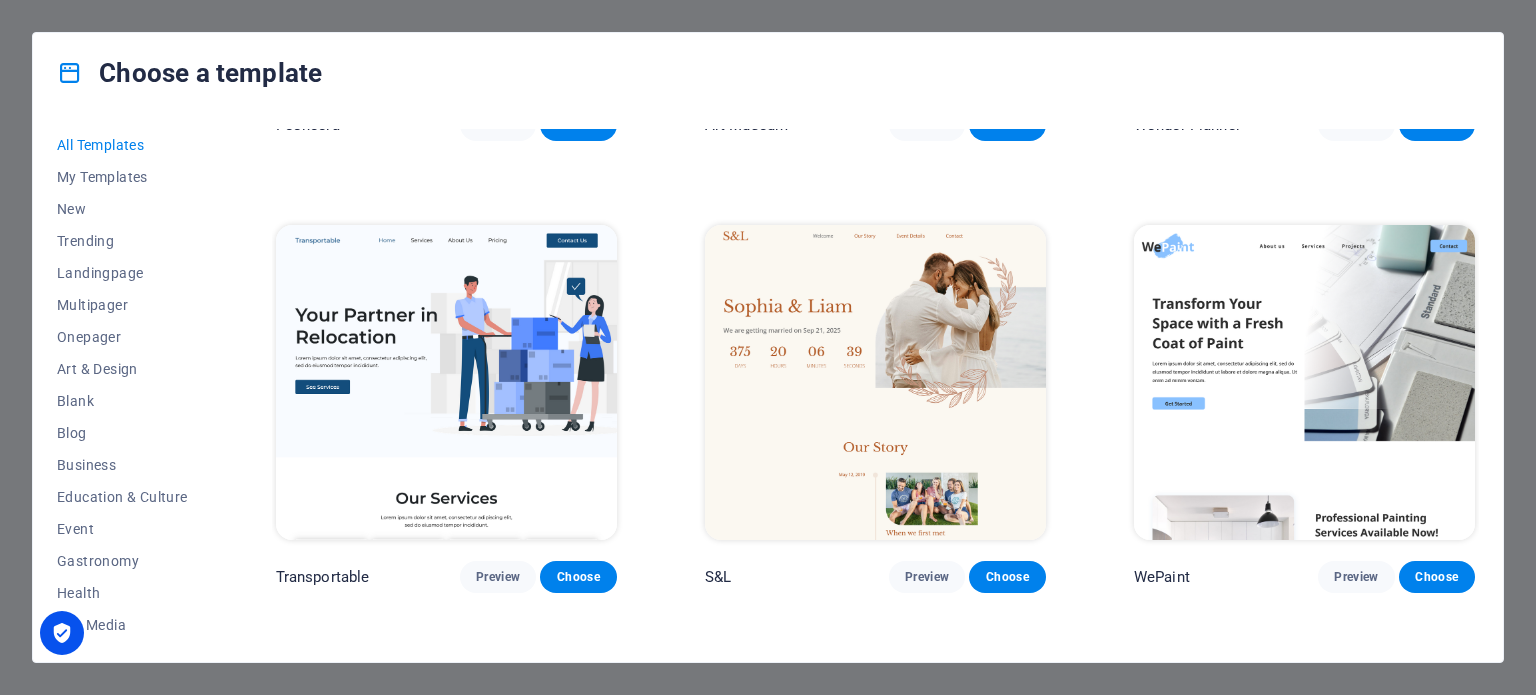 scroll, scrollTop: 400, scrollLeft: 0, axis: vertical 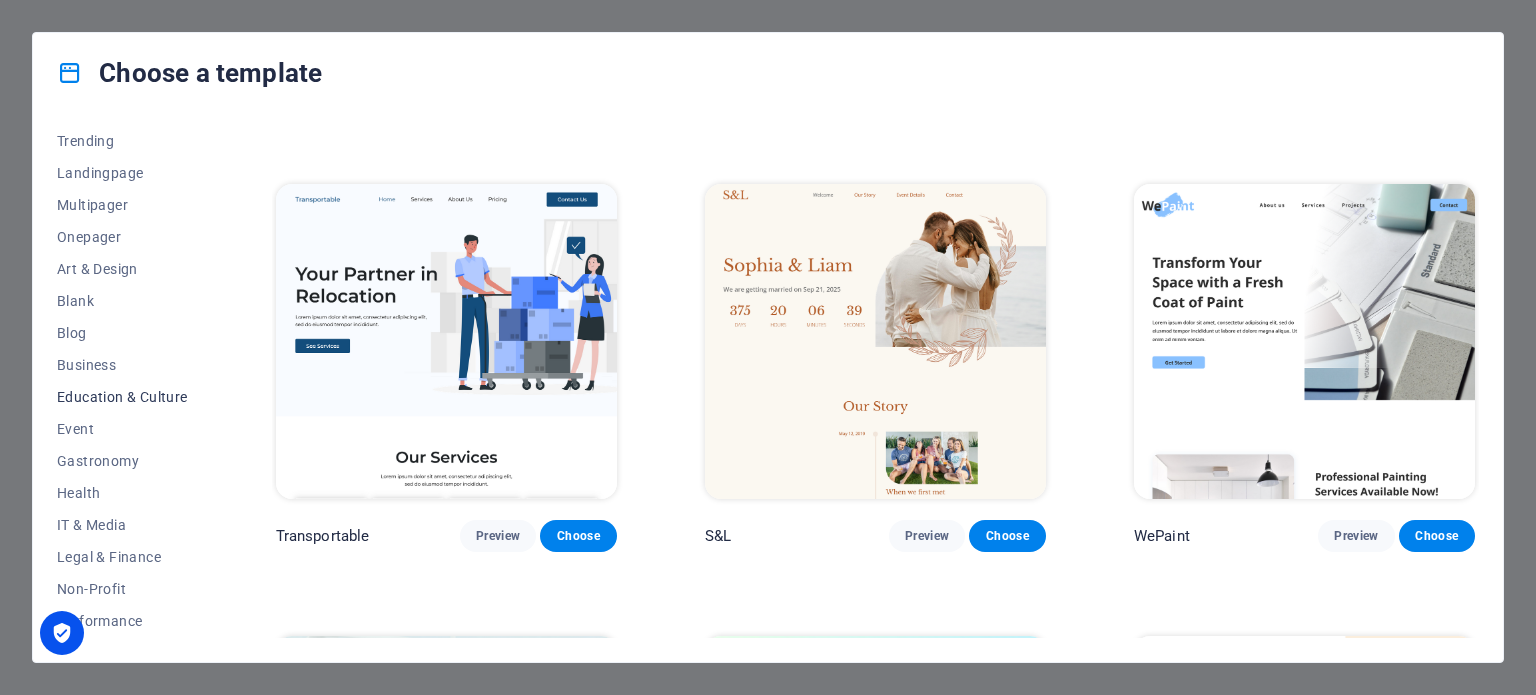 click on "Education & Culture" at bounding box center [122, 397] 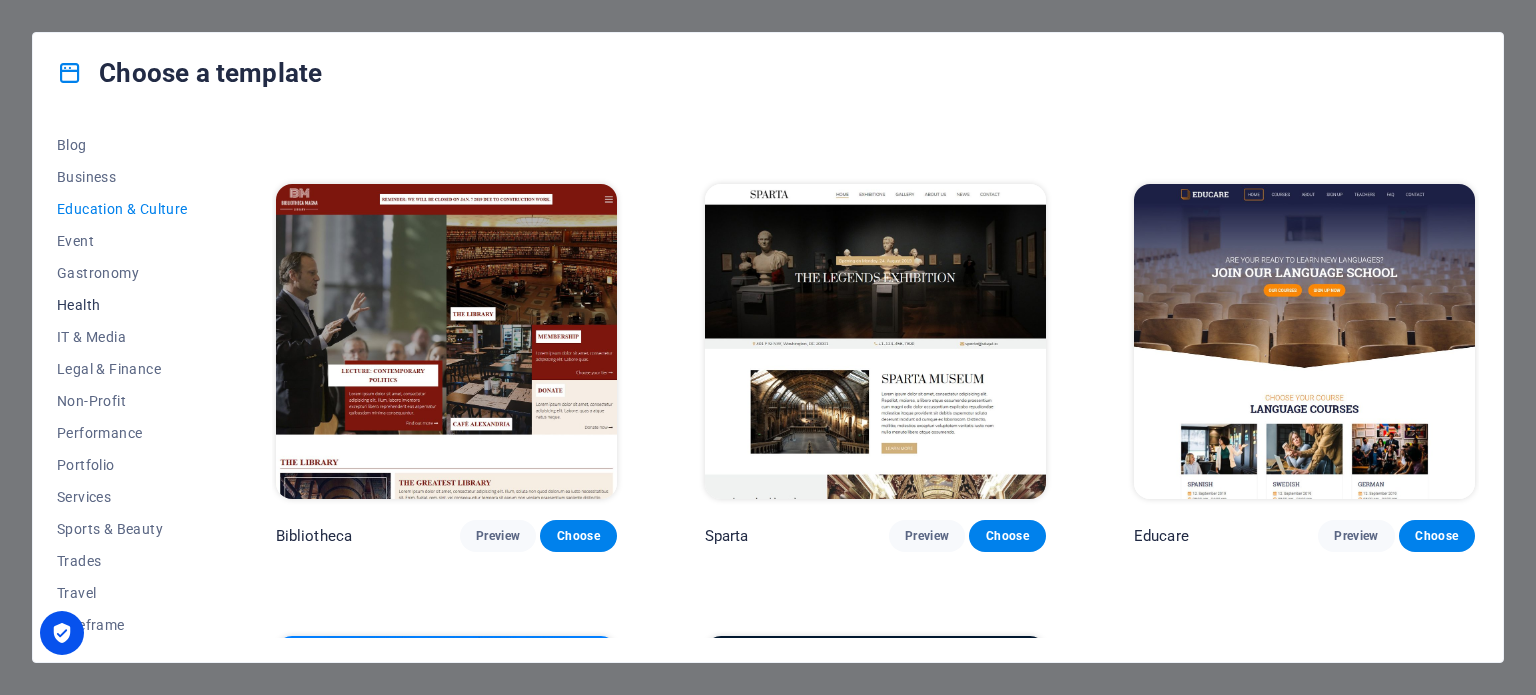 scroll, scrollTop: 290, scrollLeft: 0, axis: vertical 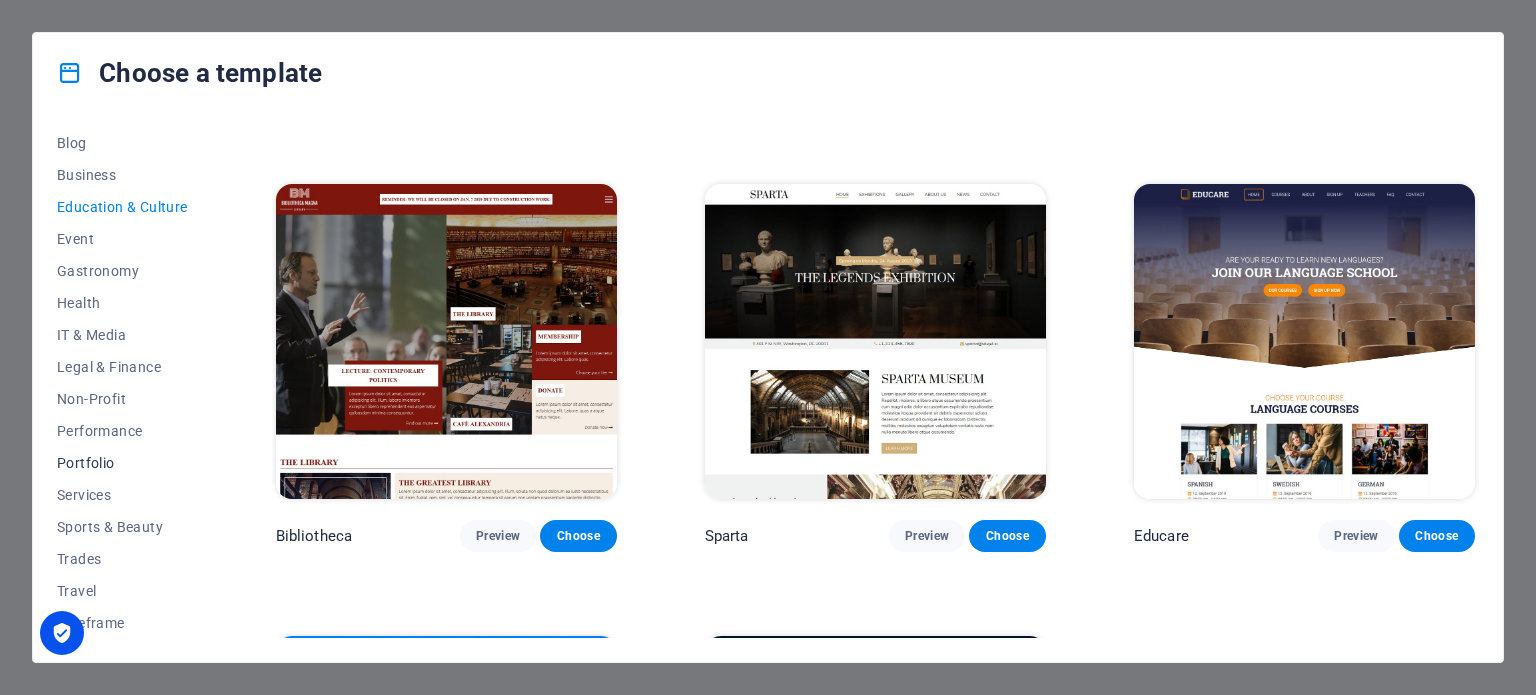 click on "Portfolio" at bounding box center [122, 463] 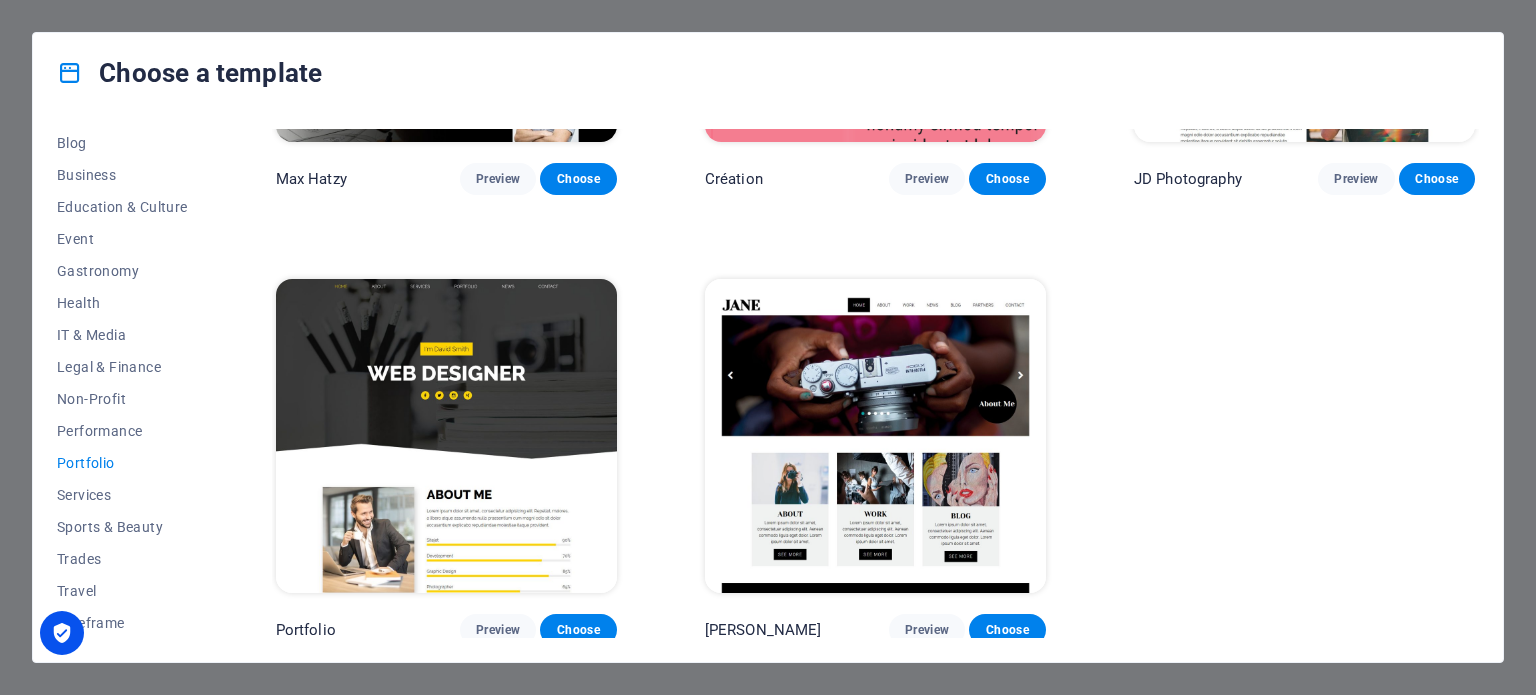 scroll, scrollTop: 758, scrollLeft: 0, axis: vertical 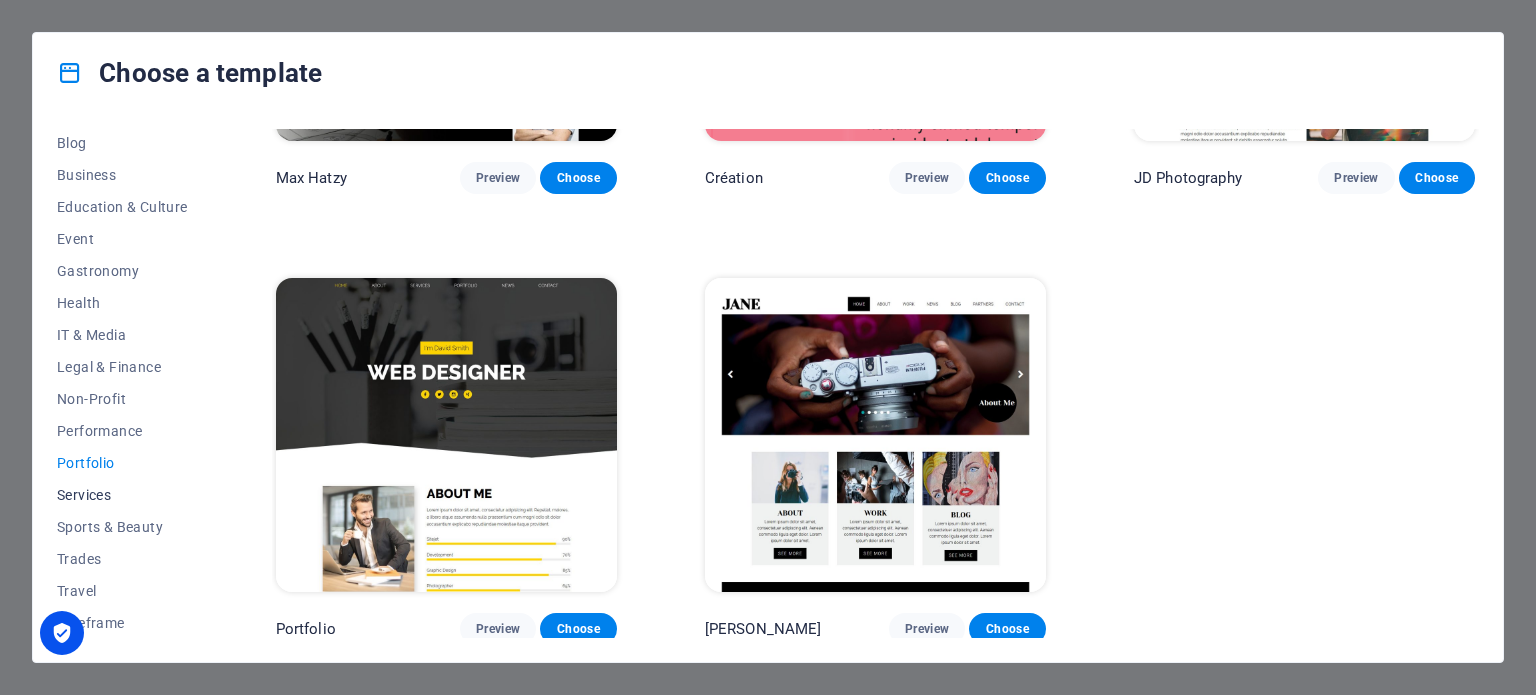 click on "Services" at bounding box center [122, 495] 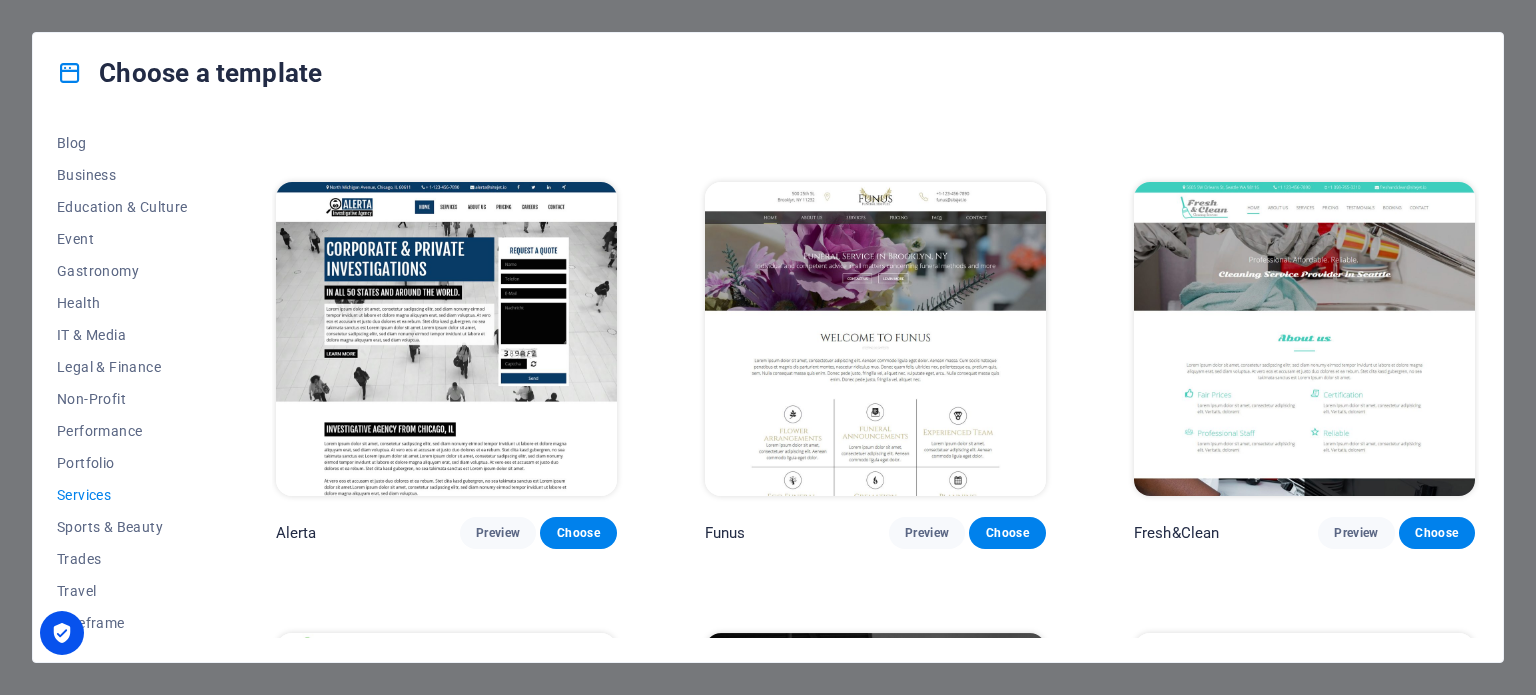 scroll, scrollTop: 1758, scrollLeft: 0, axis: vertical 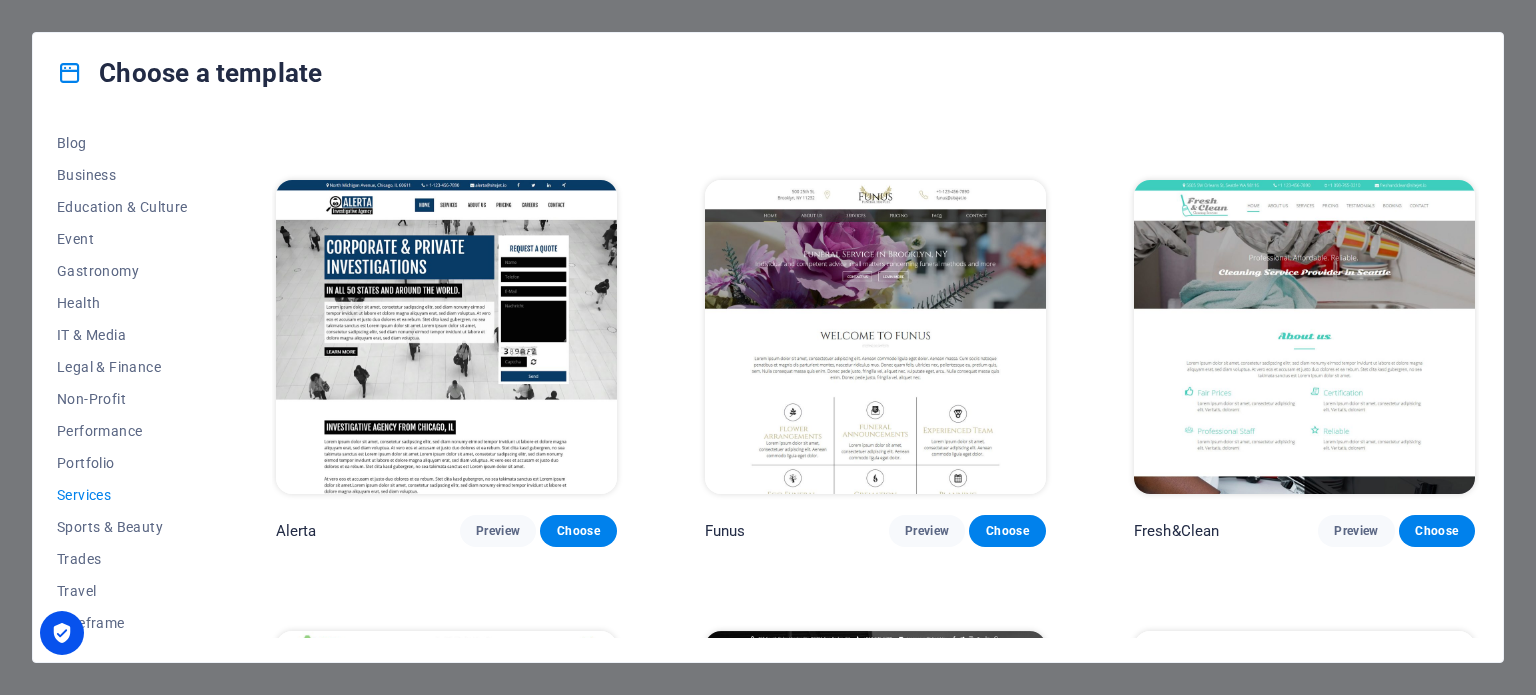click at bounding box center (875, 337) 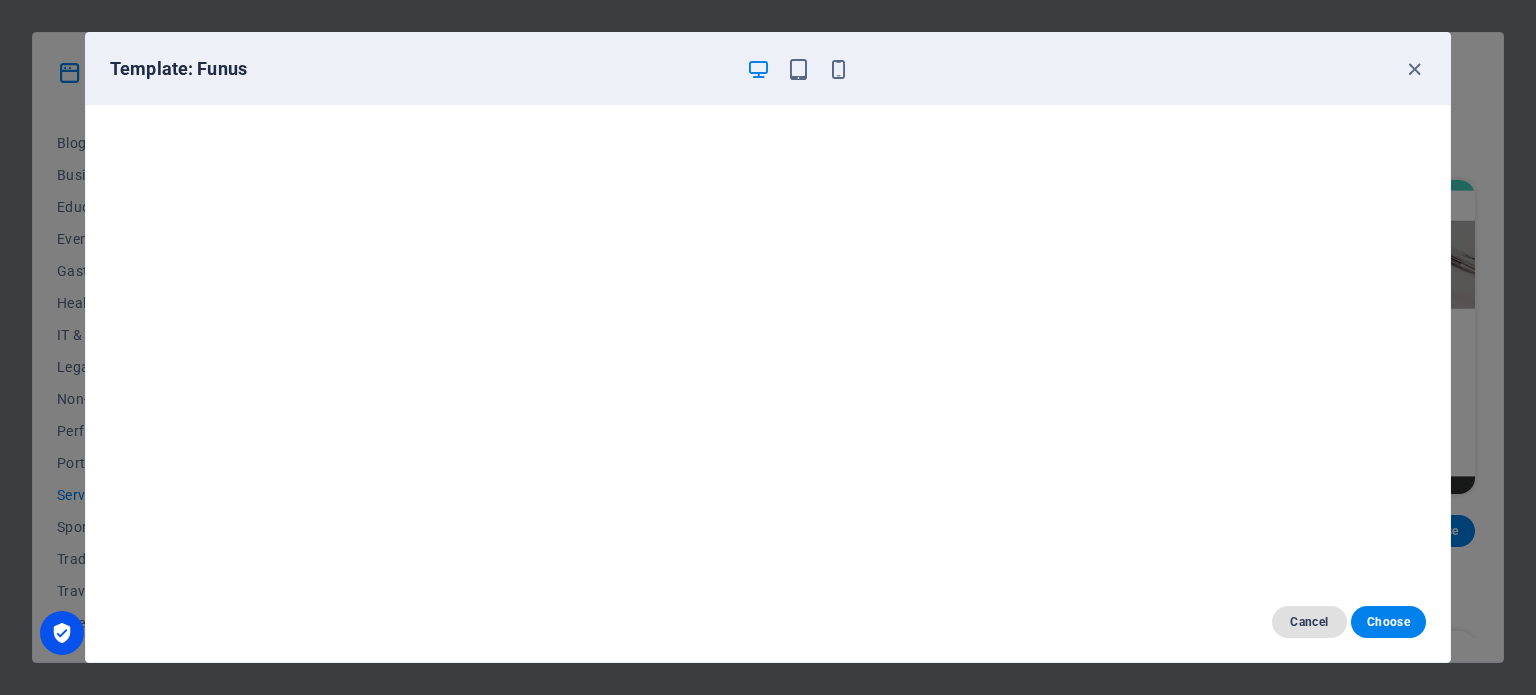 click on "Cancel" at bounding box center (1309, 622) 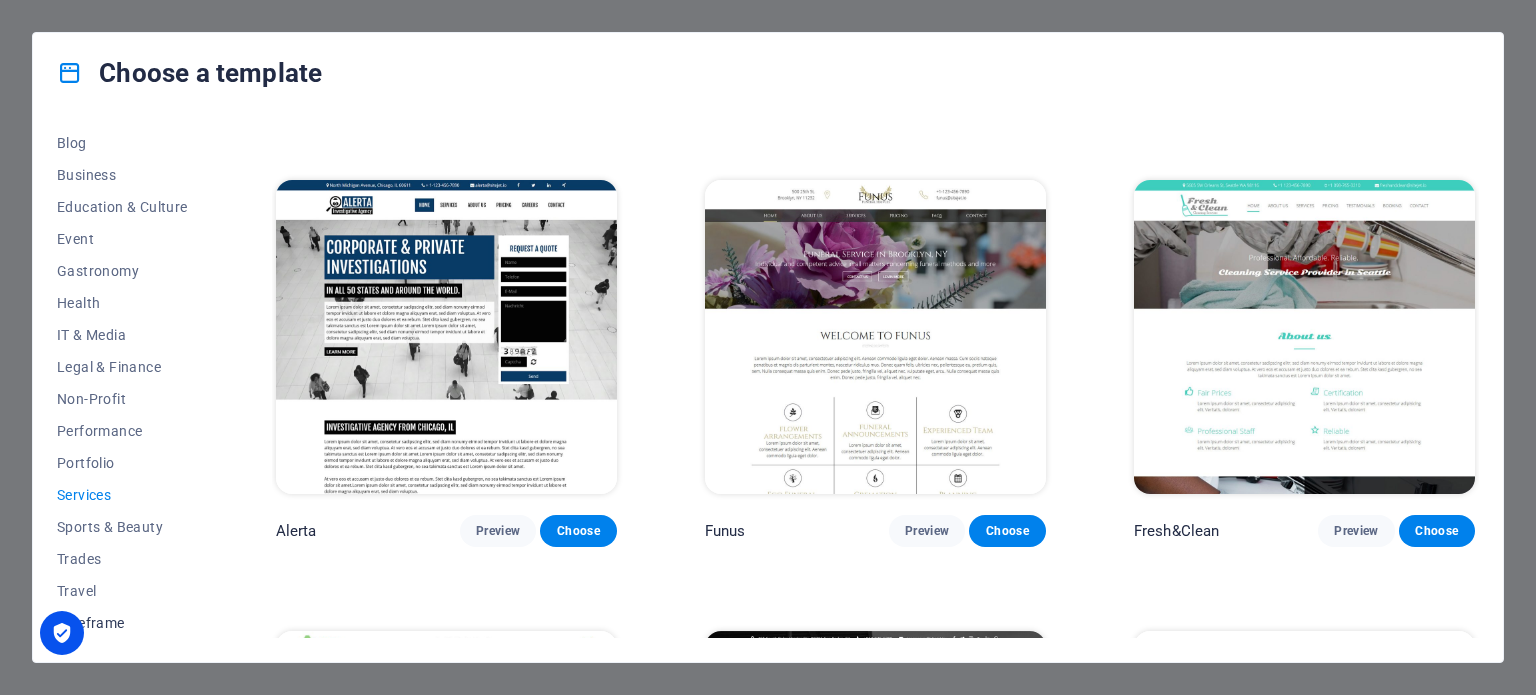 click on "Wireframe" at bounding box center [122, 623] 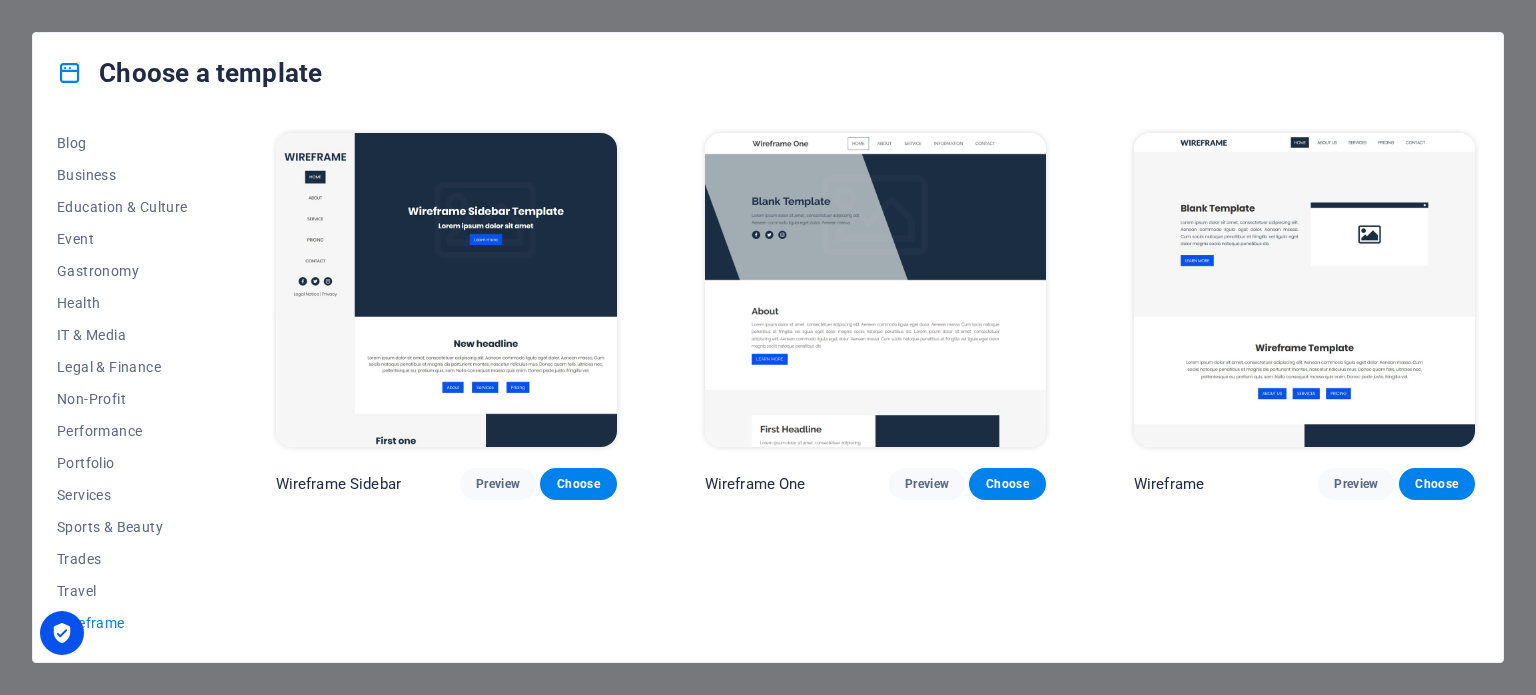 scroll, scrollTop: 0, scrollLeft: 0, axis: both 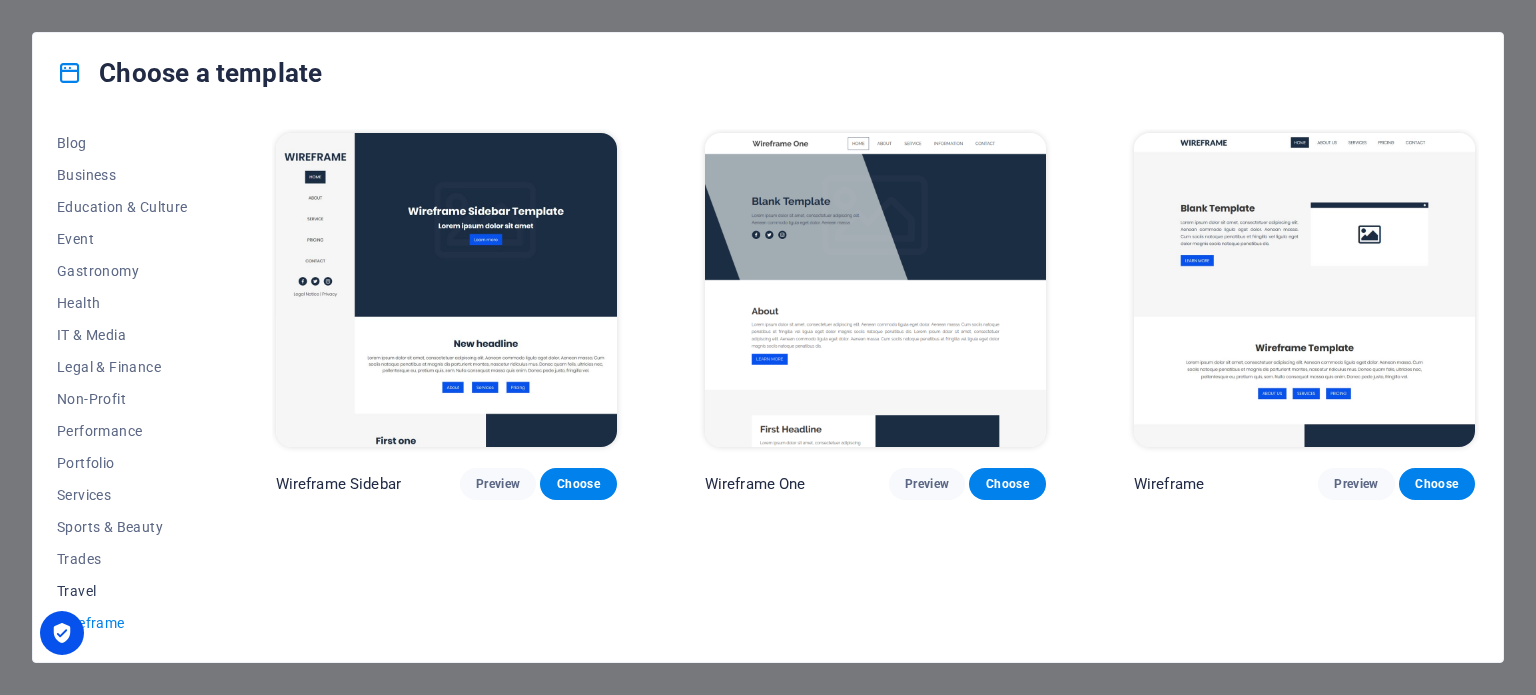 click on "Travel" at bounding box center [122, 591] 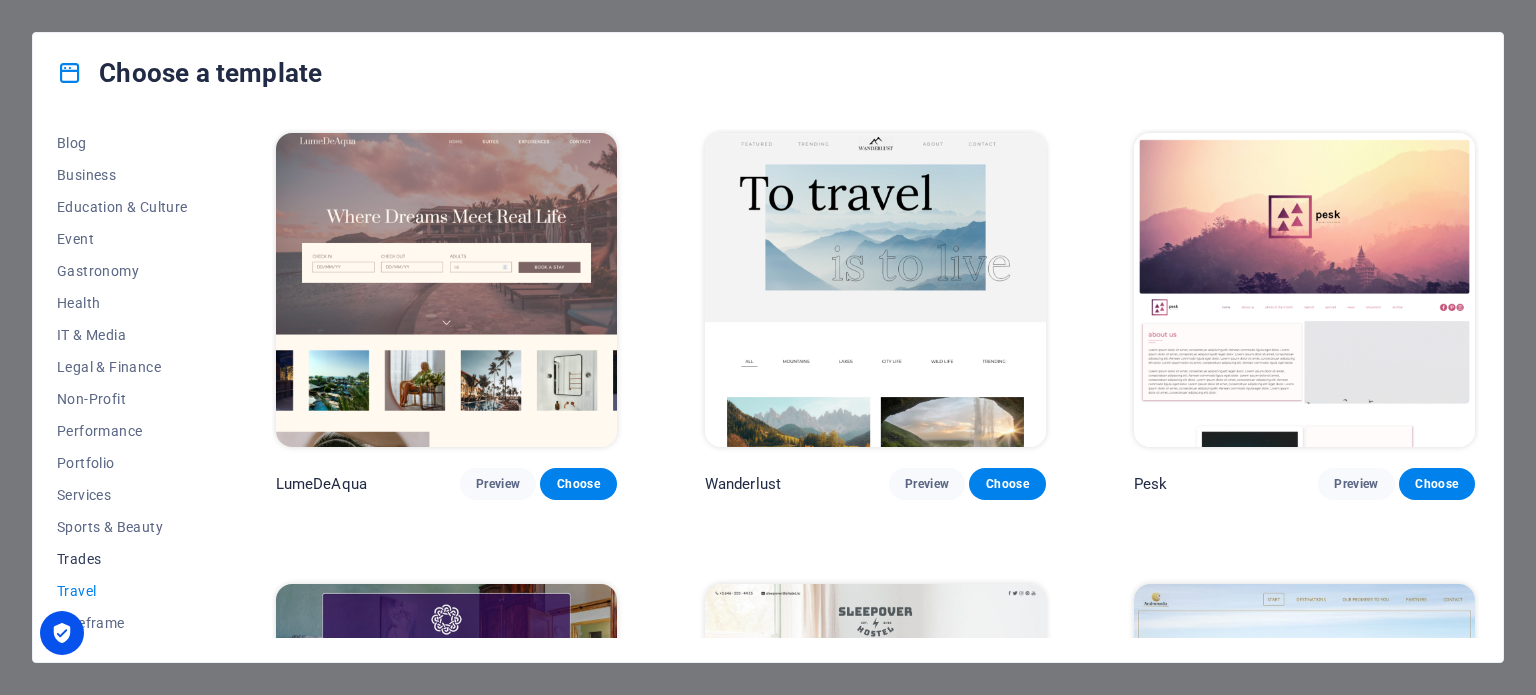 click on "Trades" at bounding box center [122, 559] 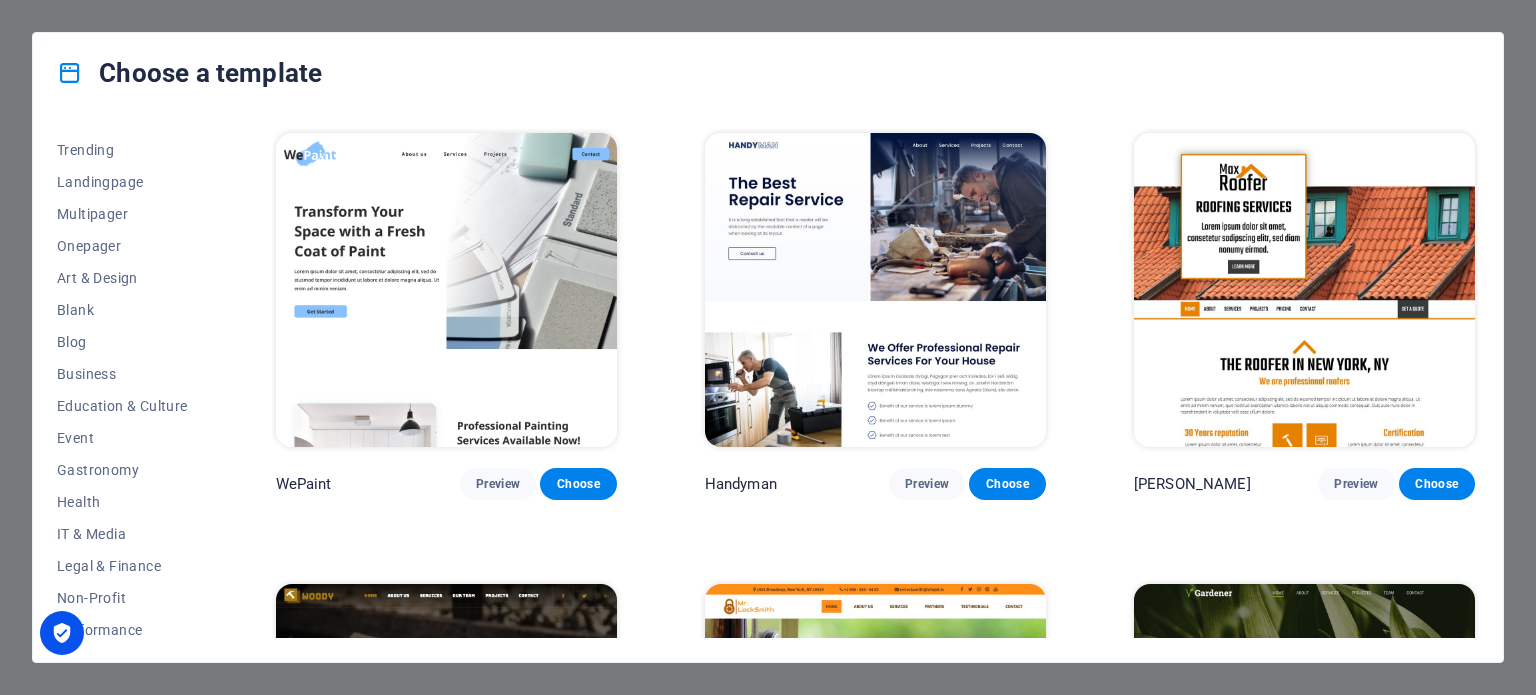 scroll, scrollTop: 90, scrollLeft: 0, axis: vertical 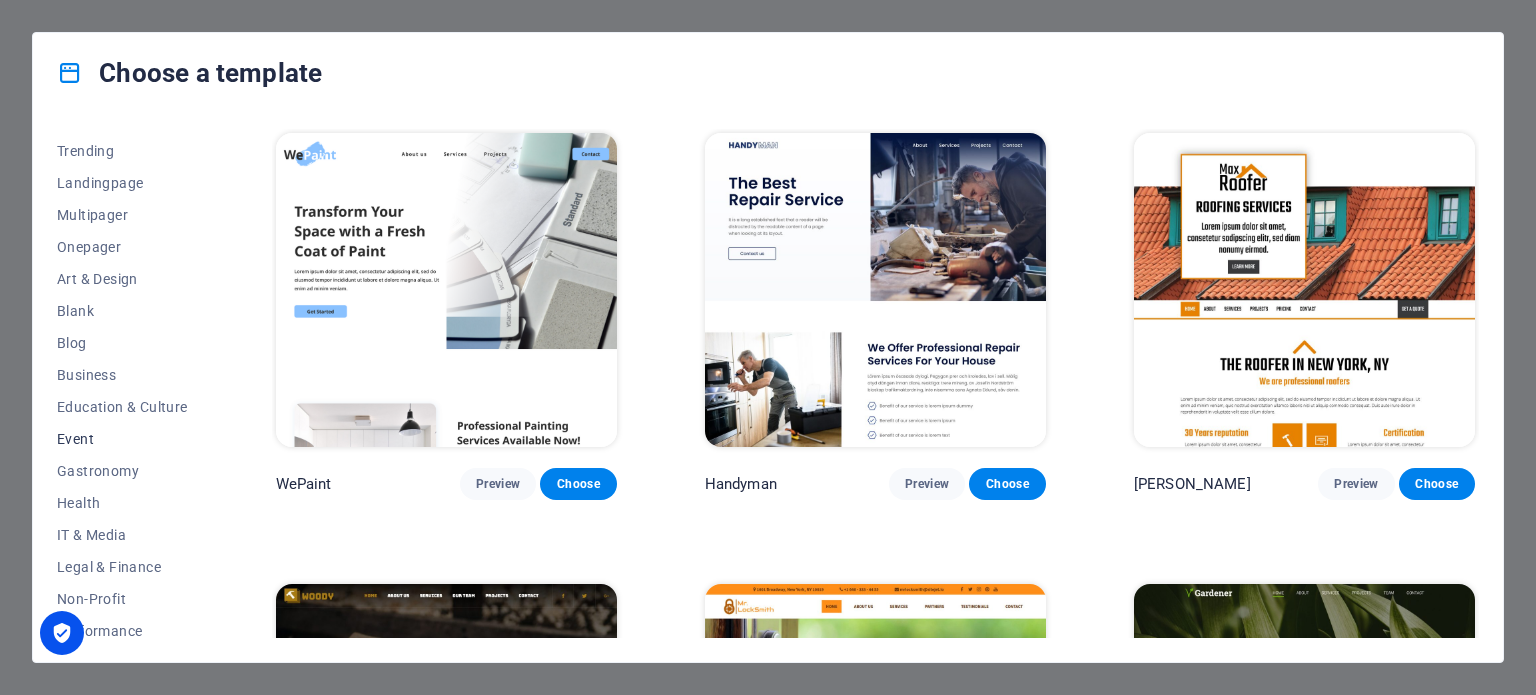 click on "Event" at bounding box center (122, 439) 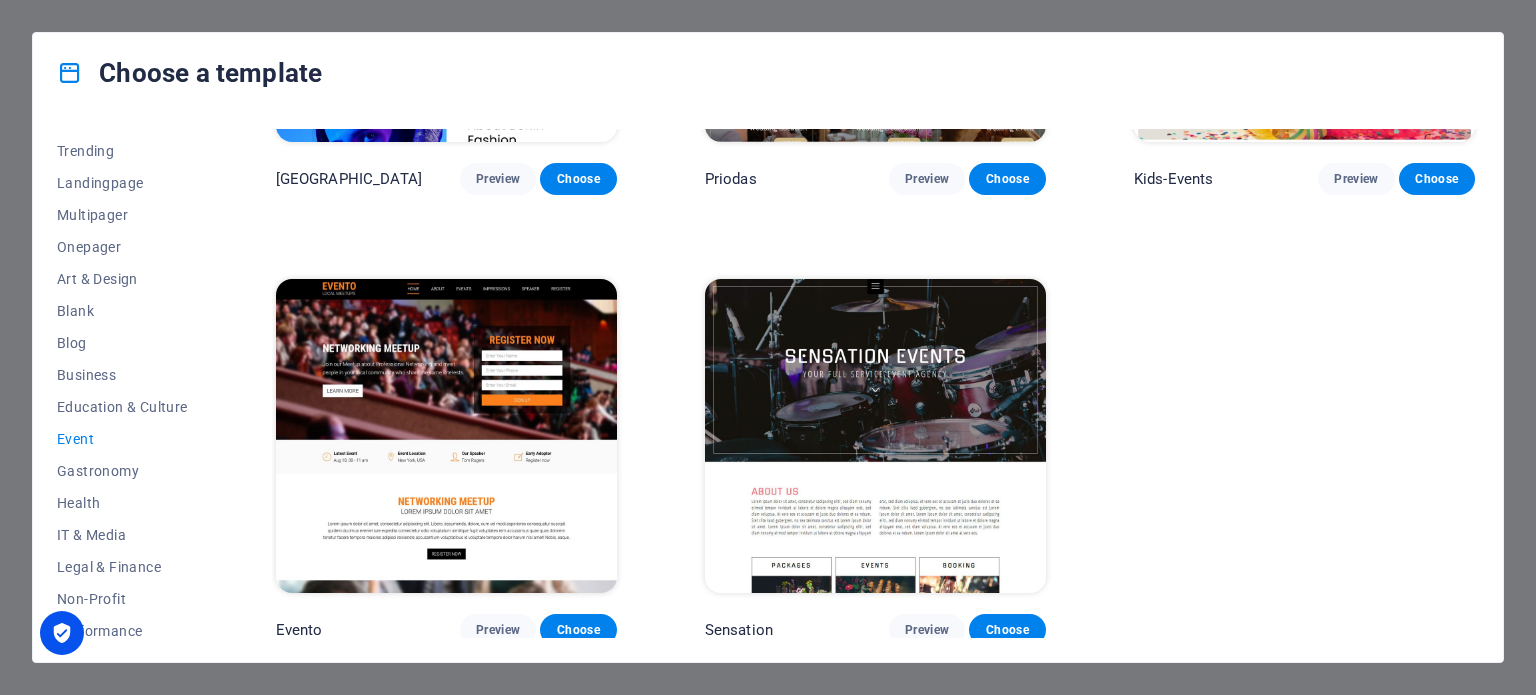 scroll, scrollTop: 758, scrollLeft: 0, axis: vertical 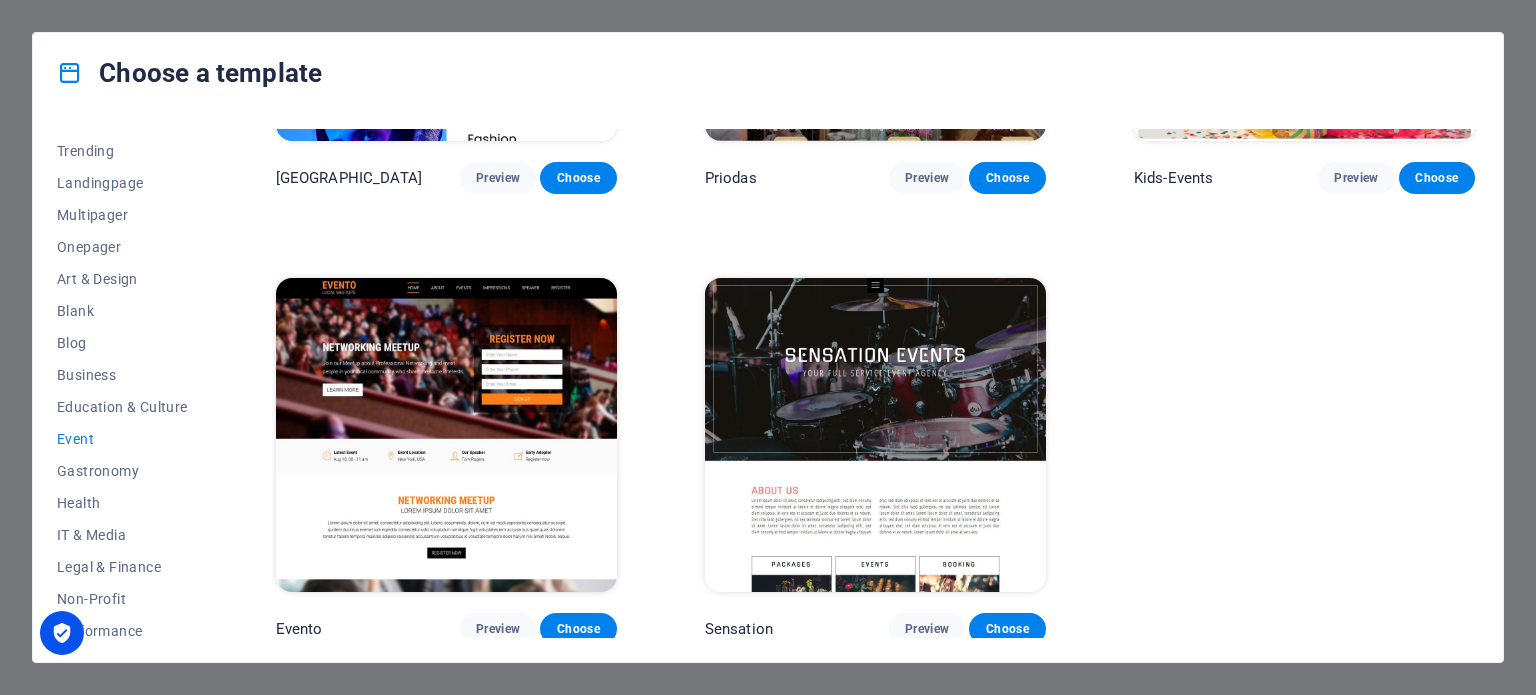 click at bounding box center [446, 435] 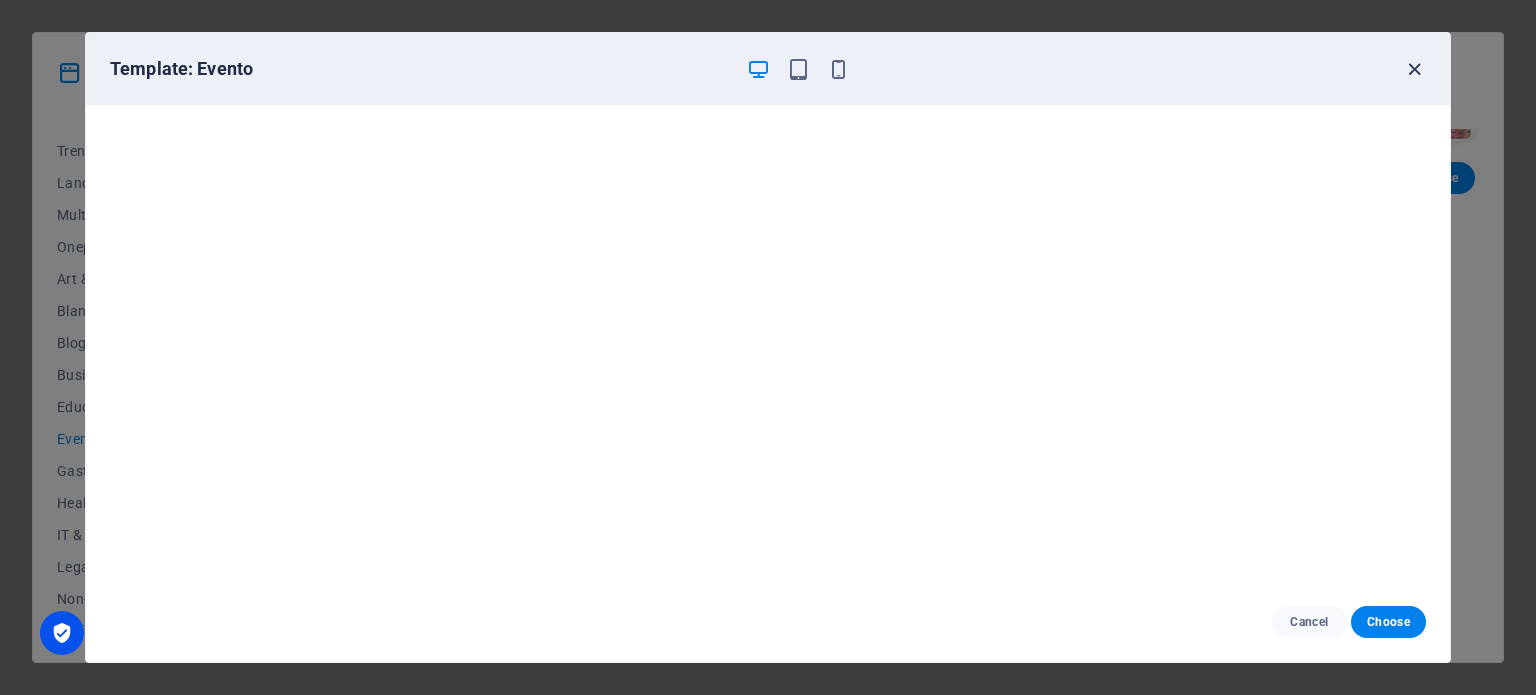 click at bounding box center (1414, 69) 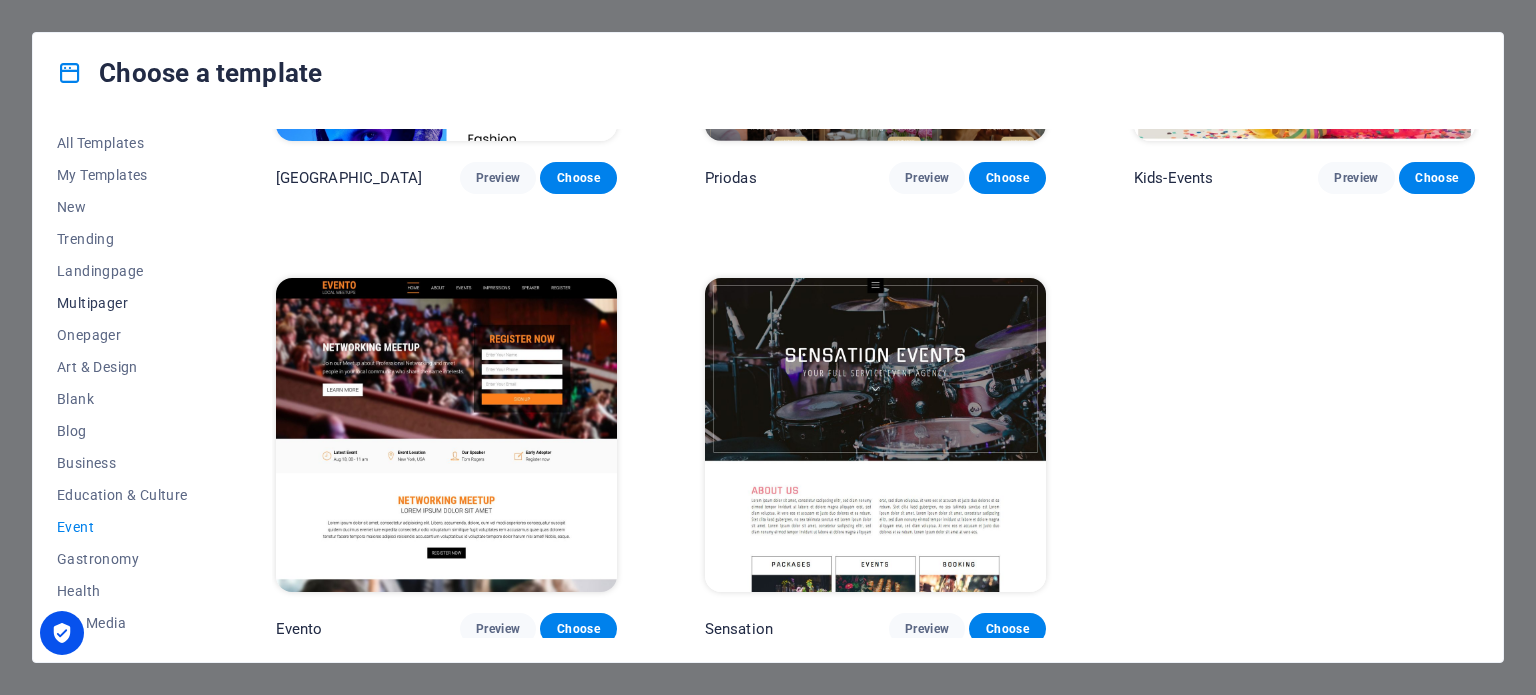 scroll, scrollTop: 0, scrollLeft: 0, axis: both 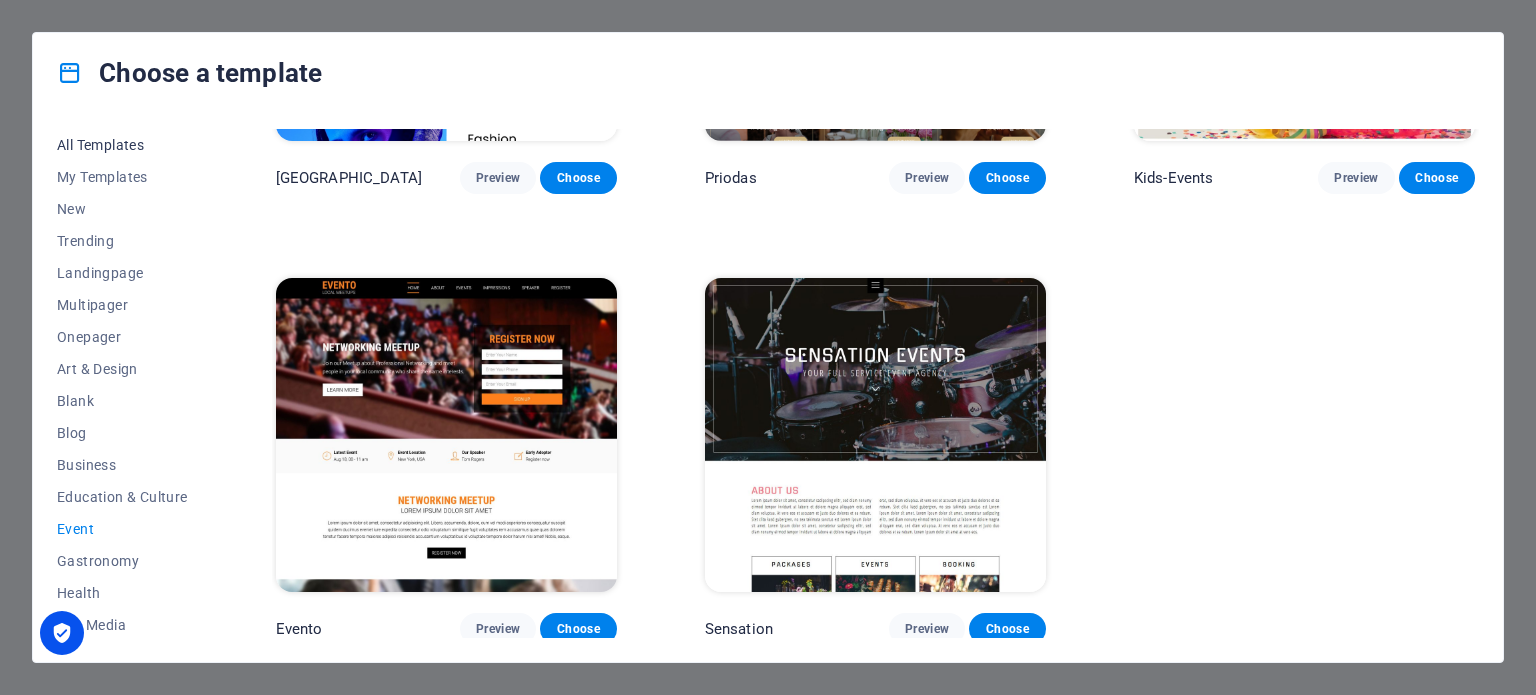 click on "All Templates" at bounding box center [122, 145] 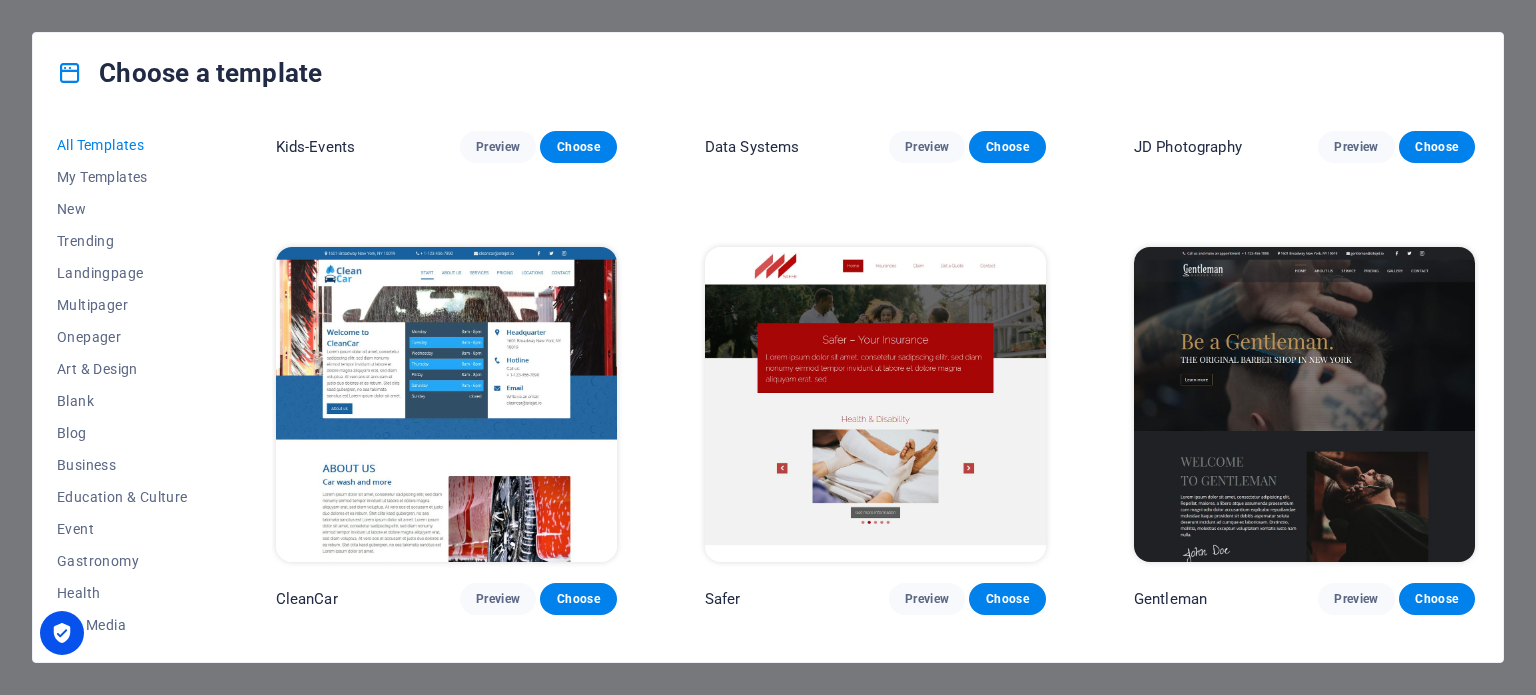 scroll, scrollTop: 8102, scrollLeft: 0, axis: vertical 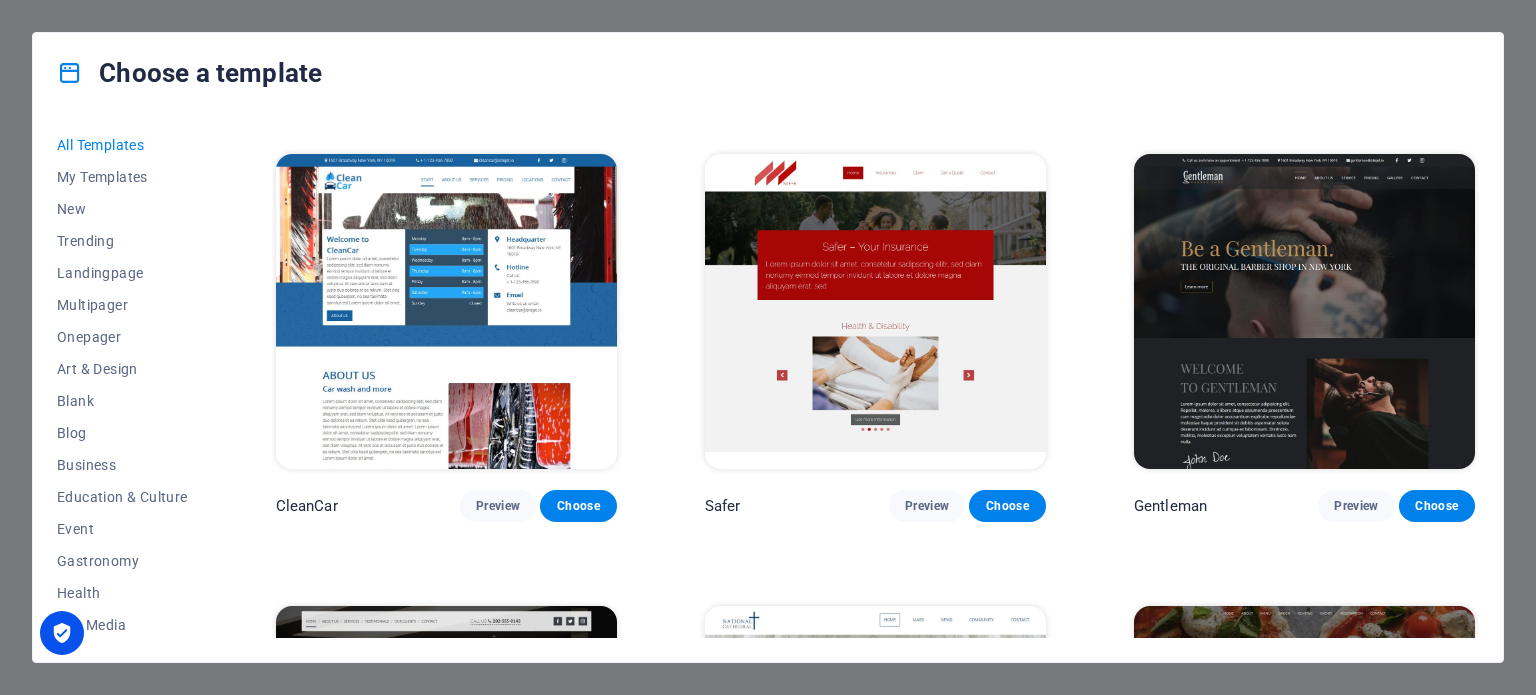 click at bounding box center [875, 311] 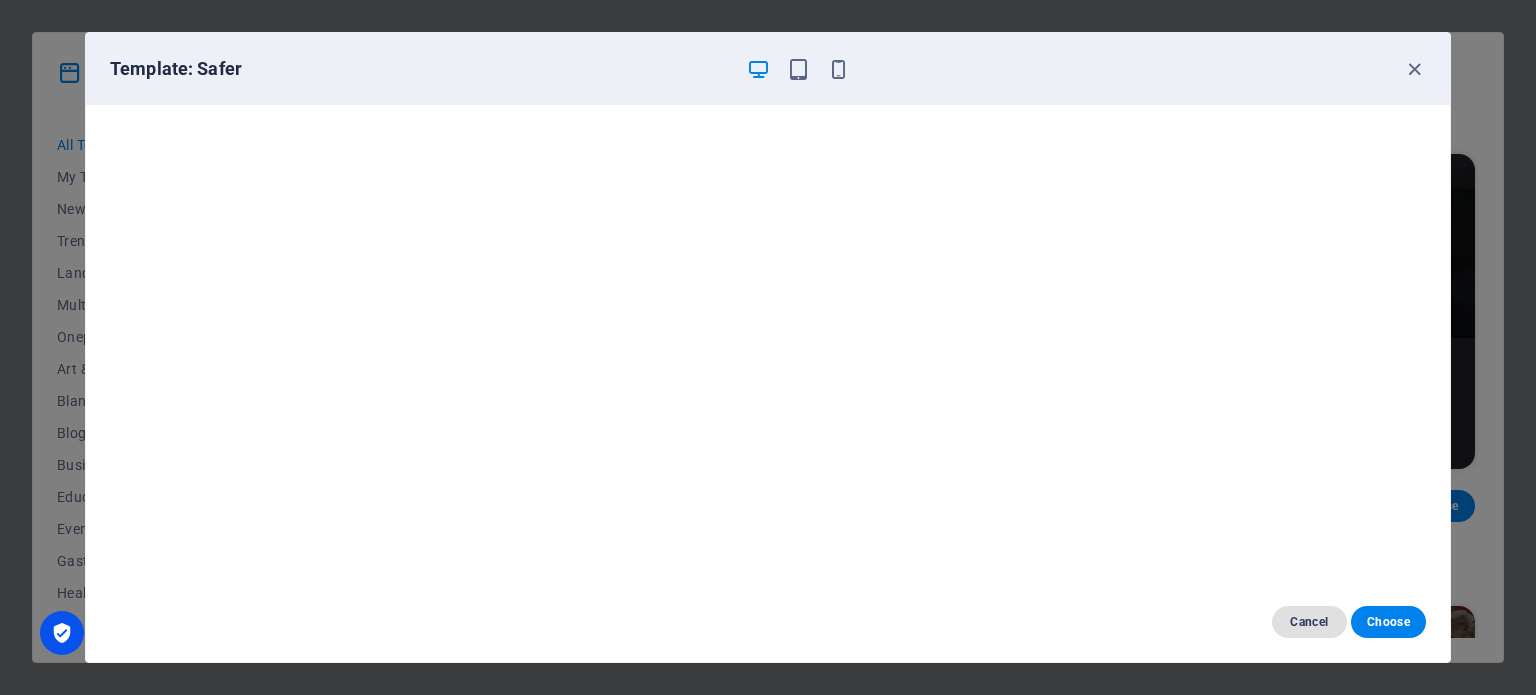 click on "Cancel" at bounding box center (1309, 622) 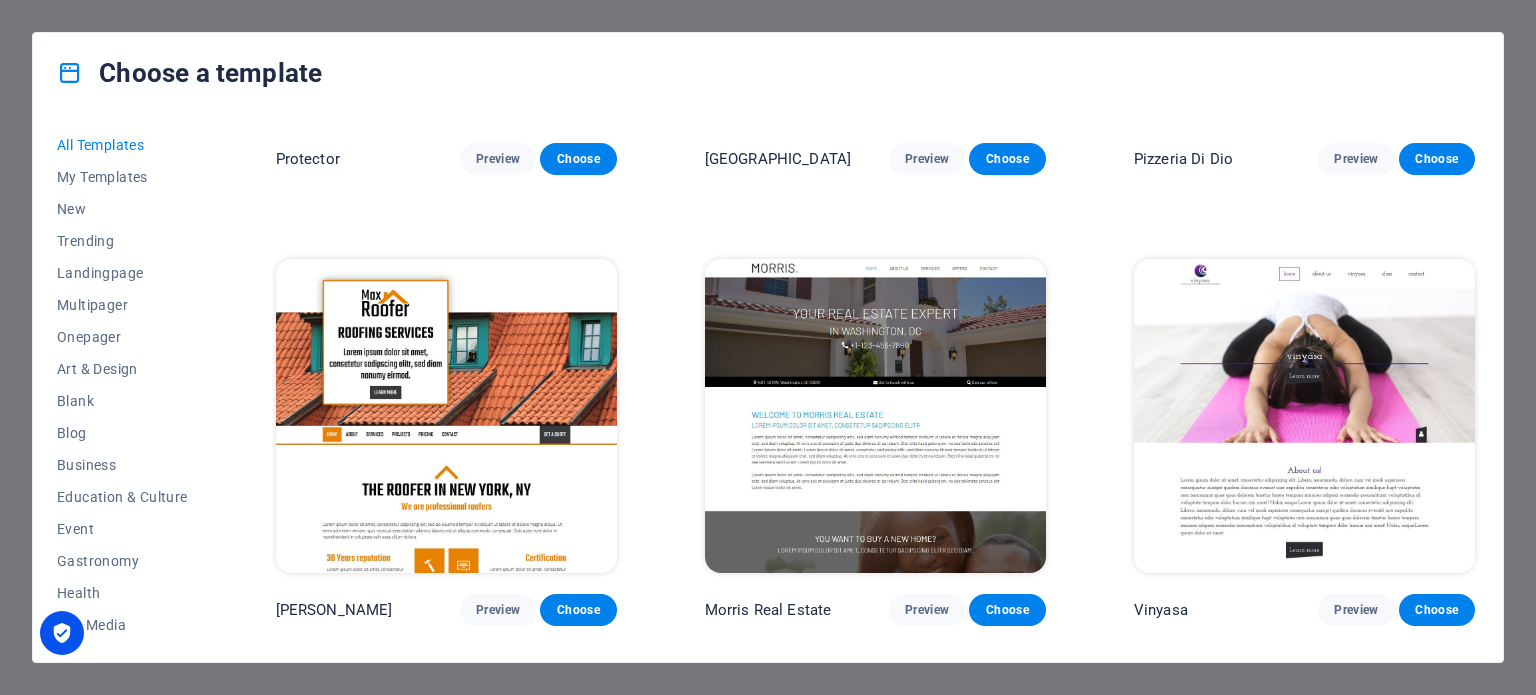 scroll, scrollTop: 8902, scrollLeft: 0, axis: vertical 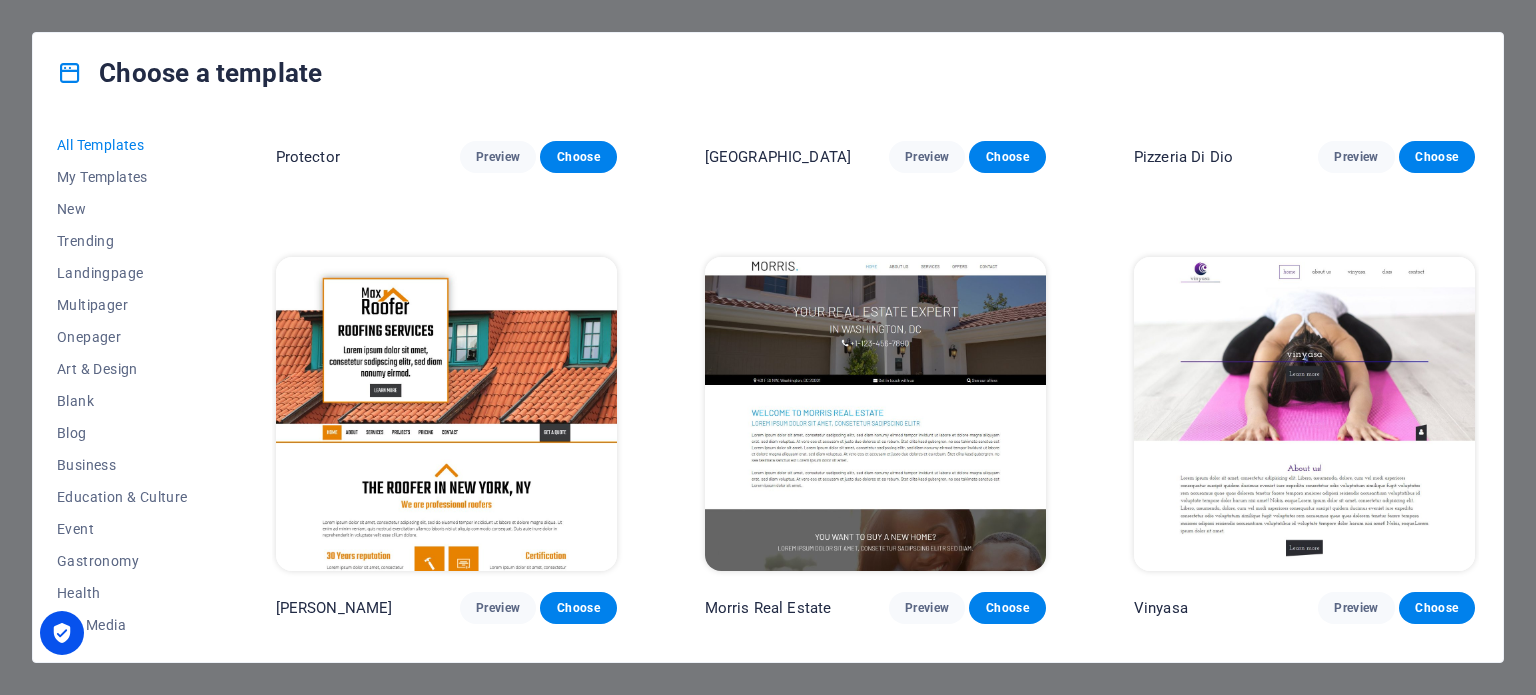 click at bounding box center [875, 414] 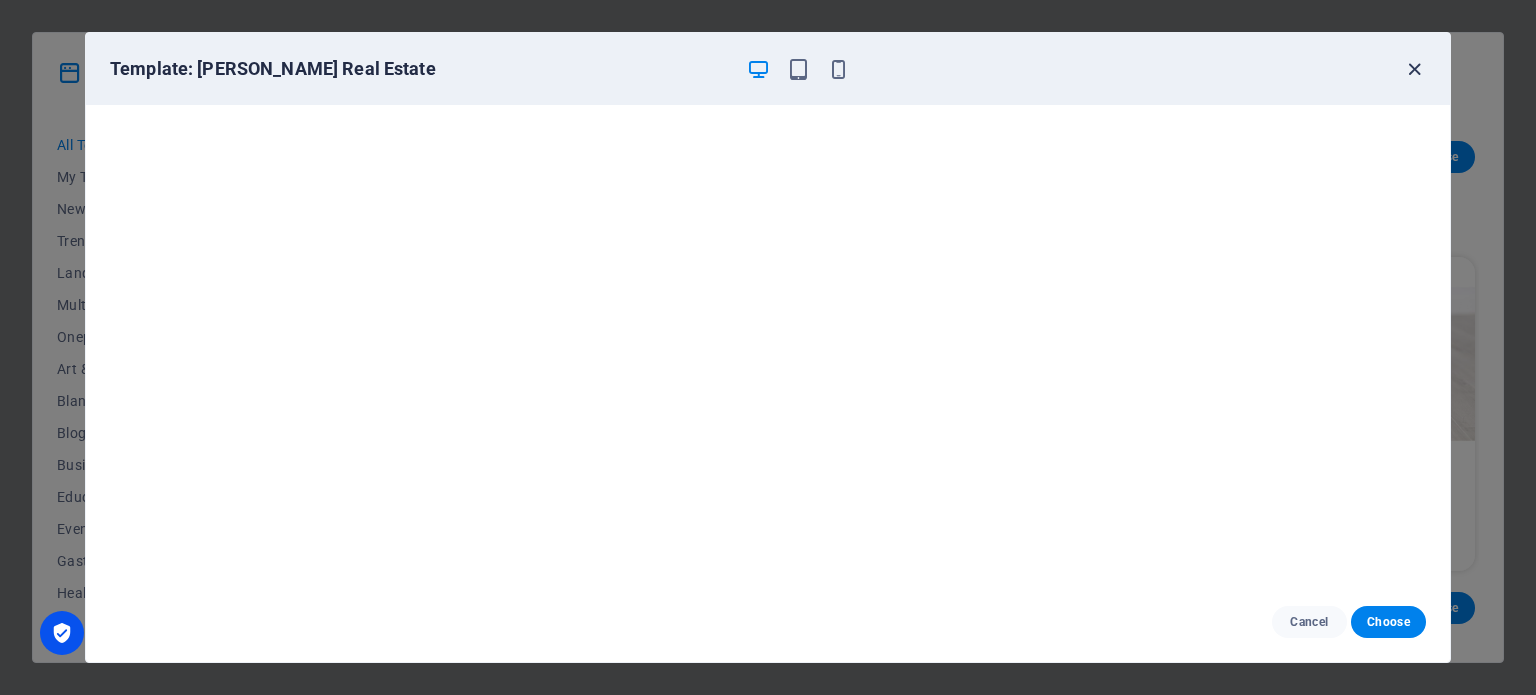 click at bounding box center (1414, 69) 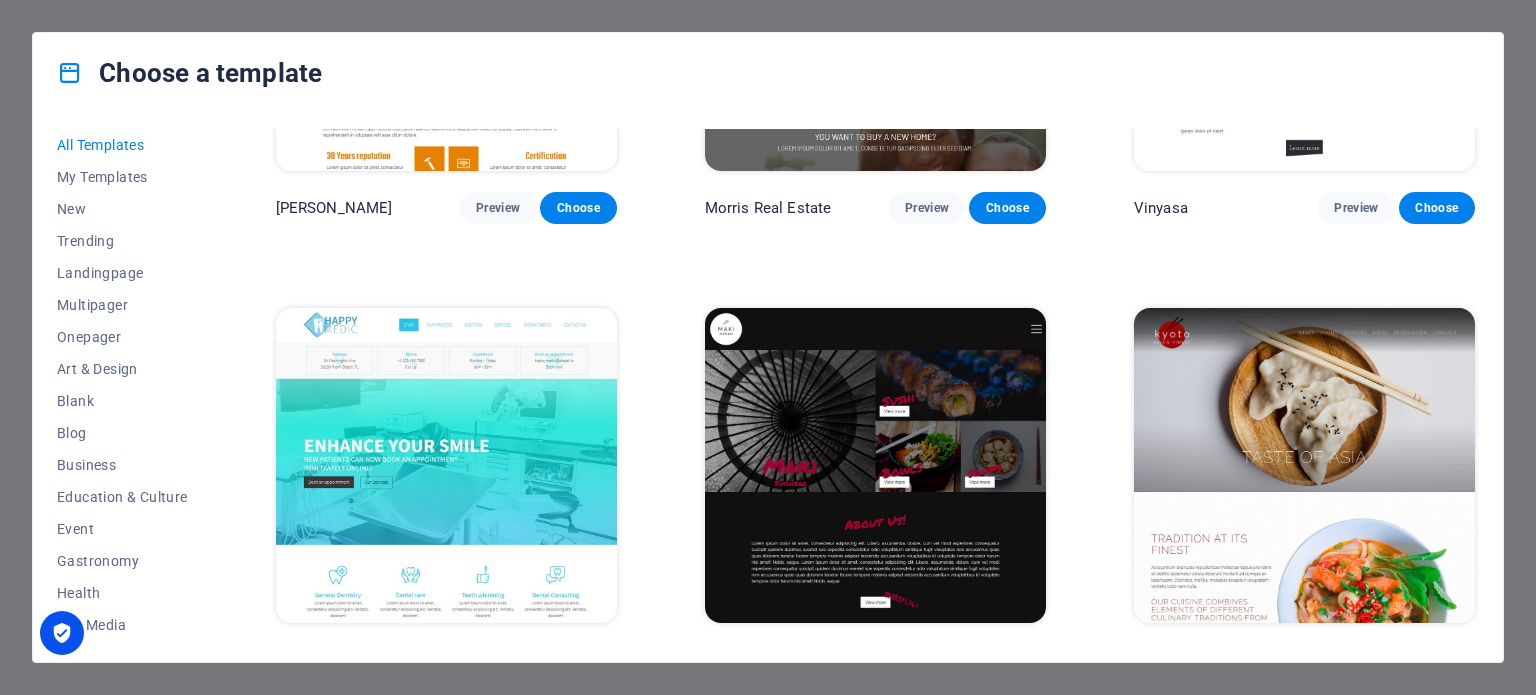 scroll, scrollTop: 9402, scrollLeft: 0, axis: vertical 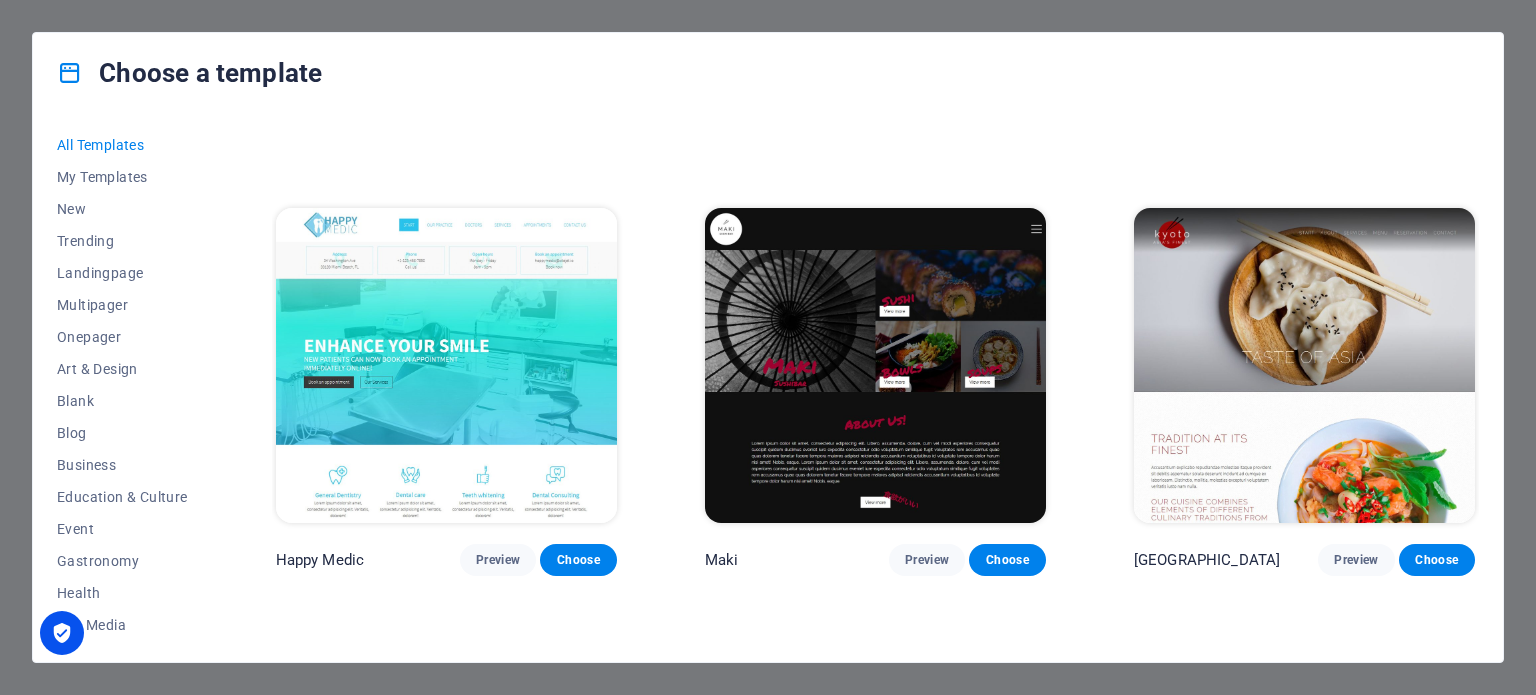 click at bounding box center [1304, 365] 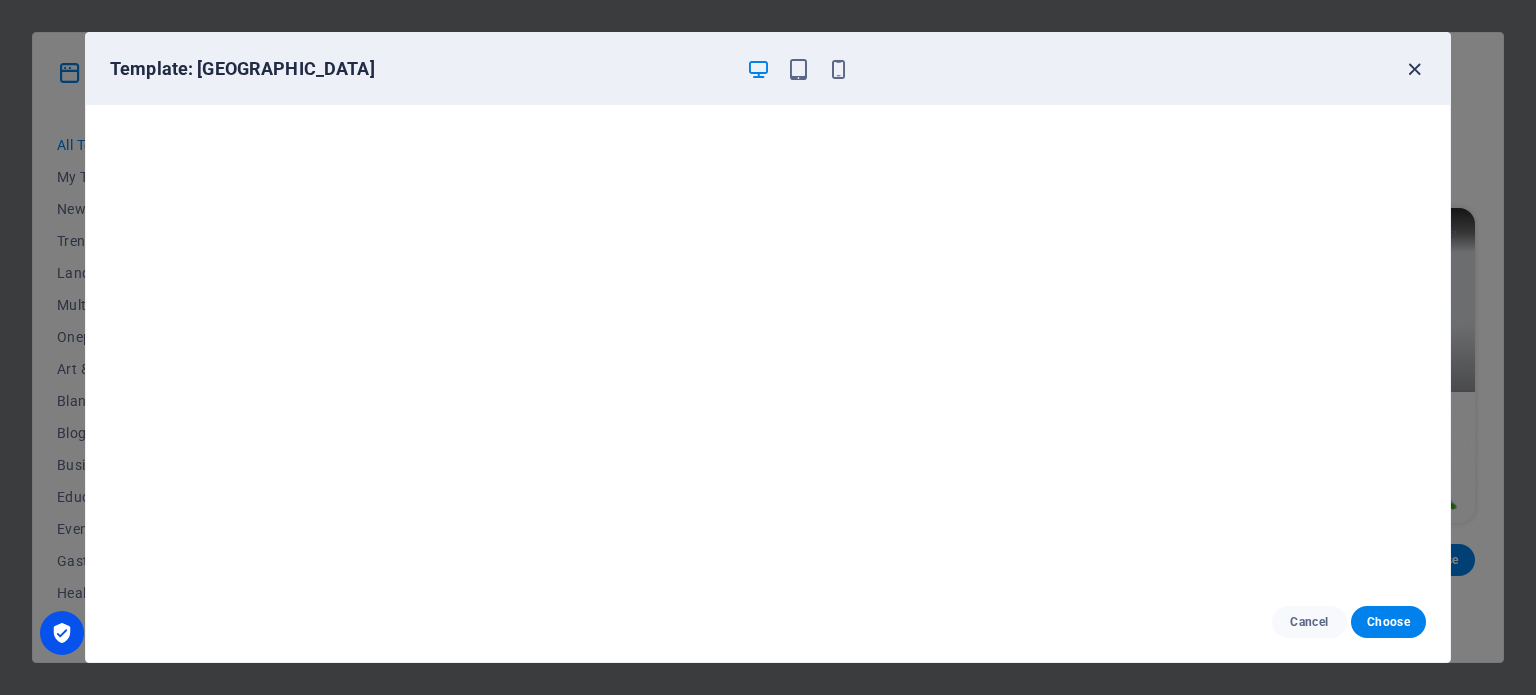 click at bounding box center (1414, 69) 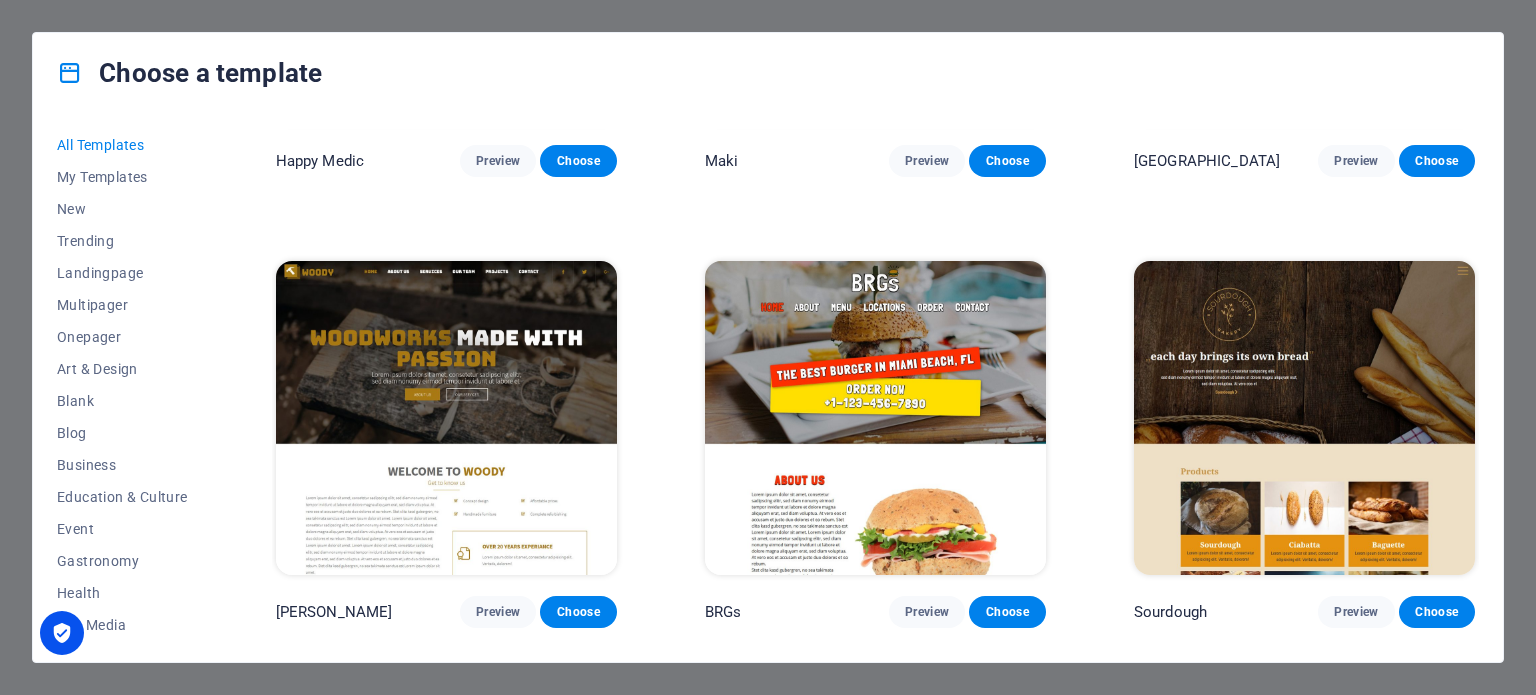 scroll, scrollTop: 9802, scrollLeft: 0, axis: vertical 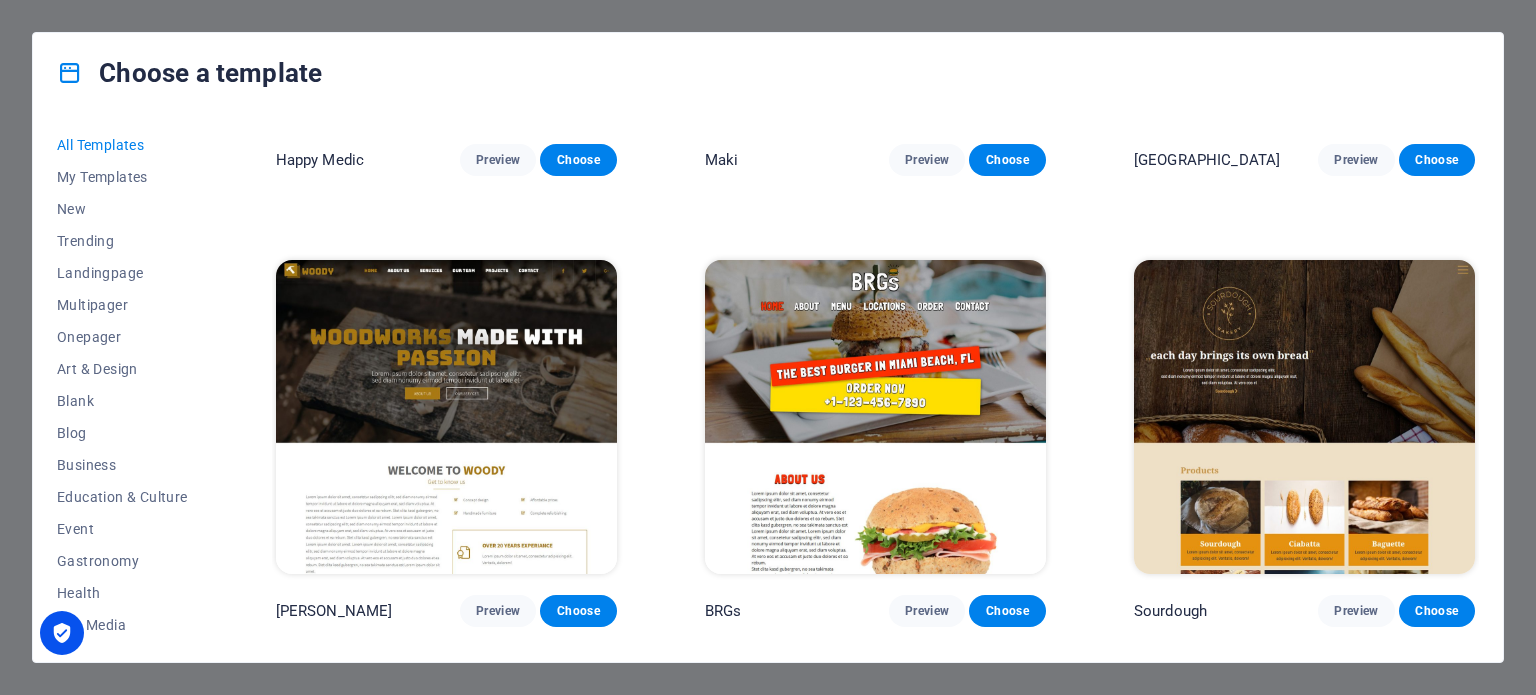 click at bounding box center (1304, 417) 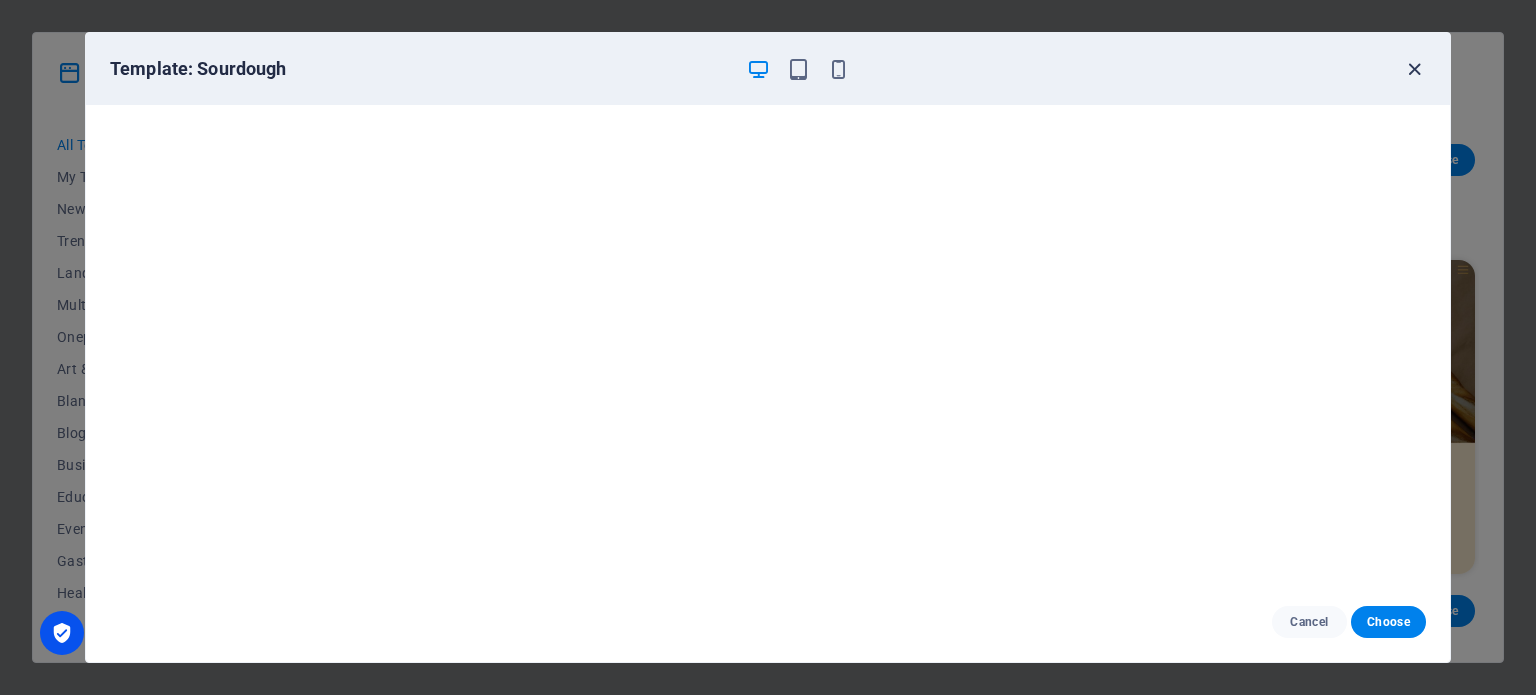 click at bounding box center (1414, 69) 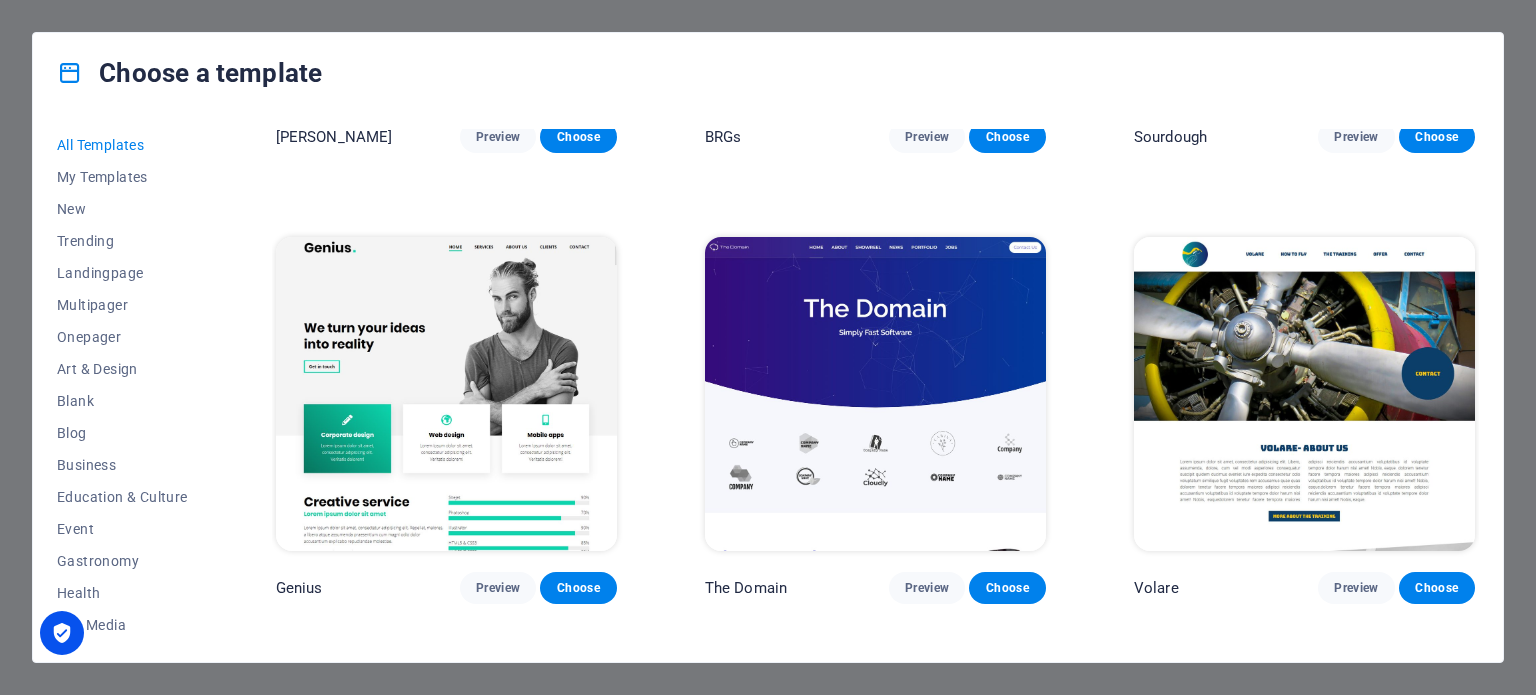 scroll, scrollTop: 10302, scrollLeft: 0, axis: vertical 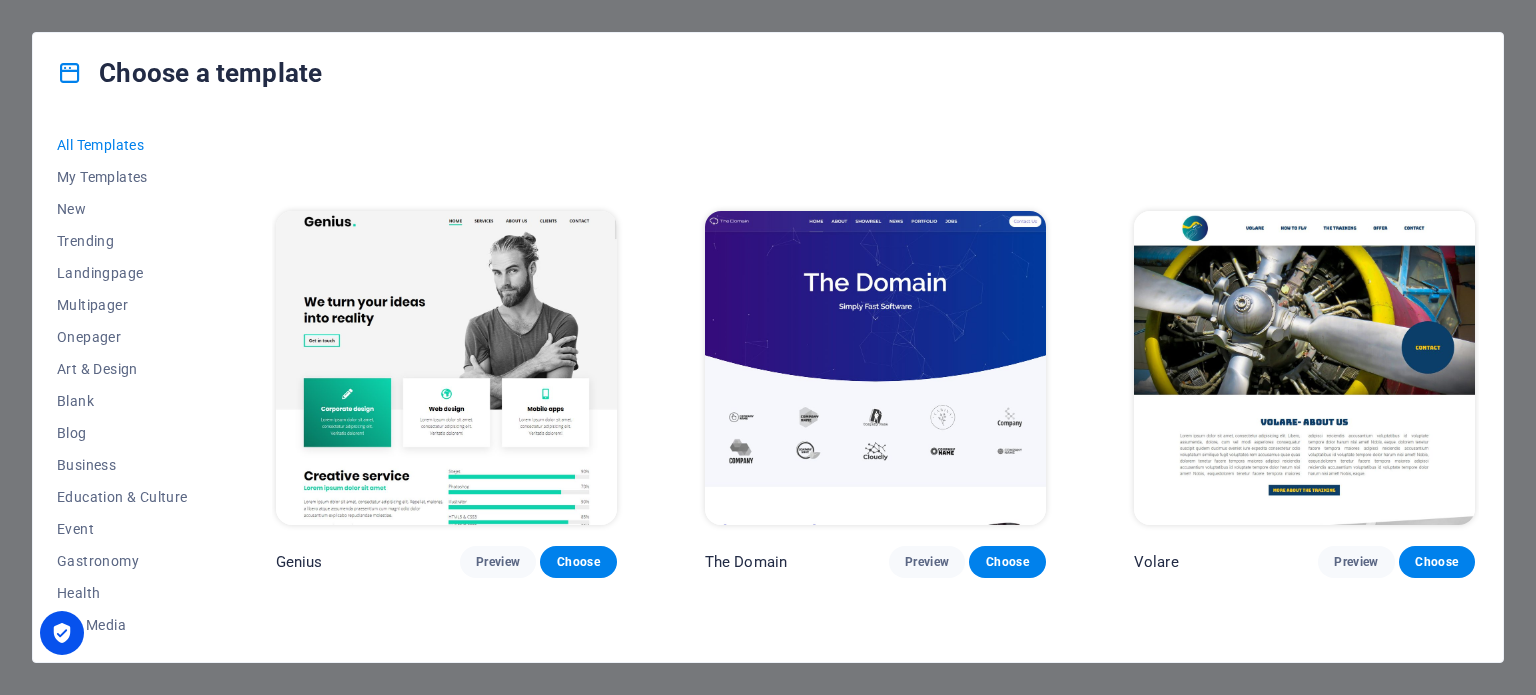 click at bounding box center (1304, 368) 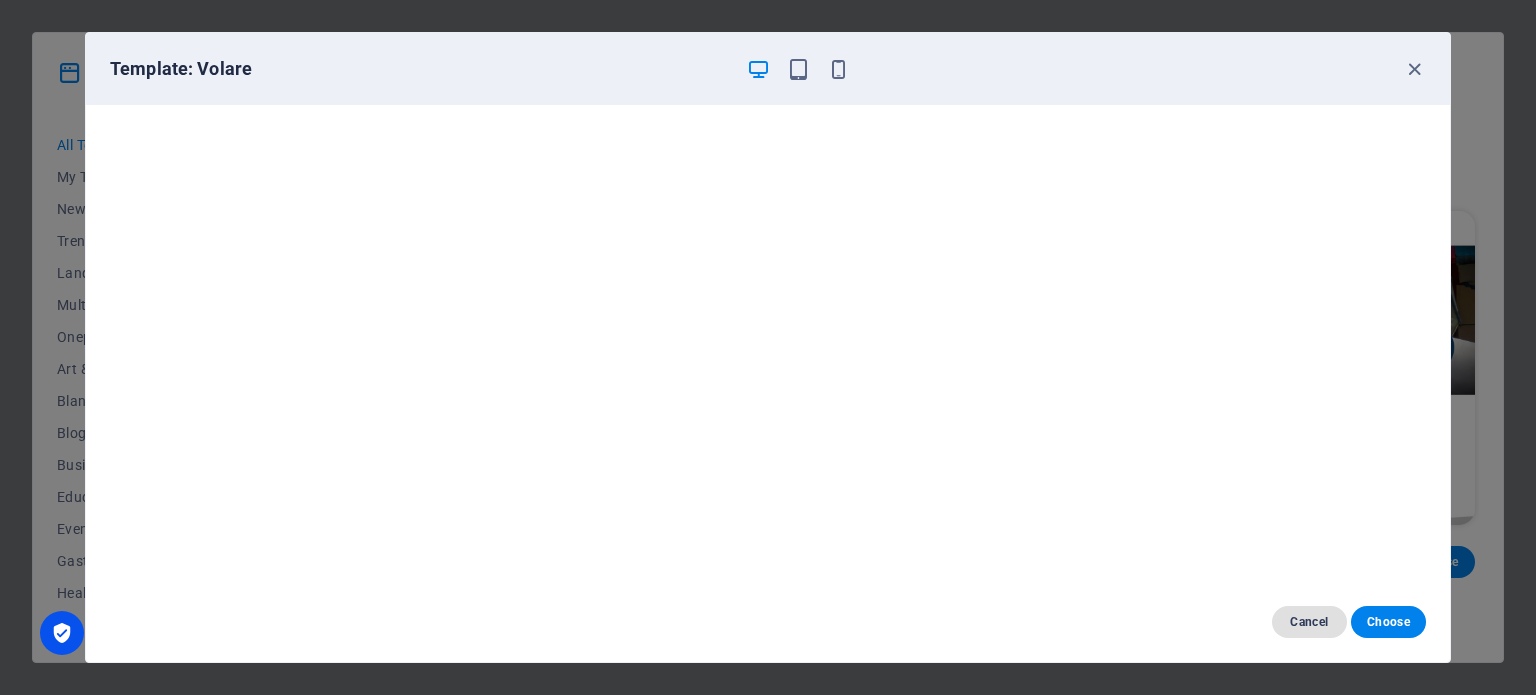click on "Cancel" at bounding box center [1309, 622] 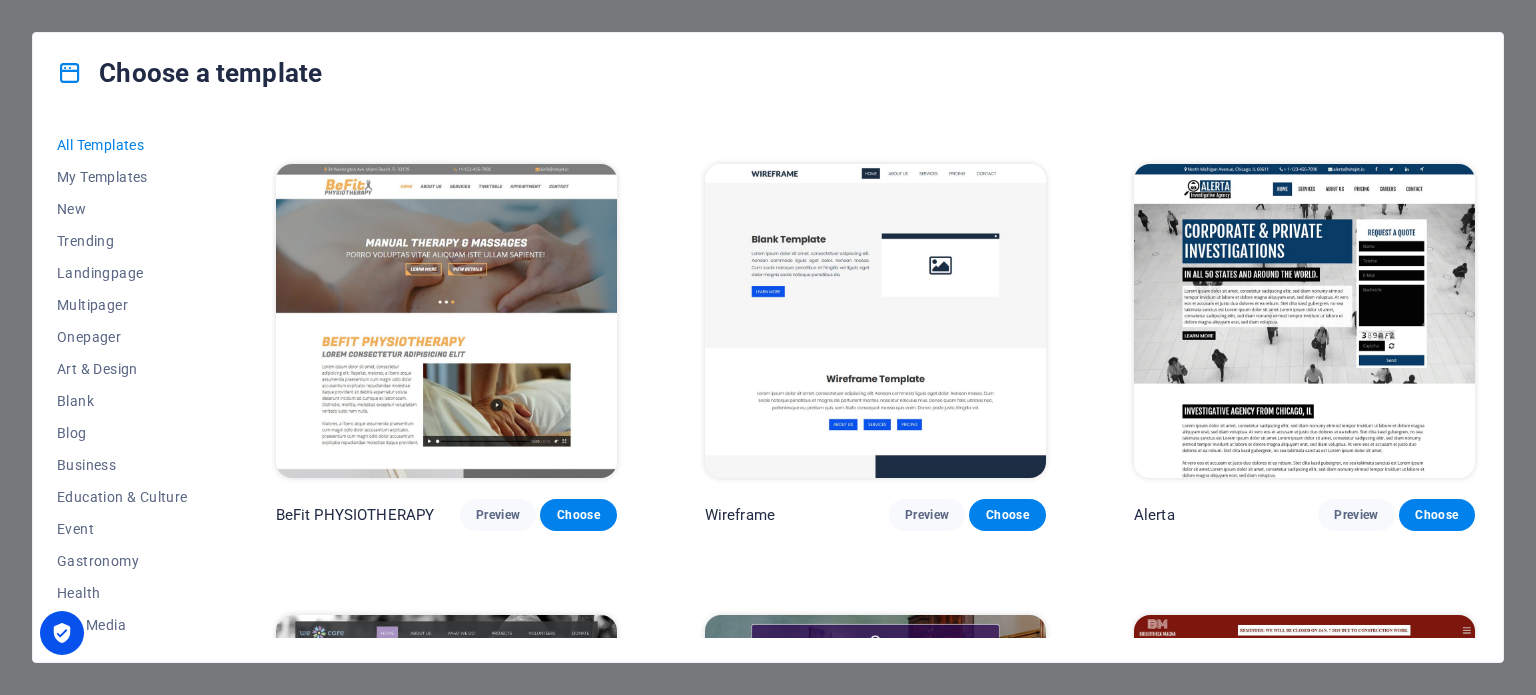 scroll, scrollTop: 10802, scrollLeft: 0, axis: vertical 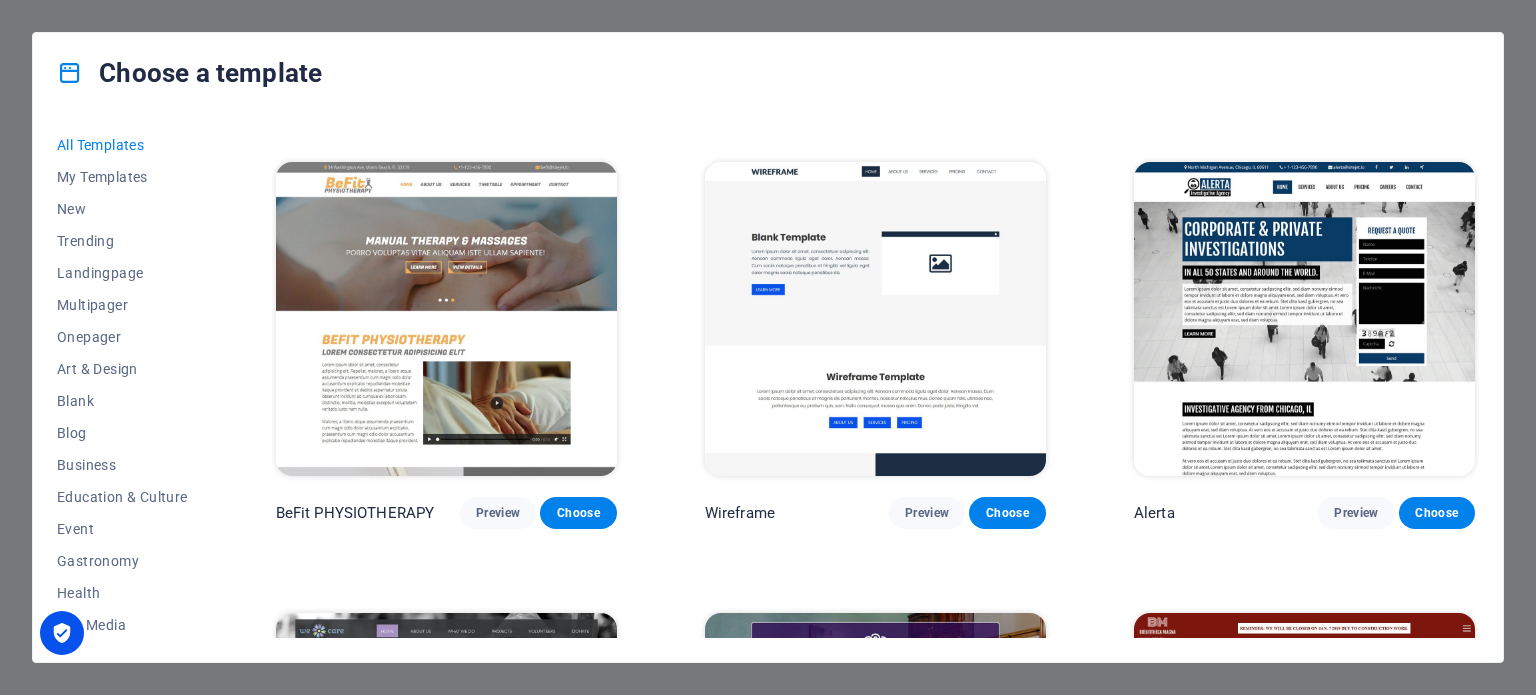 click at bounding box center [875, 319] 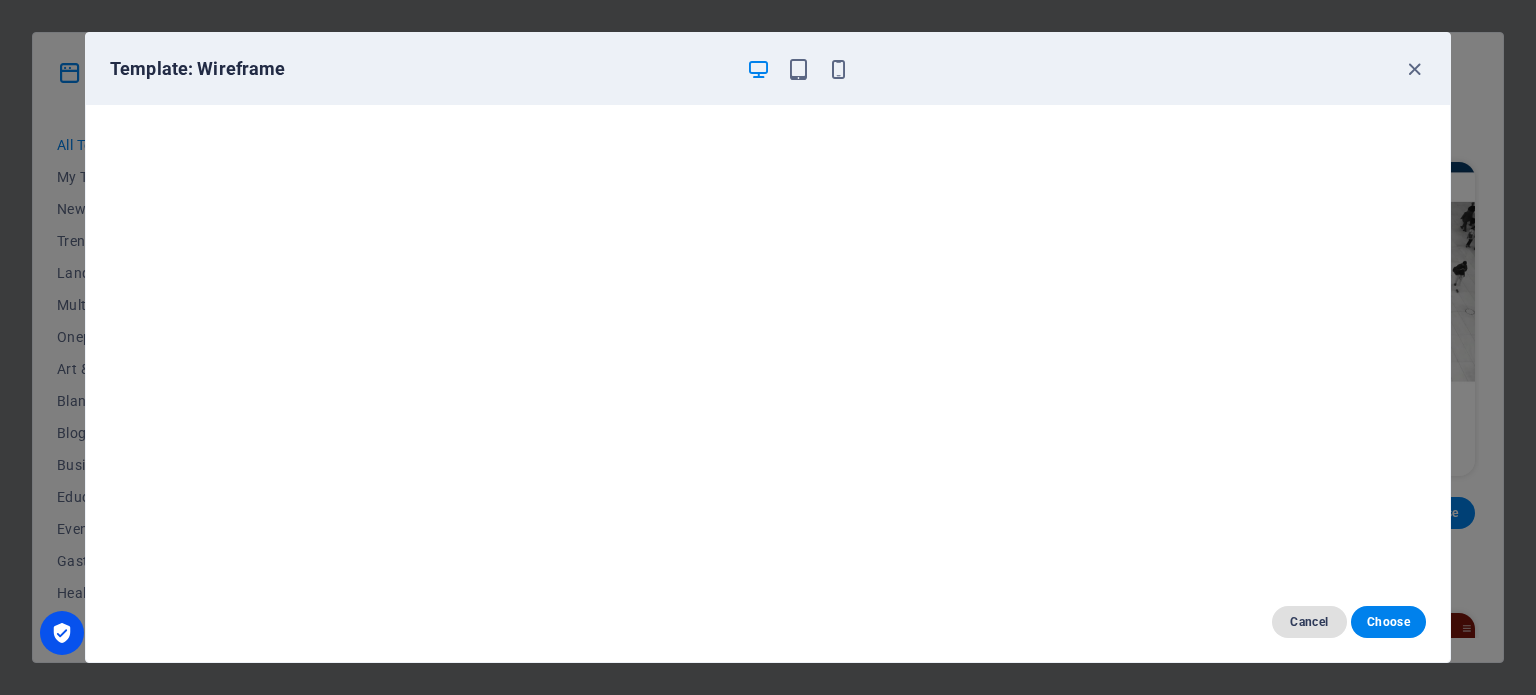 click on "Cancel" at bounding box center (1309, 622) 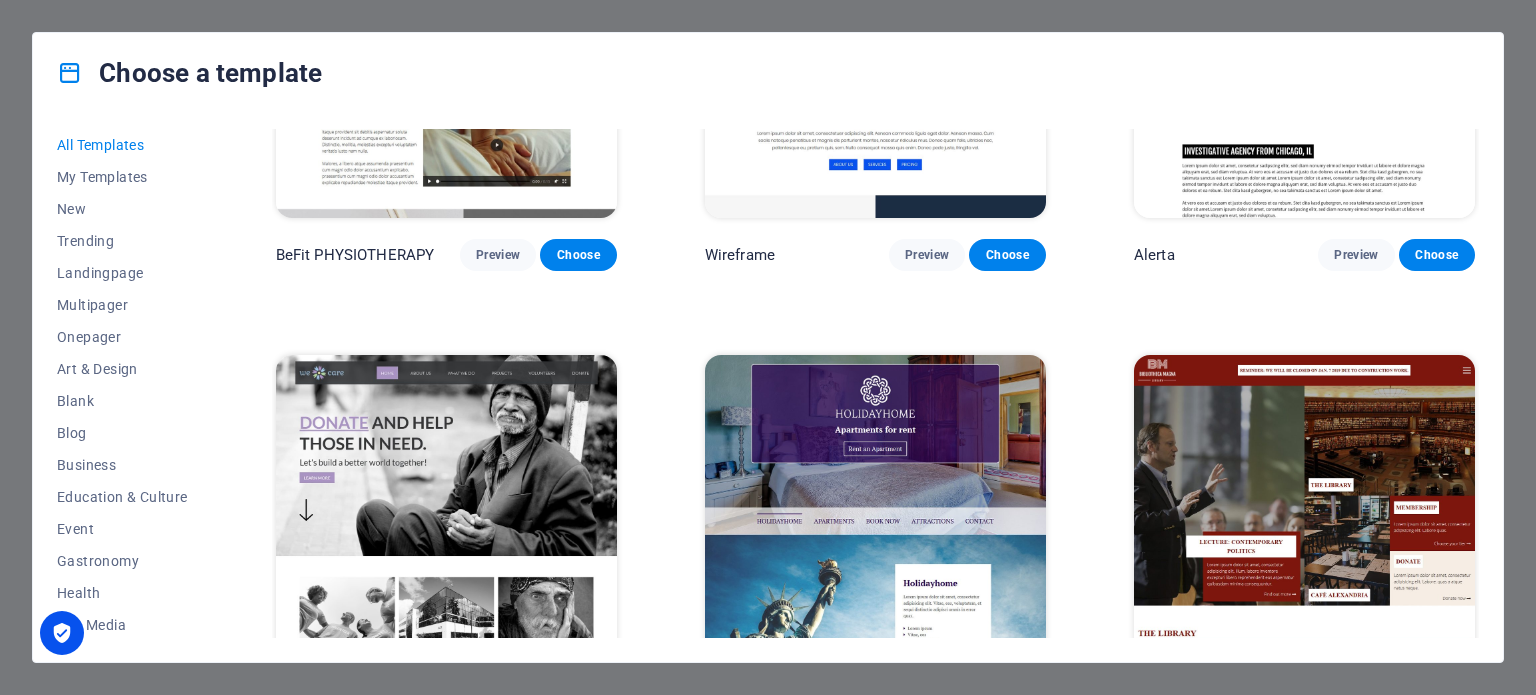 scroll, scrollTop: 11102, scrollLeft: 0, axis: vertical 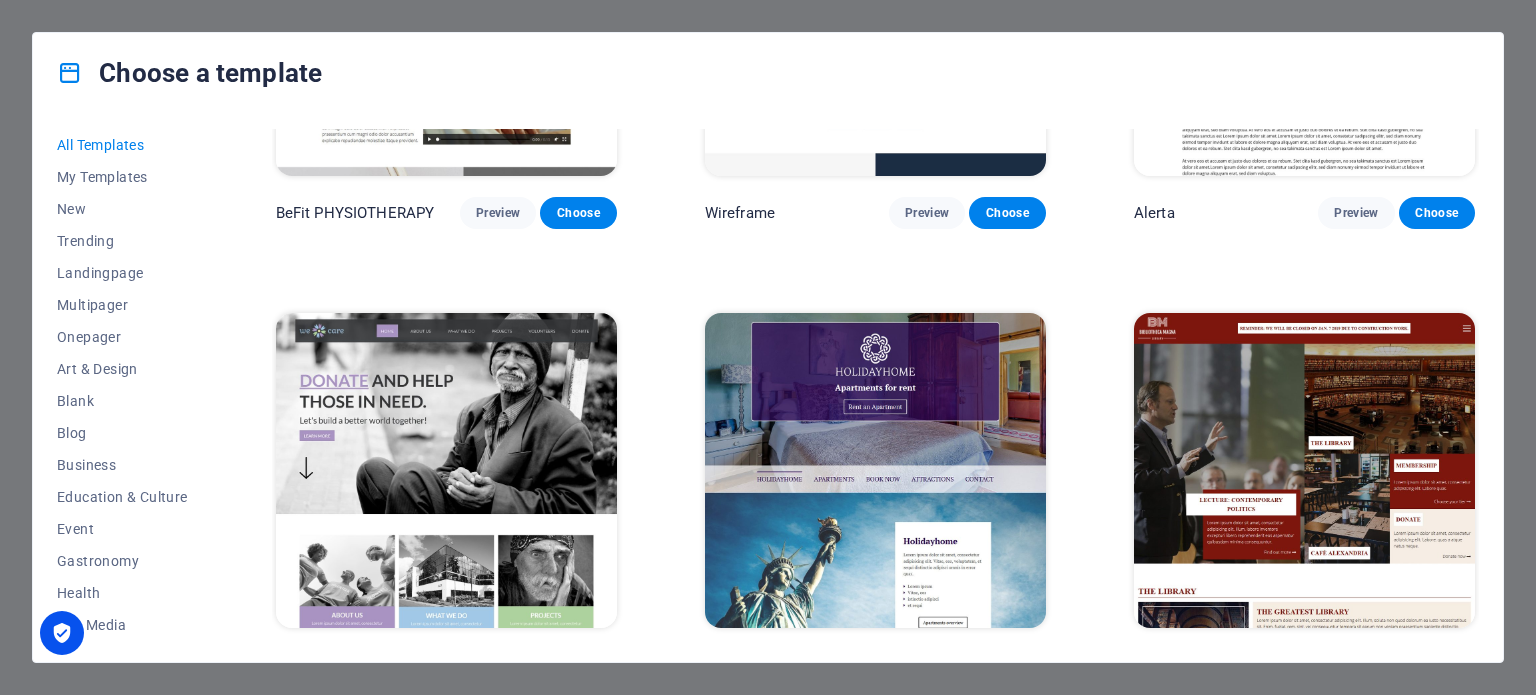 click at bounding box center (1304, 470) 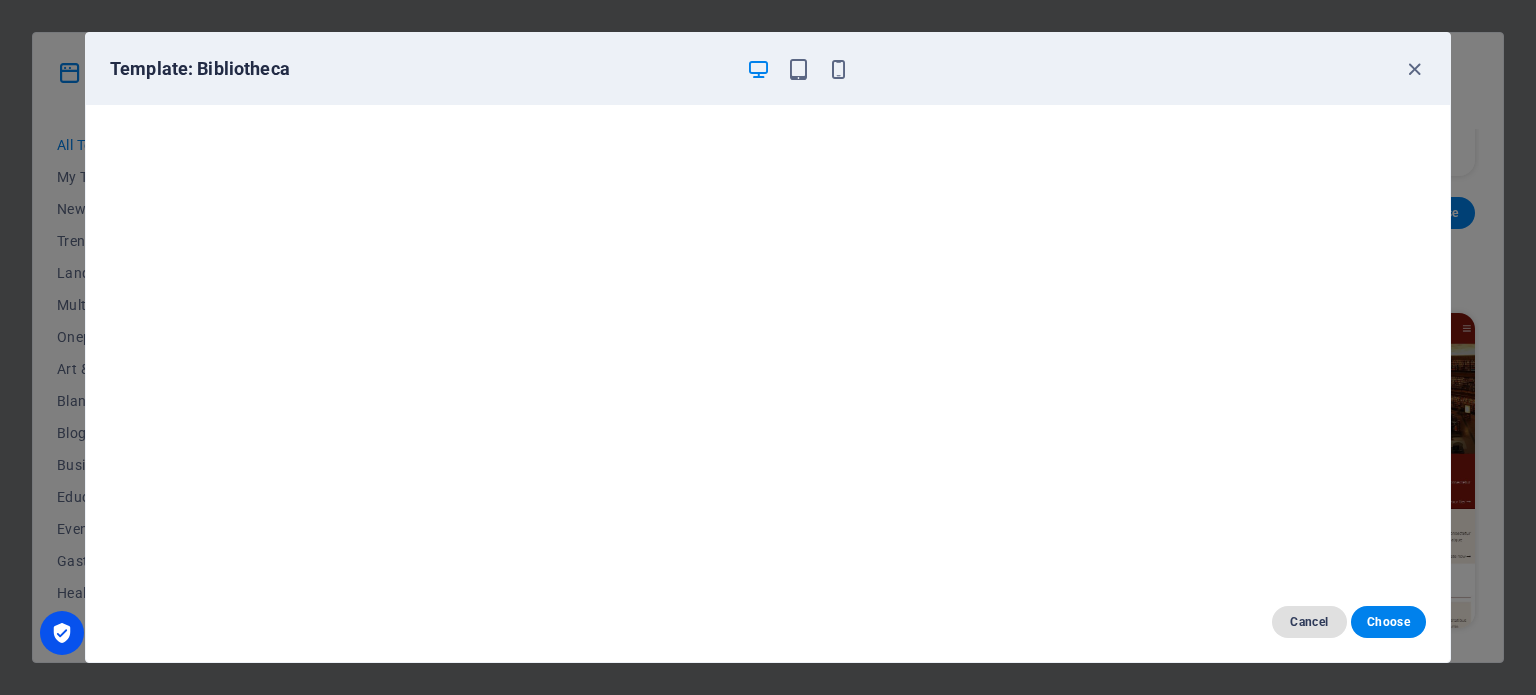 click on "Cancel" at bounding box center [1309, 622] 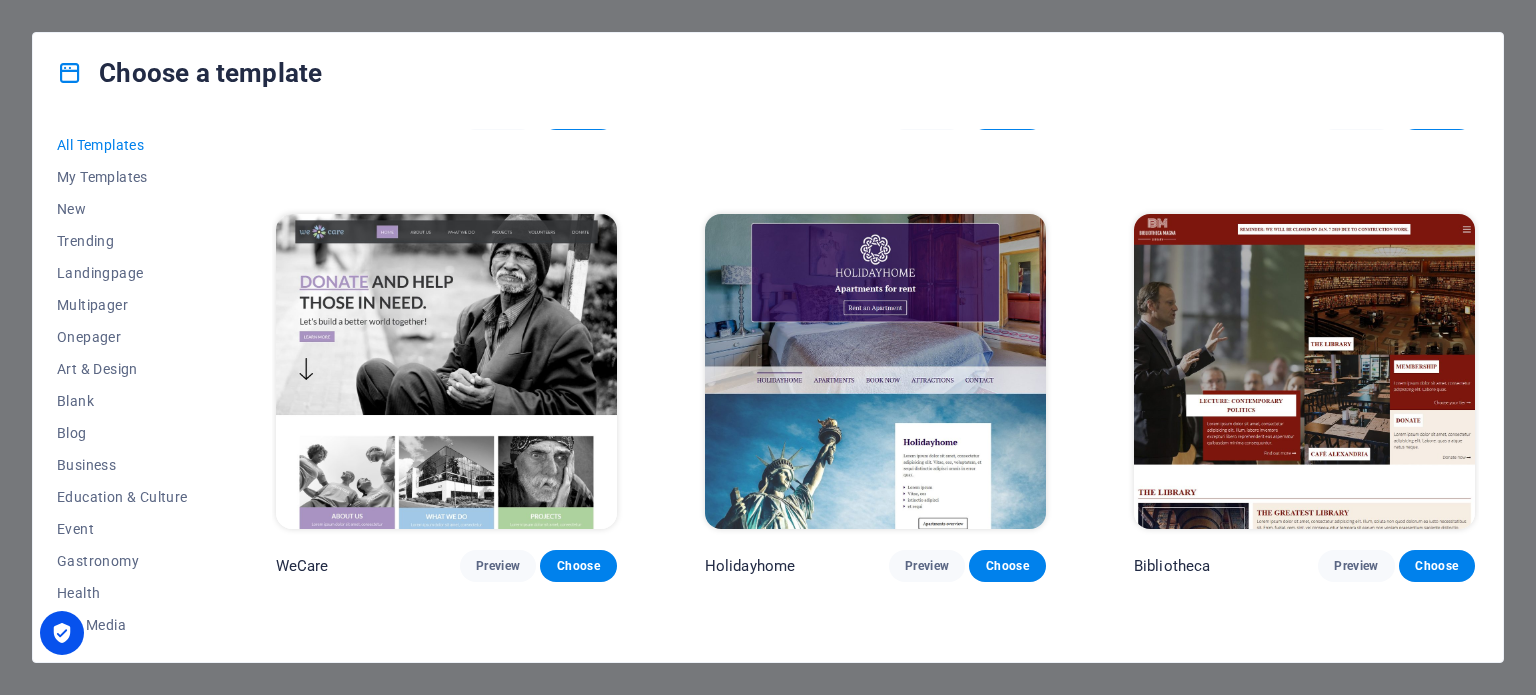 scroll, scrollTop: 11202, scrollLeft: 0, axis: vertical 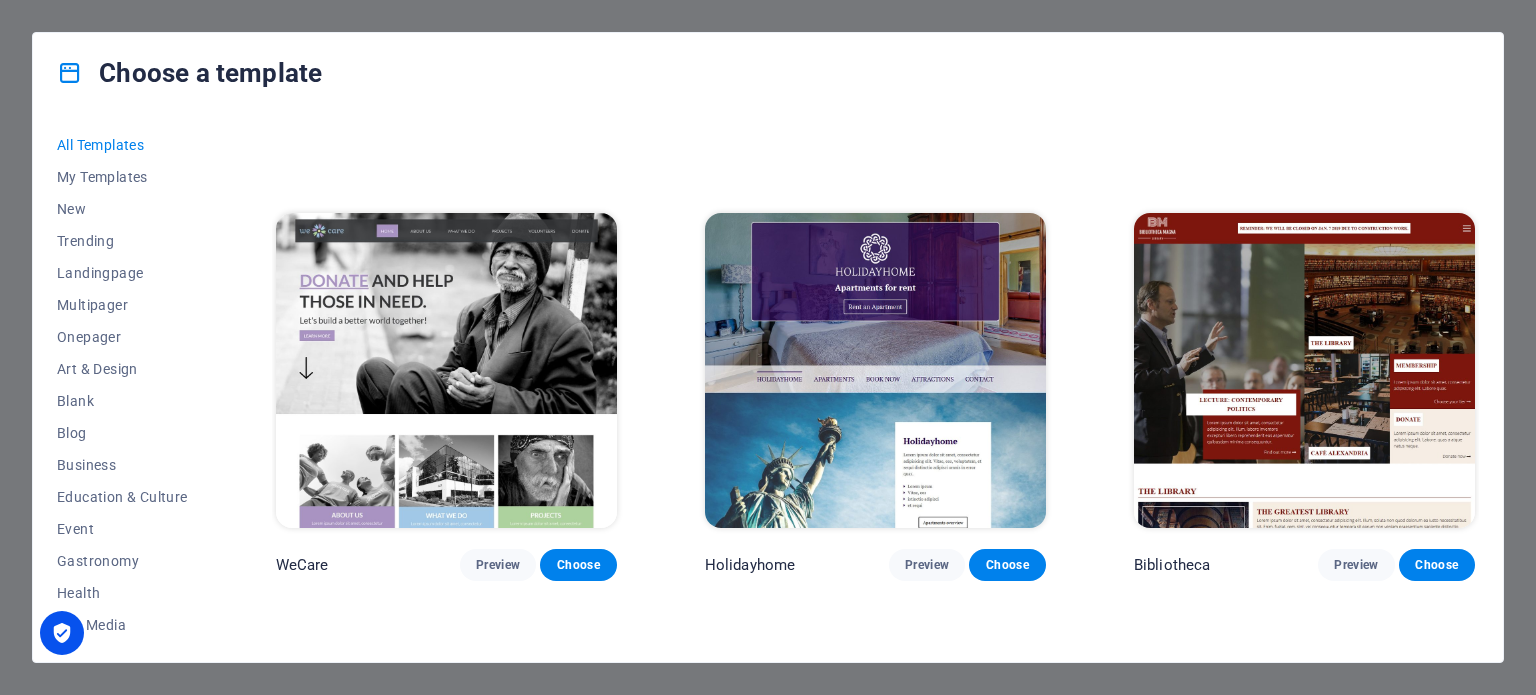 click at bounding box center (446, 370) 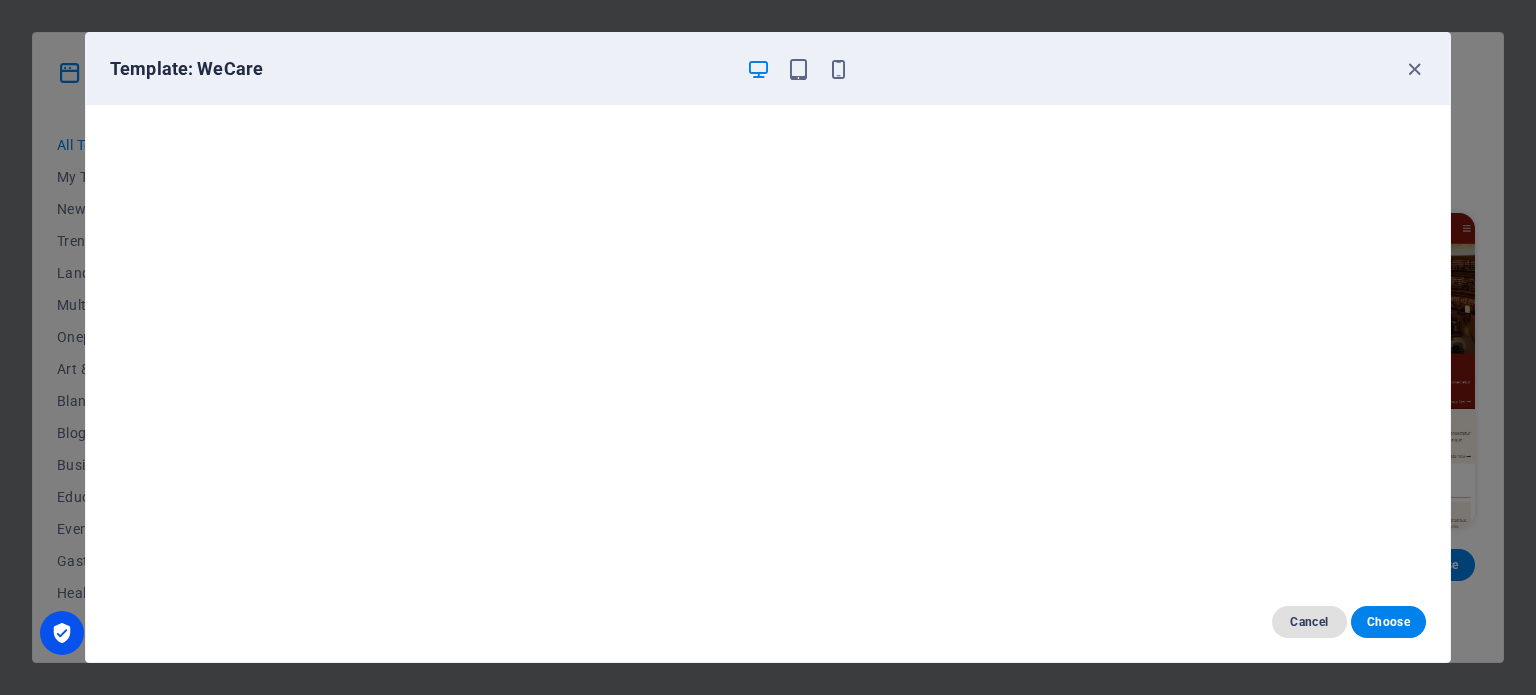 click on "Cancel" at bounding box center [1309, 622] 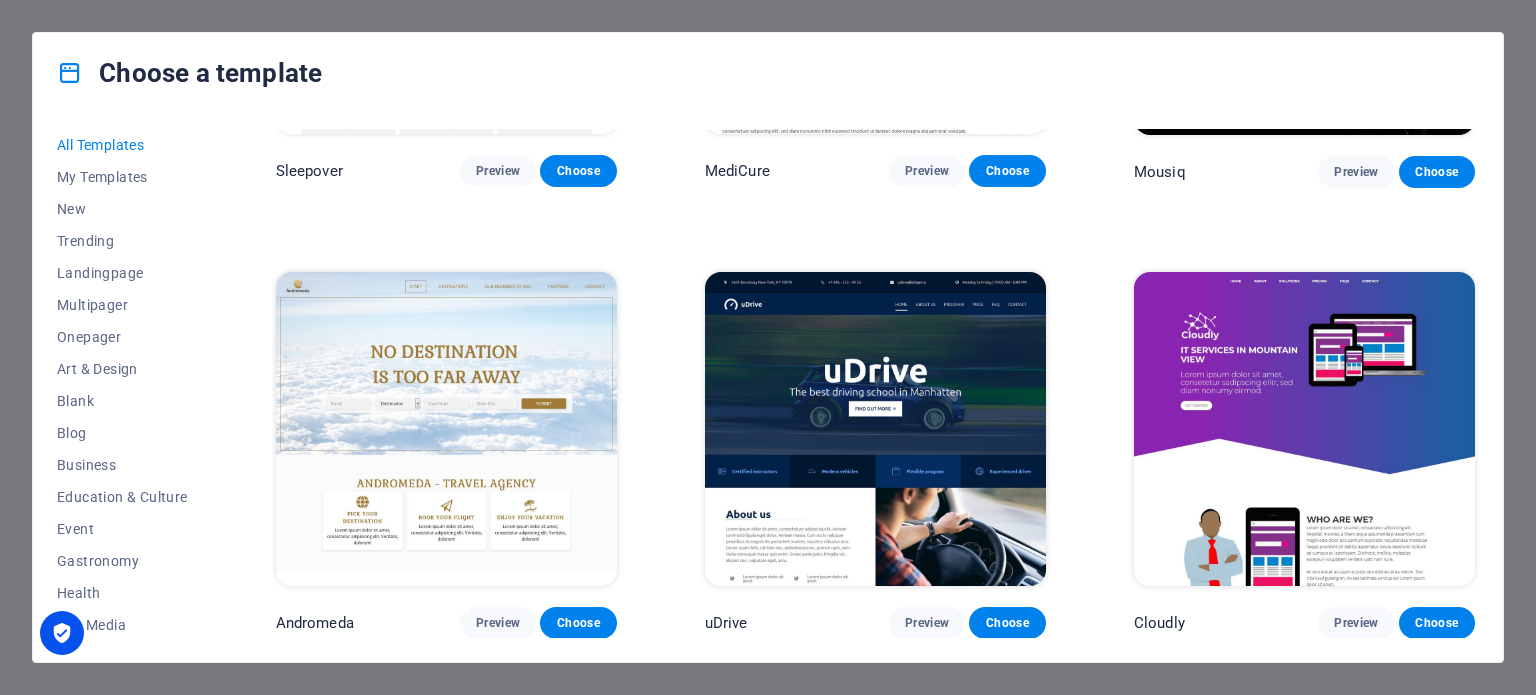 scroll, scrollTop: 14302, scrollLeft: 0, axis: vertical 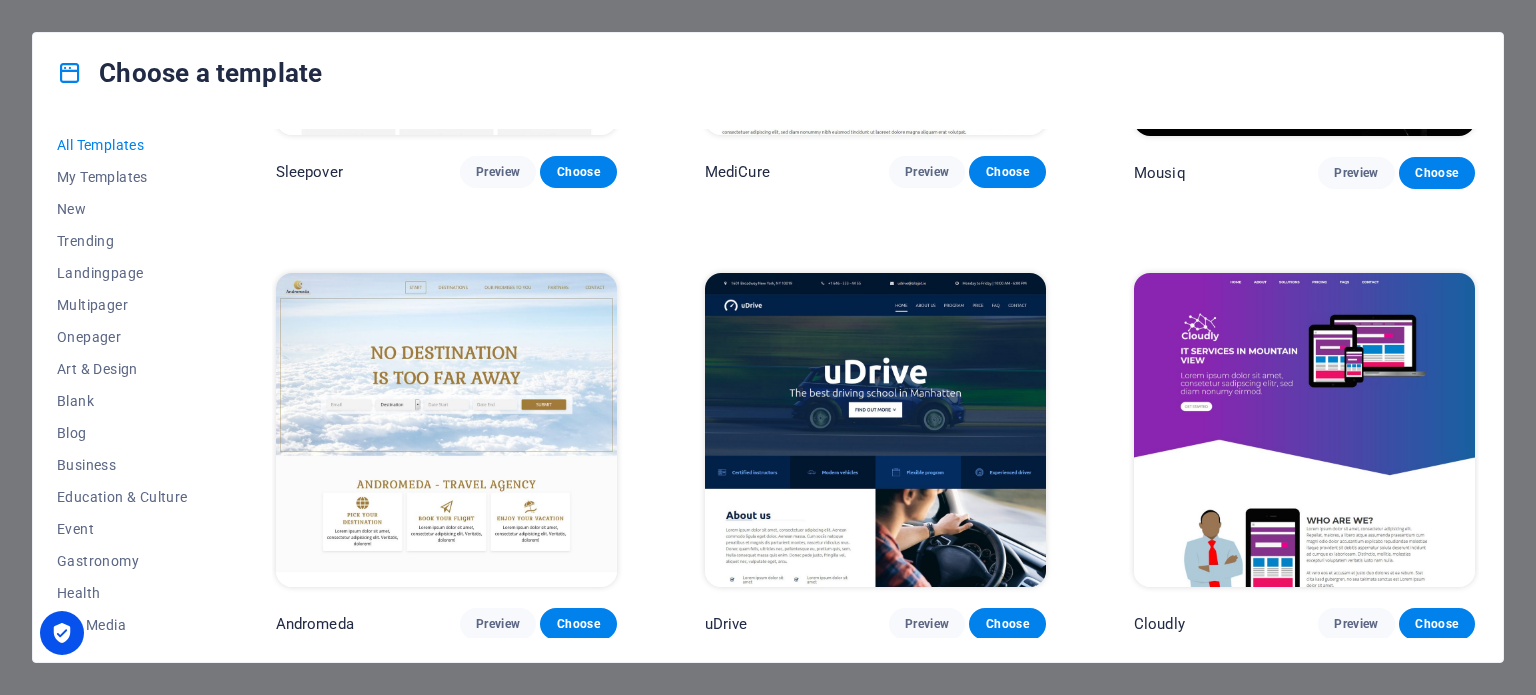click at bounding box center (1304, 430) 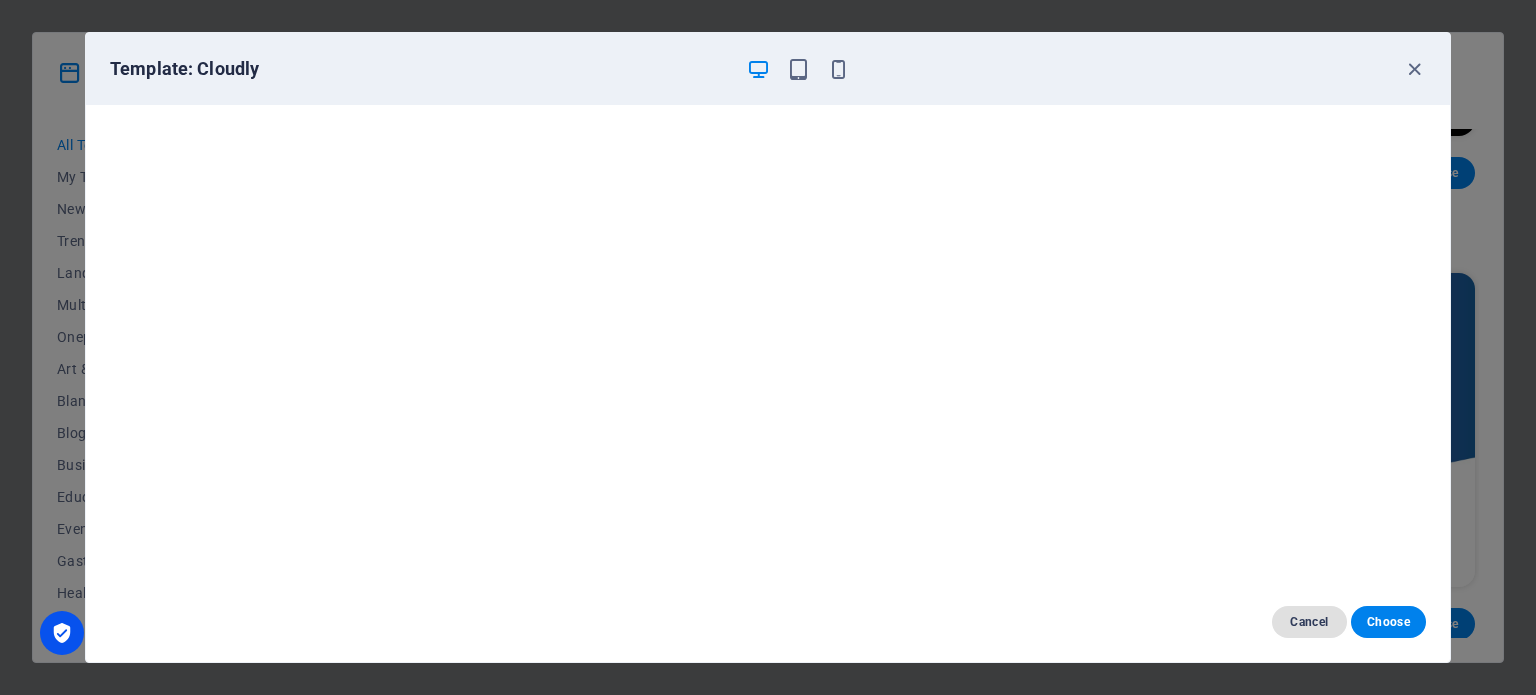 click on "Cancel" at bounding box center [1309, 622] 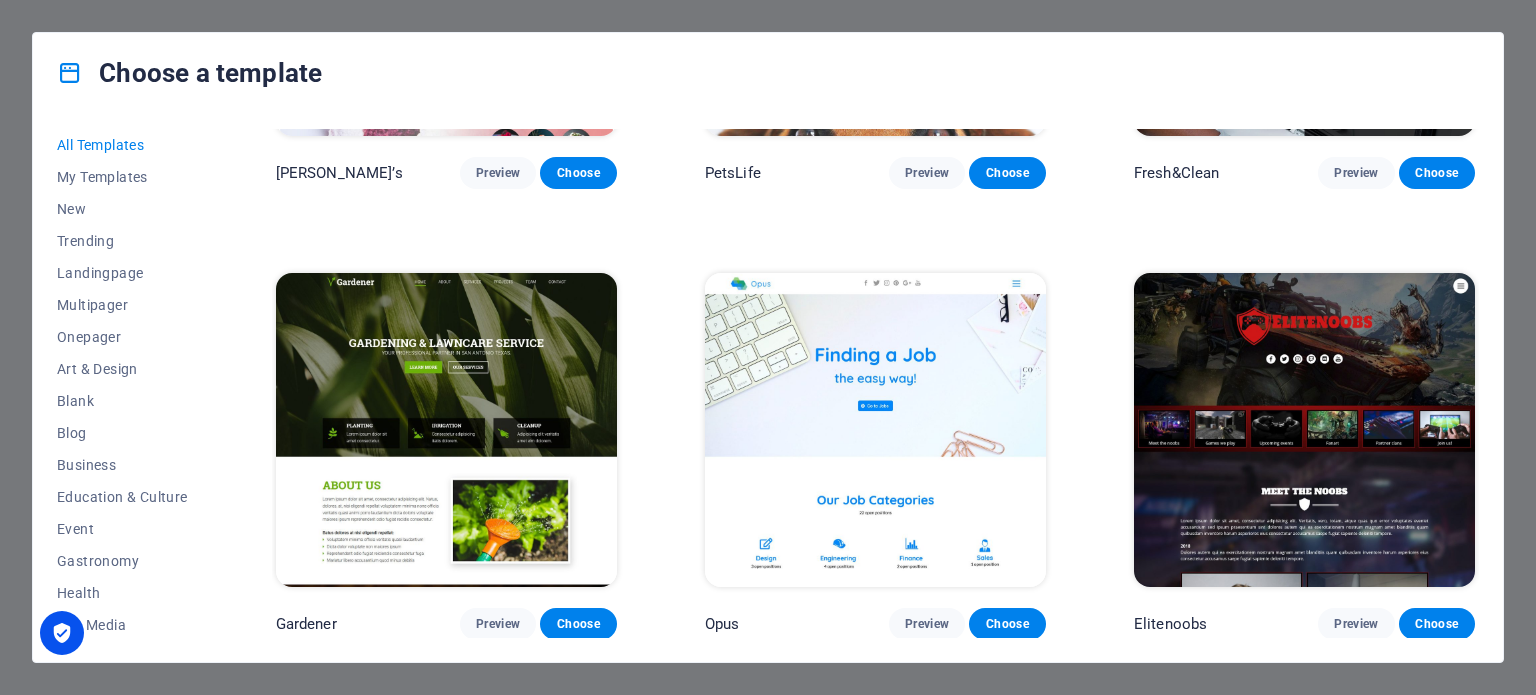 scroll, scrollTop: 15202, scrollLeft: 0, axis: vertical 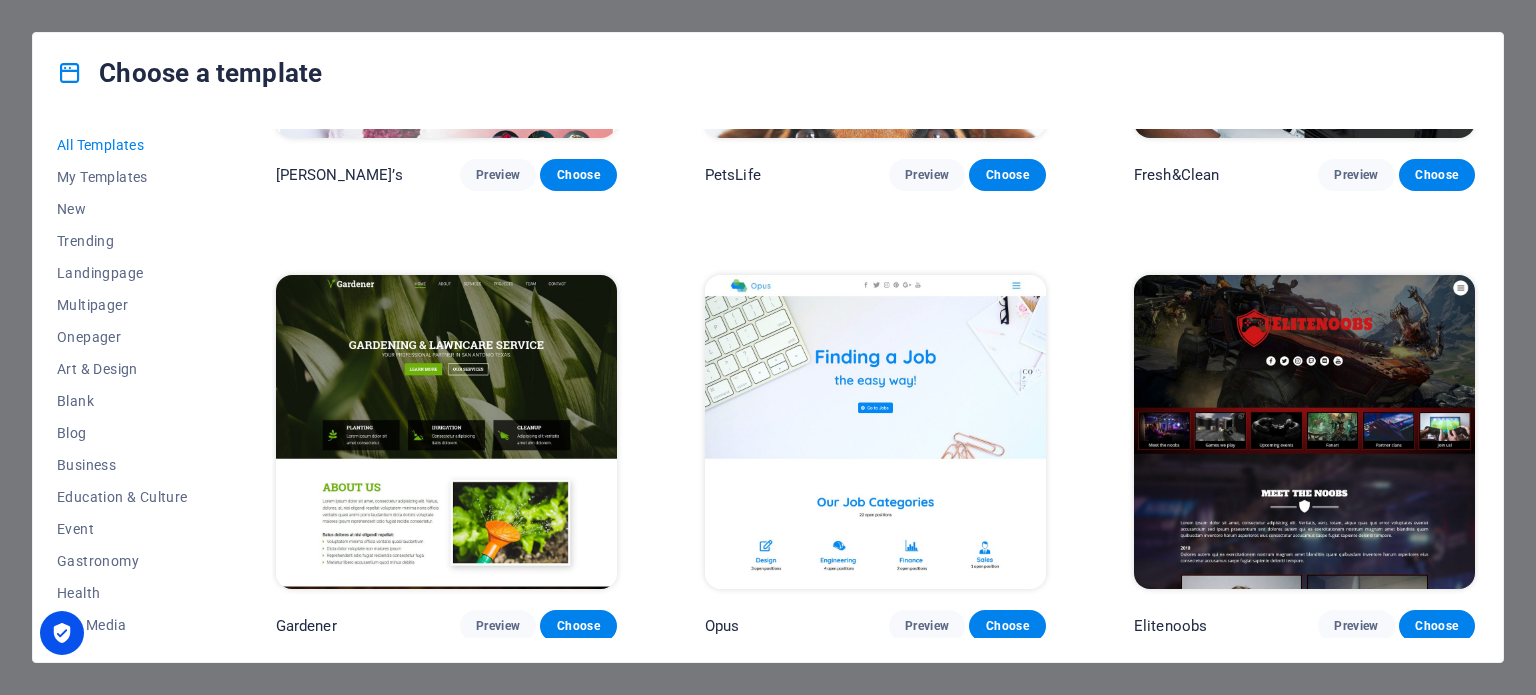 click at bounding box center (1304, 432) 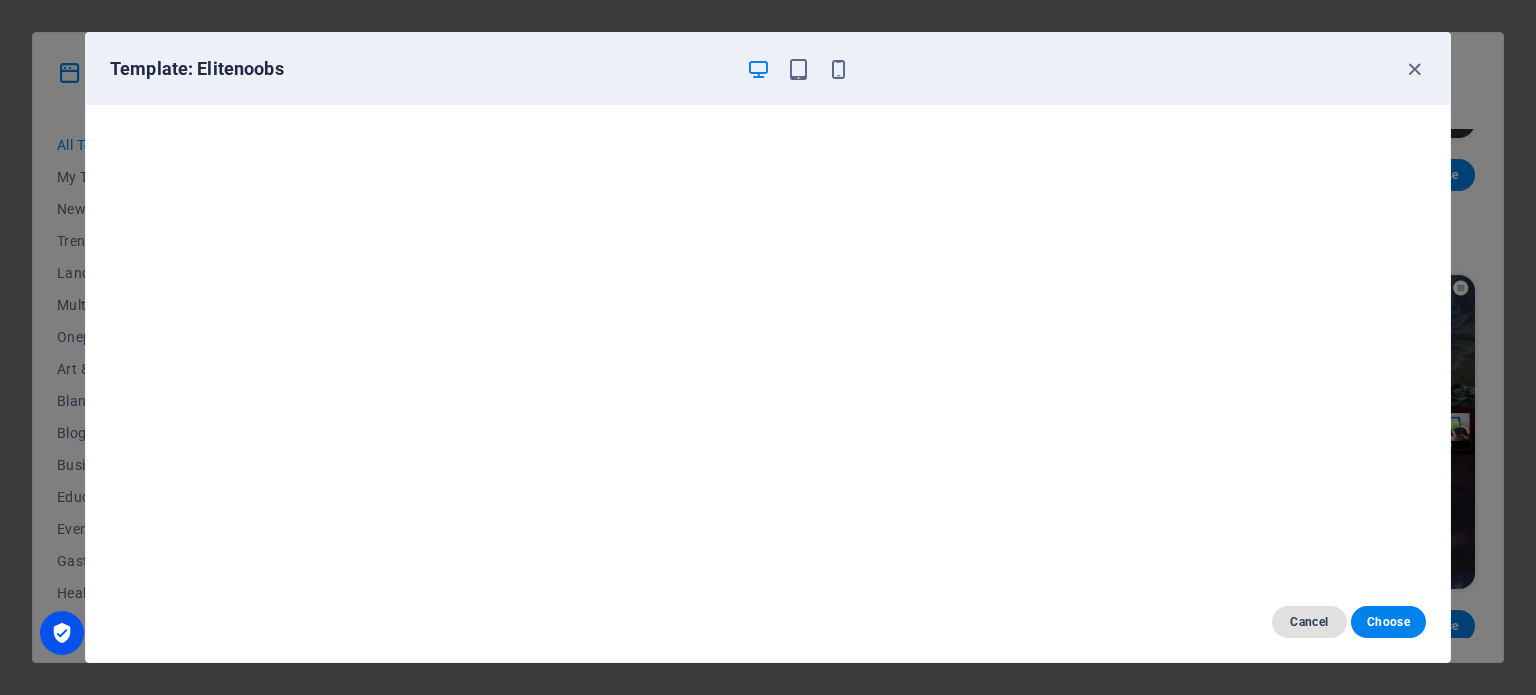 click on "Cancel" at bounding box center [1309, 622] 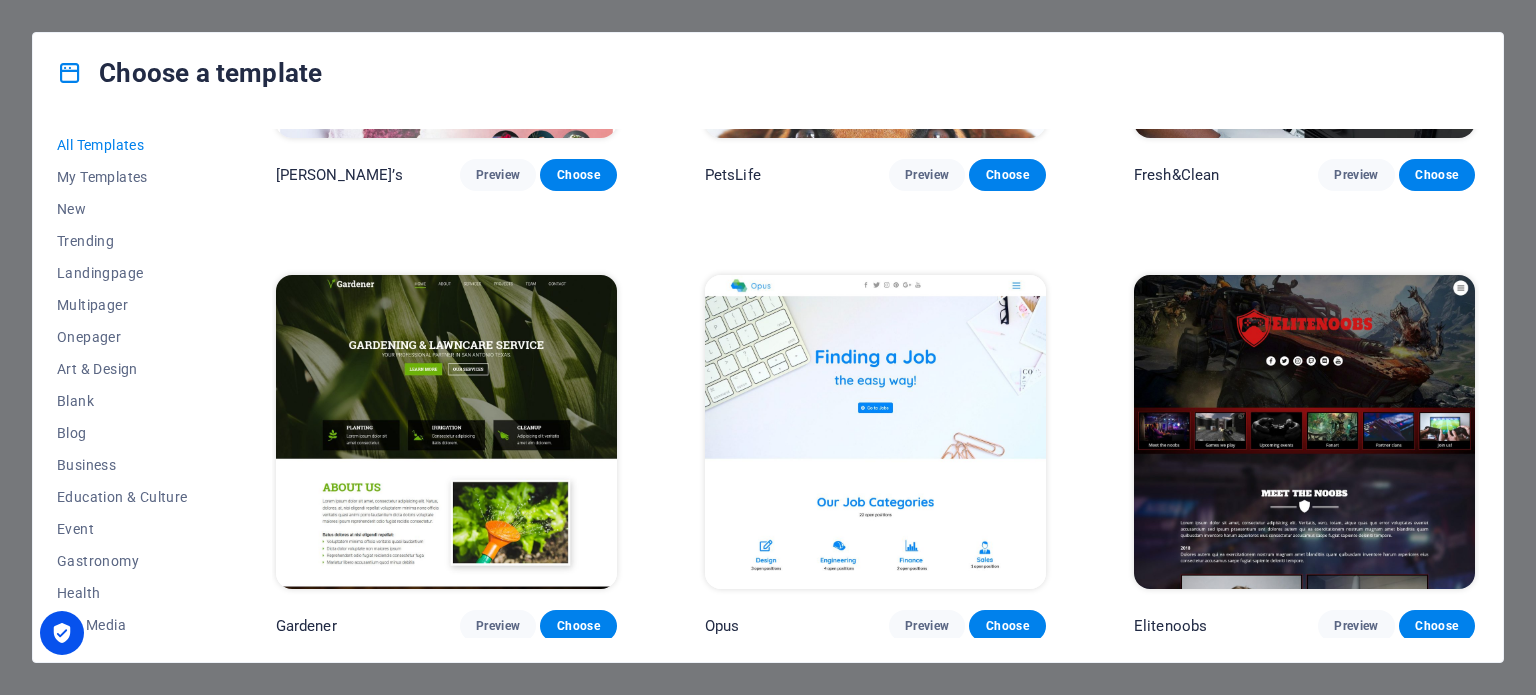 click at bounding box center [875, 432] 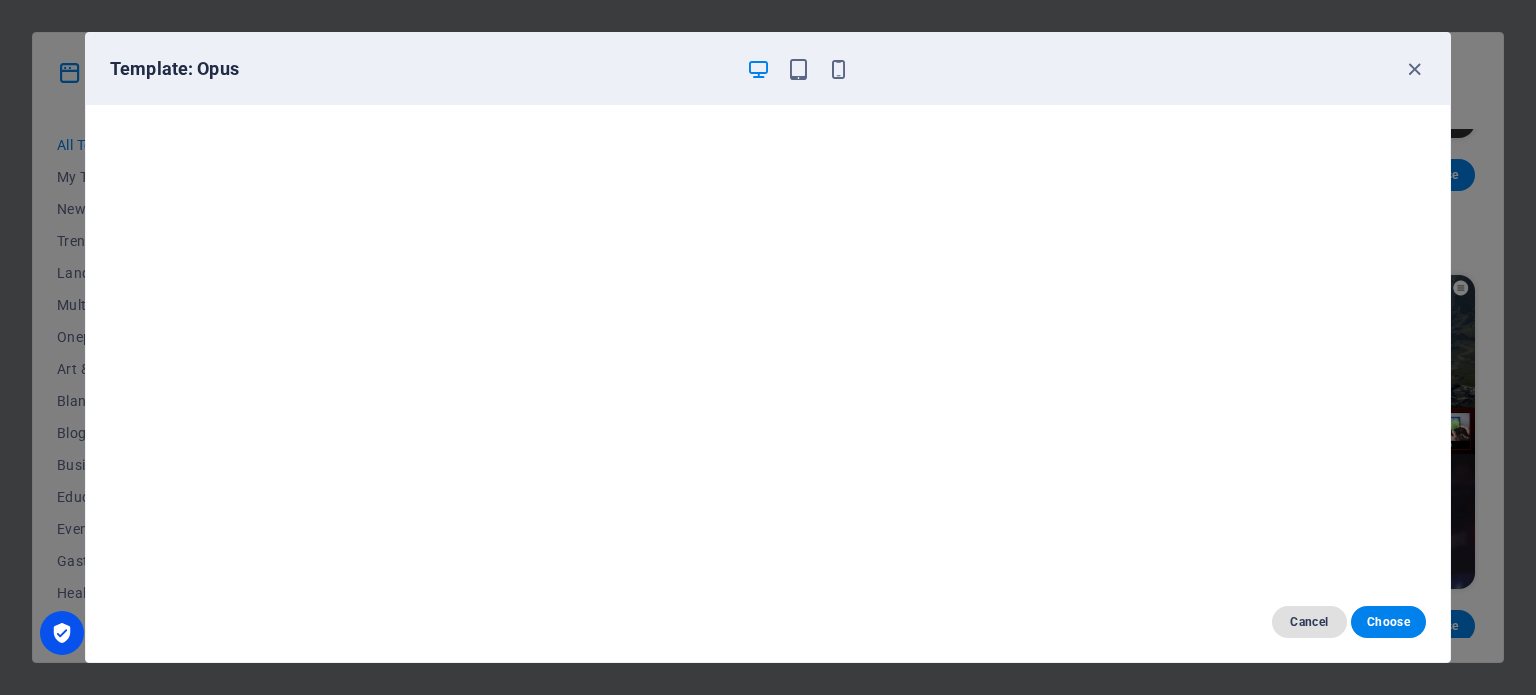 click on "Cancel" at bounding box center (1309, 622) 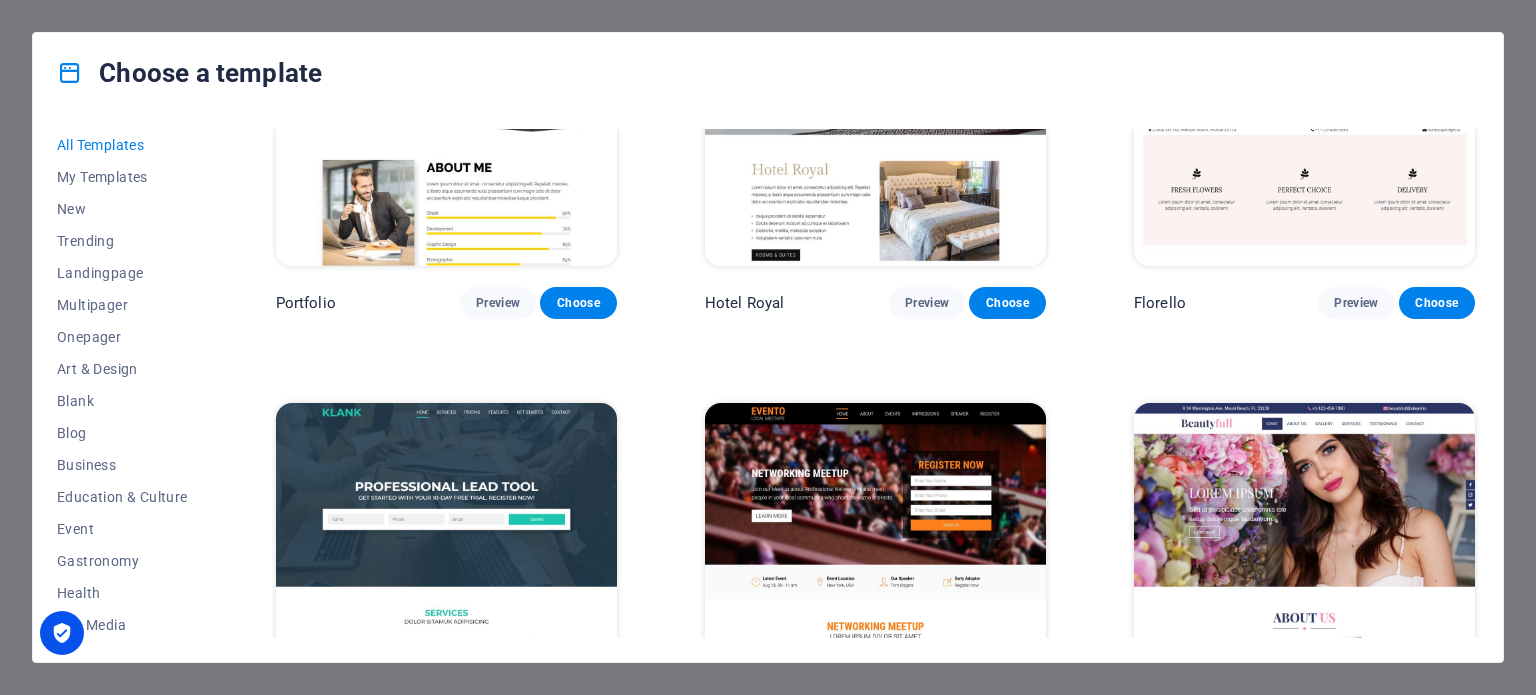 scroll, scrollTop: 16502, scrollLeft: 0, axis: vertical 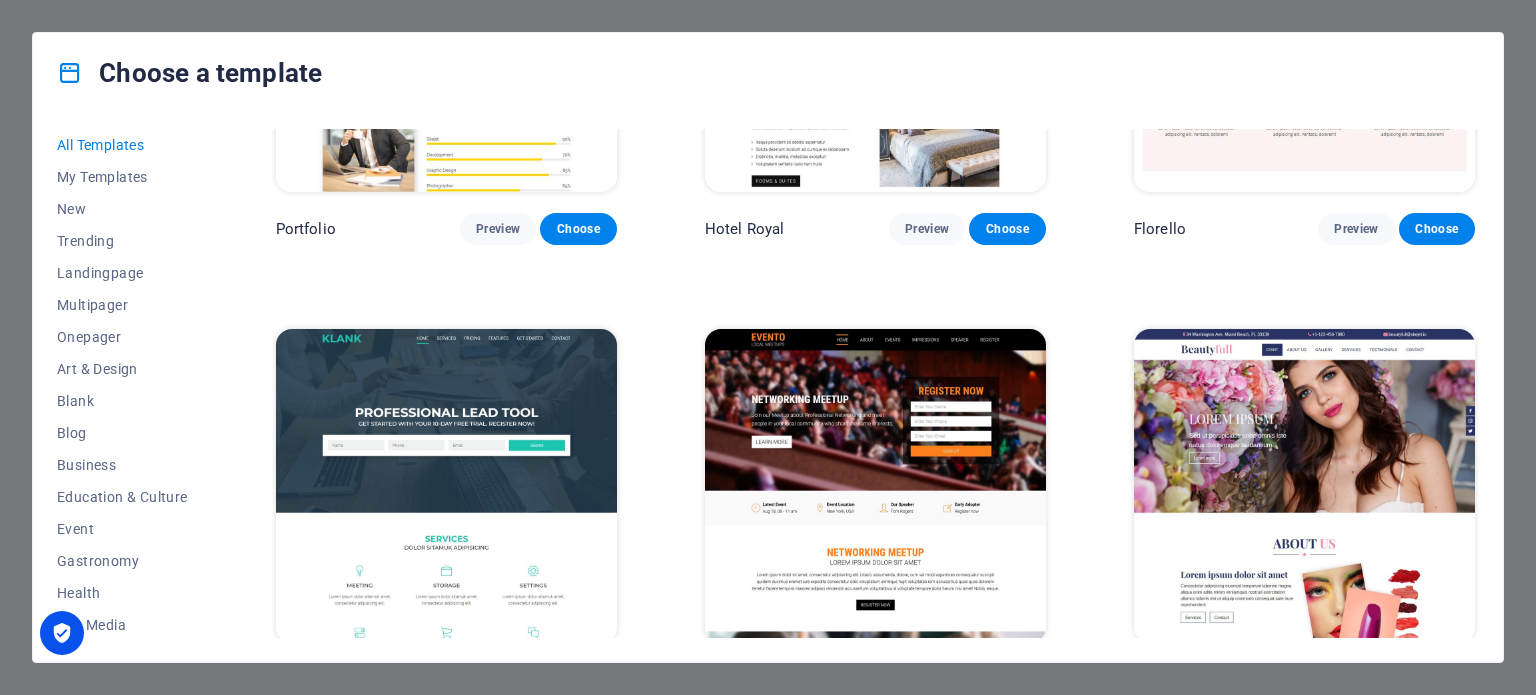 click at bounding box center [446, 486] 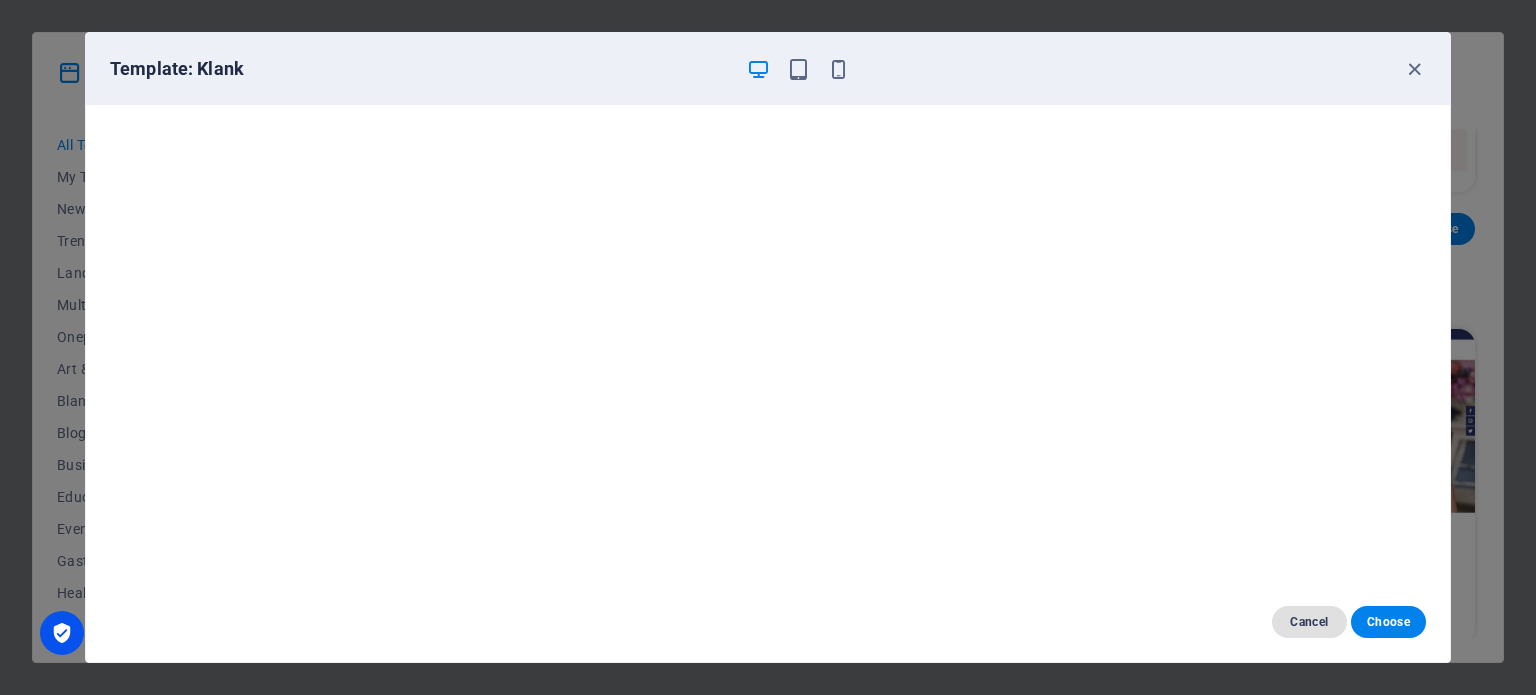 click on "Cancel" at bounding box center (1309, 622) 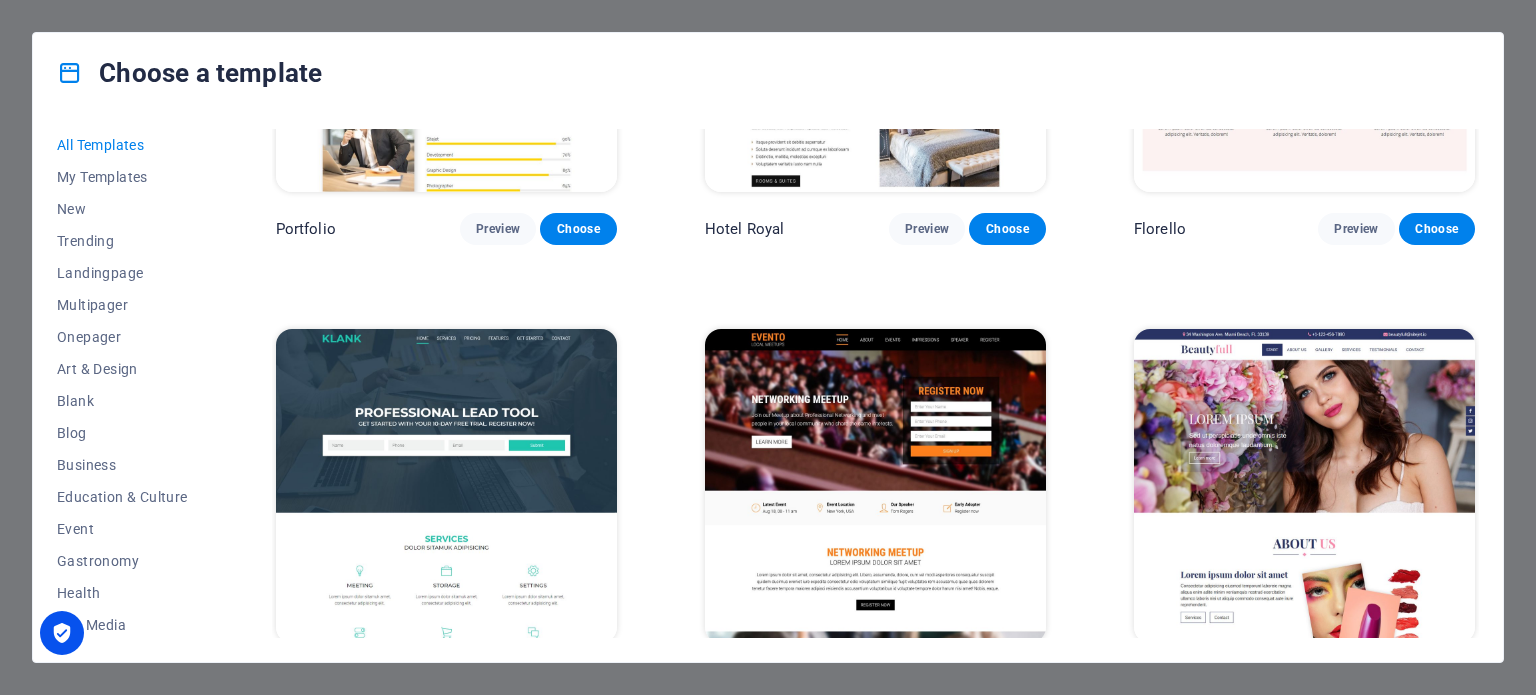 click at bounding box center [1304, 486] 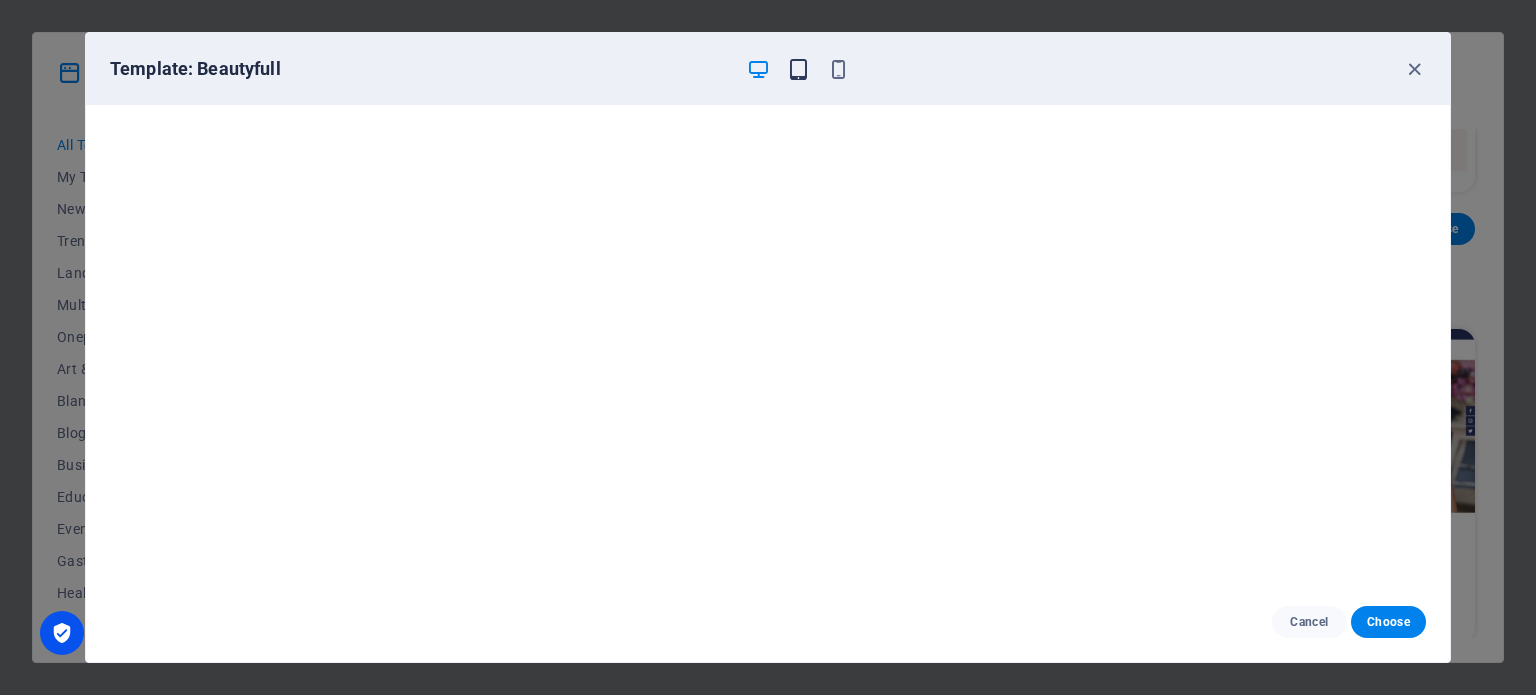 click at bounding box center [798, 69] 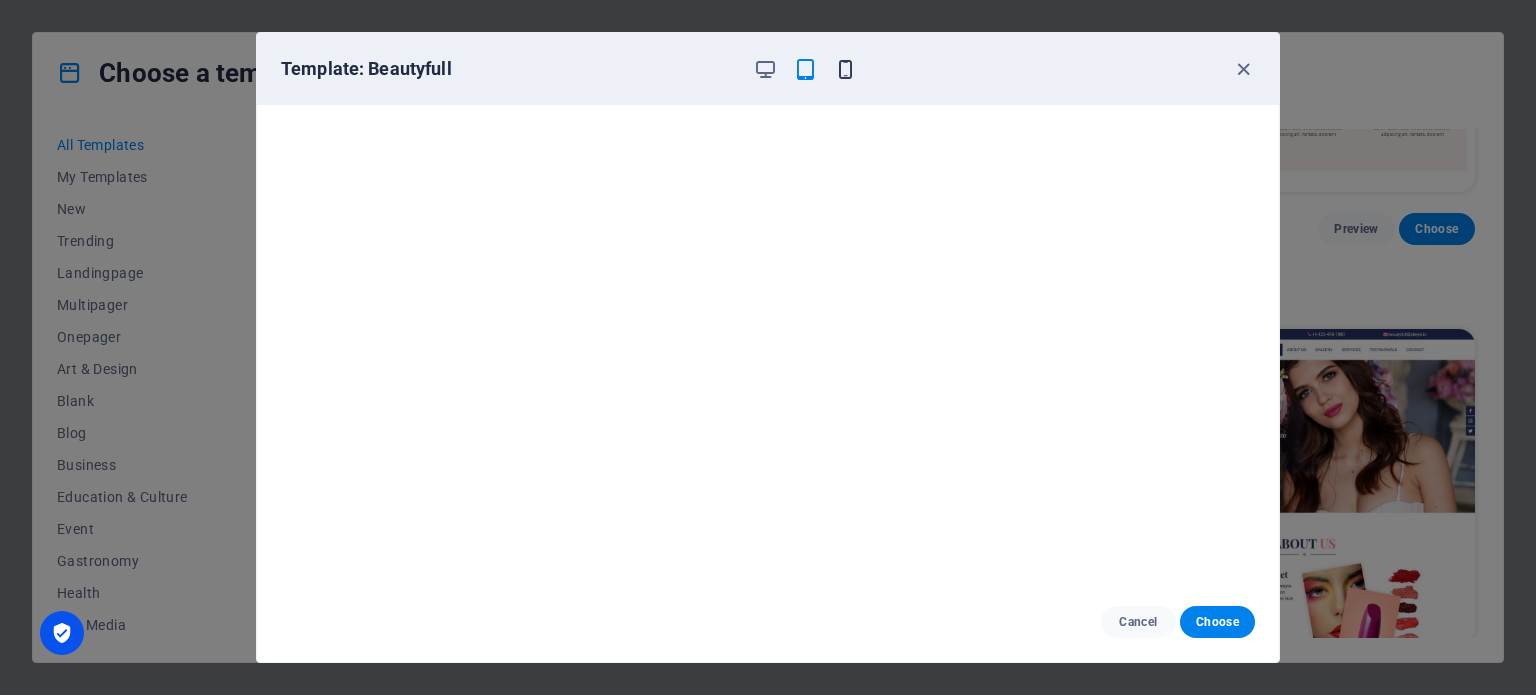 click at bounding box center (845, 69) 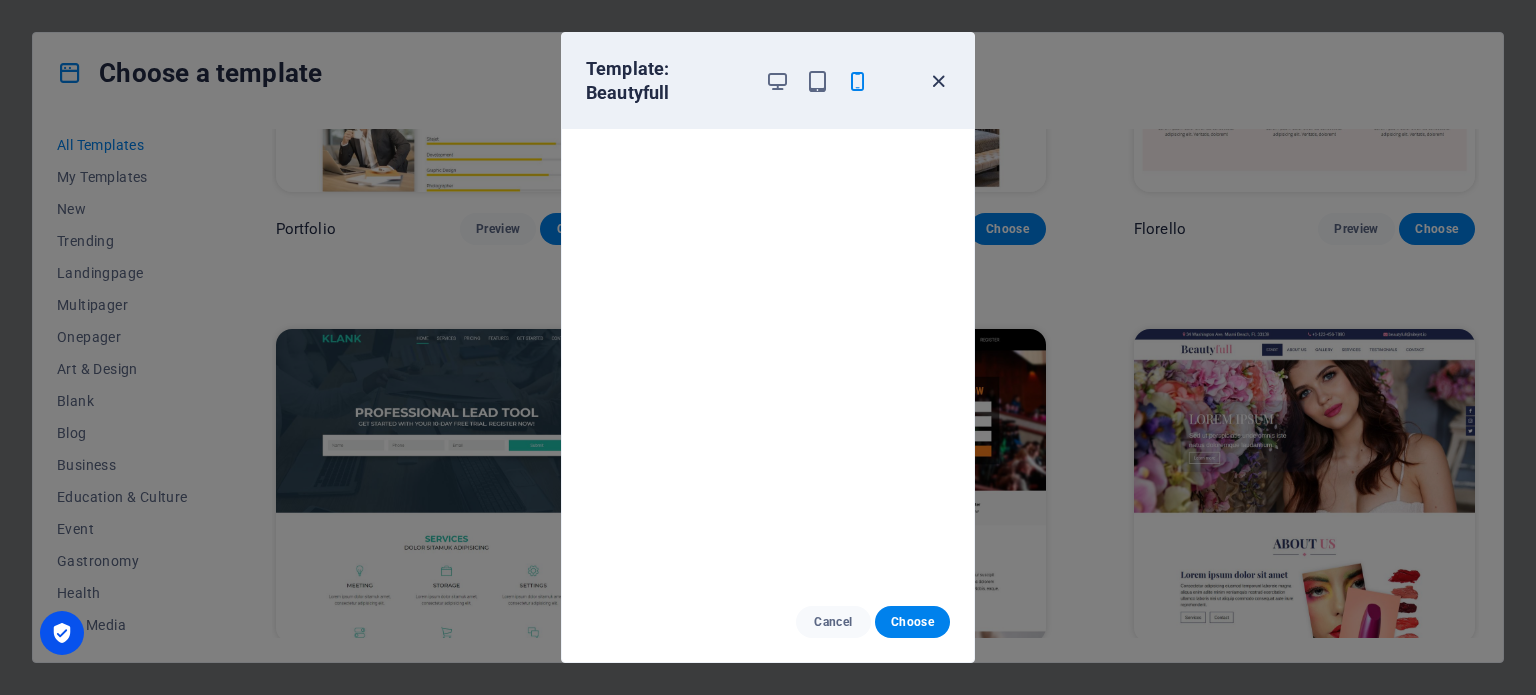 click at bounding box center [938, 81] 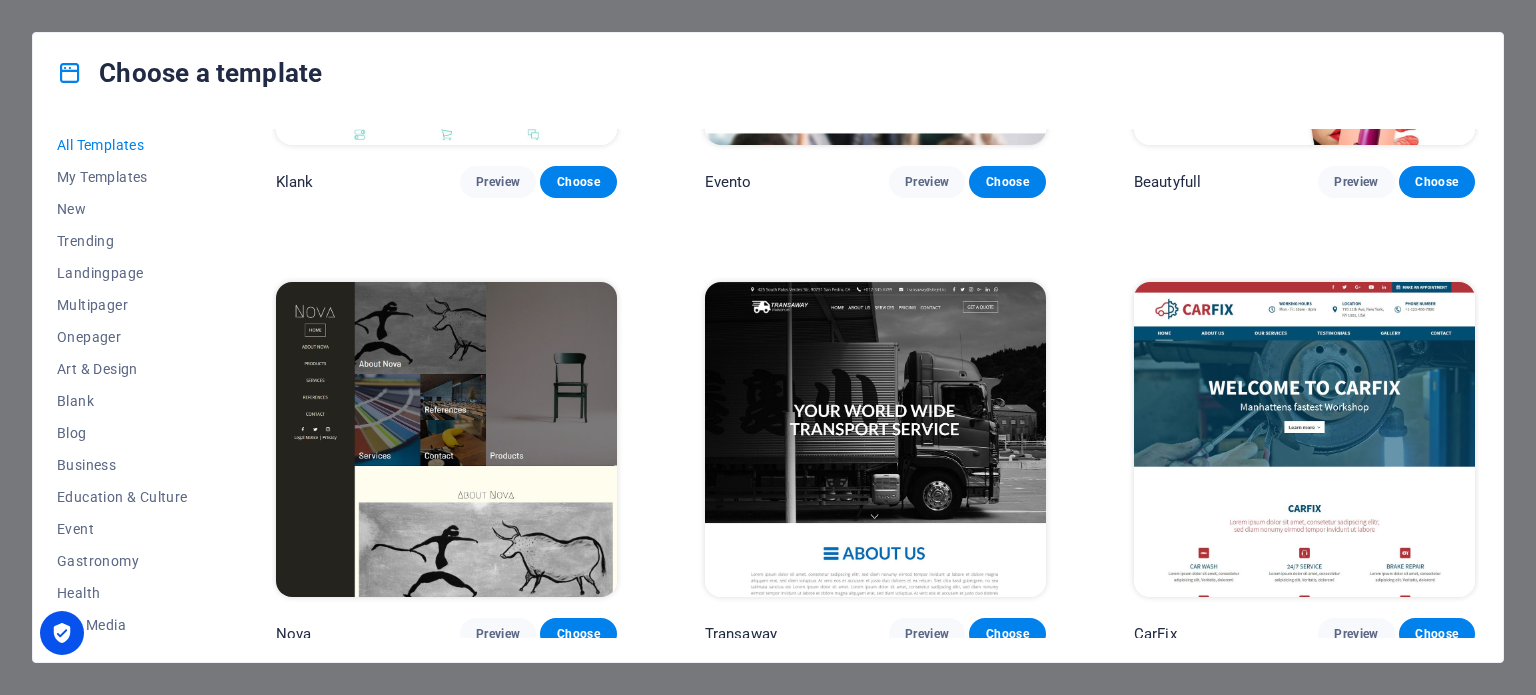 scroll, scrollTop: 17002, scrollLeft: 0, axis: vertical 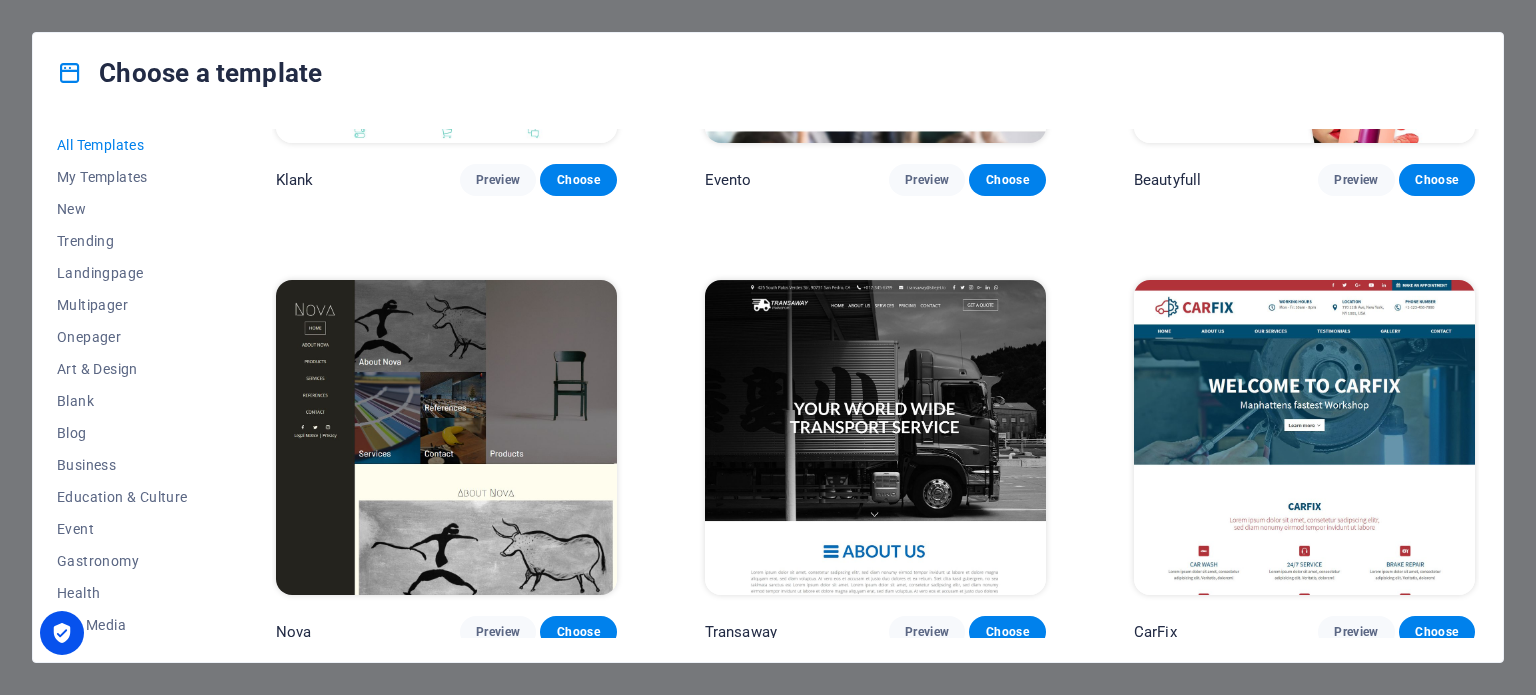 click at bounding box center [446, 437] 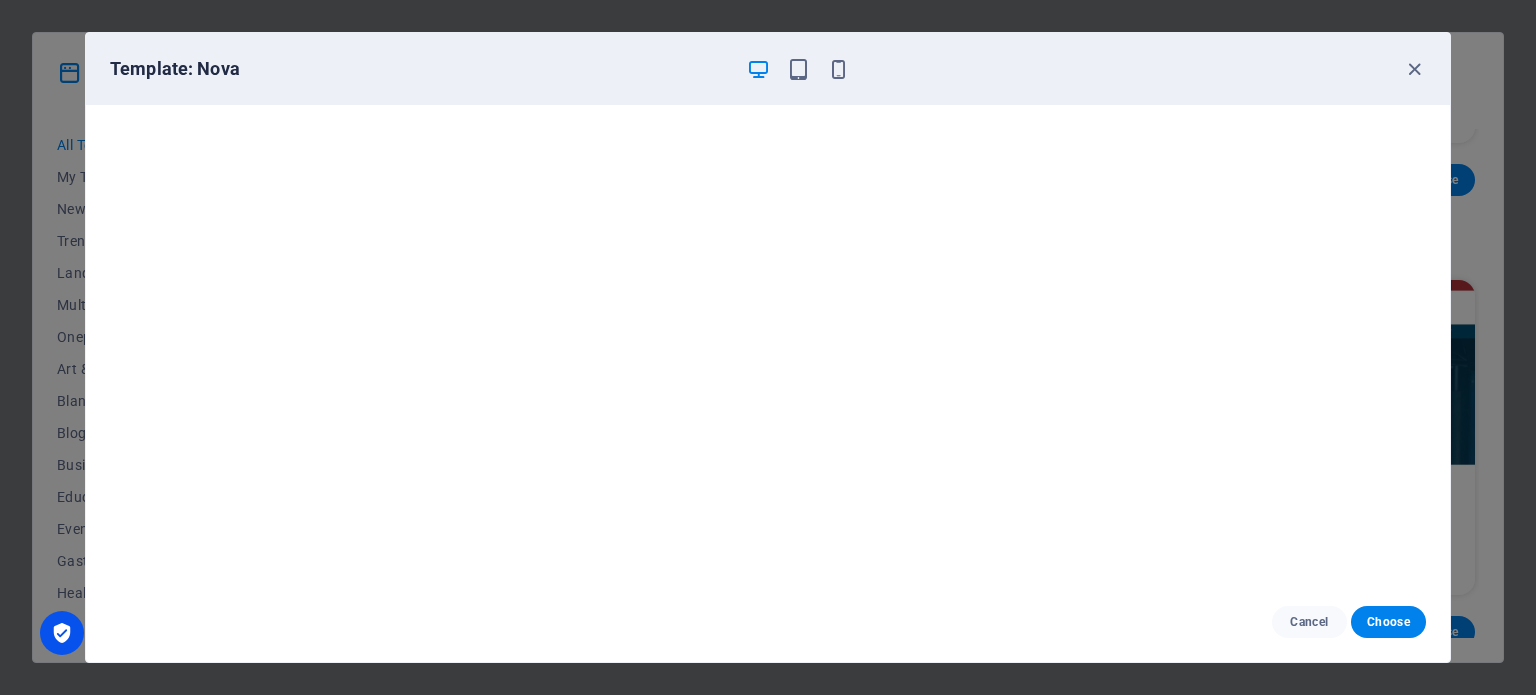 scroll, scrollTop: 0, scrollLeft: 0, axis: both 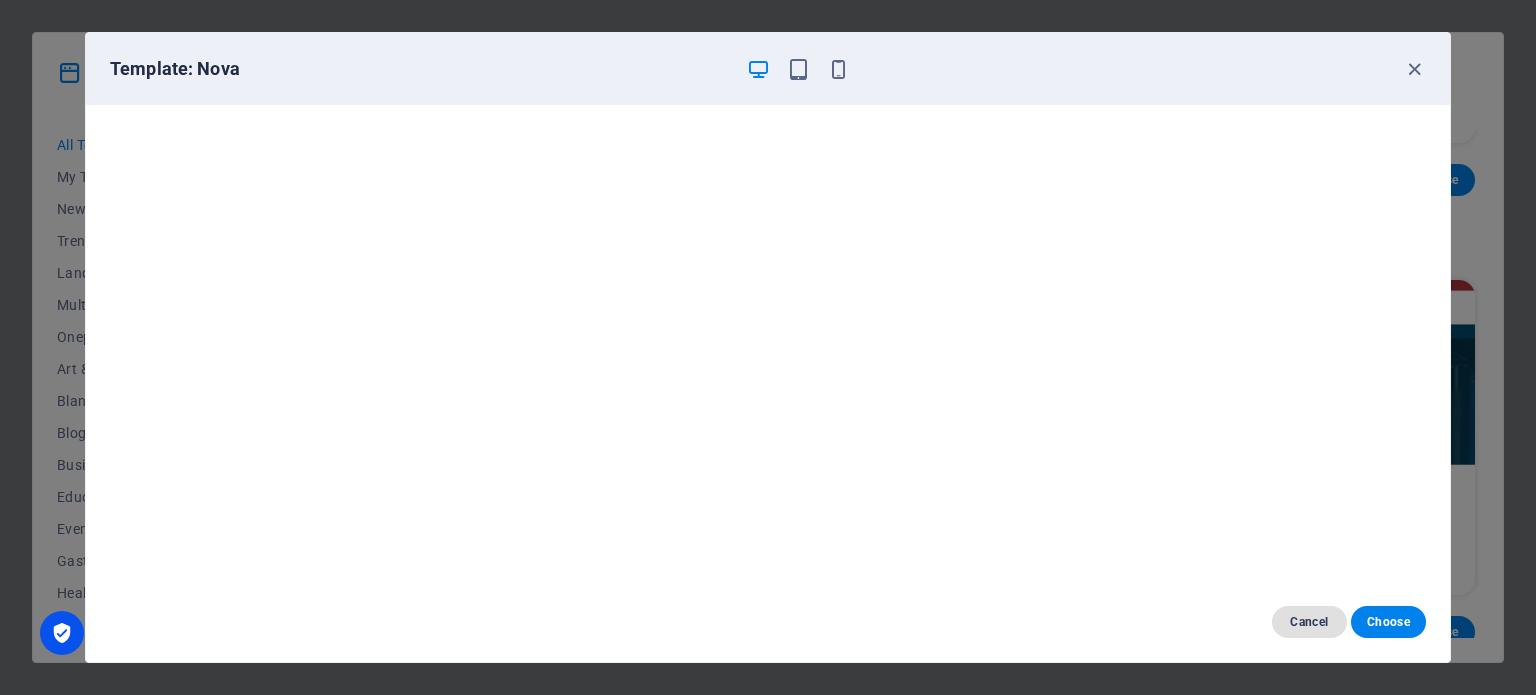 click on "Cancel" at bounding box center (1309, 622) 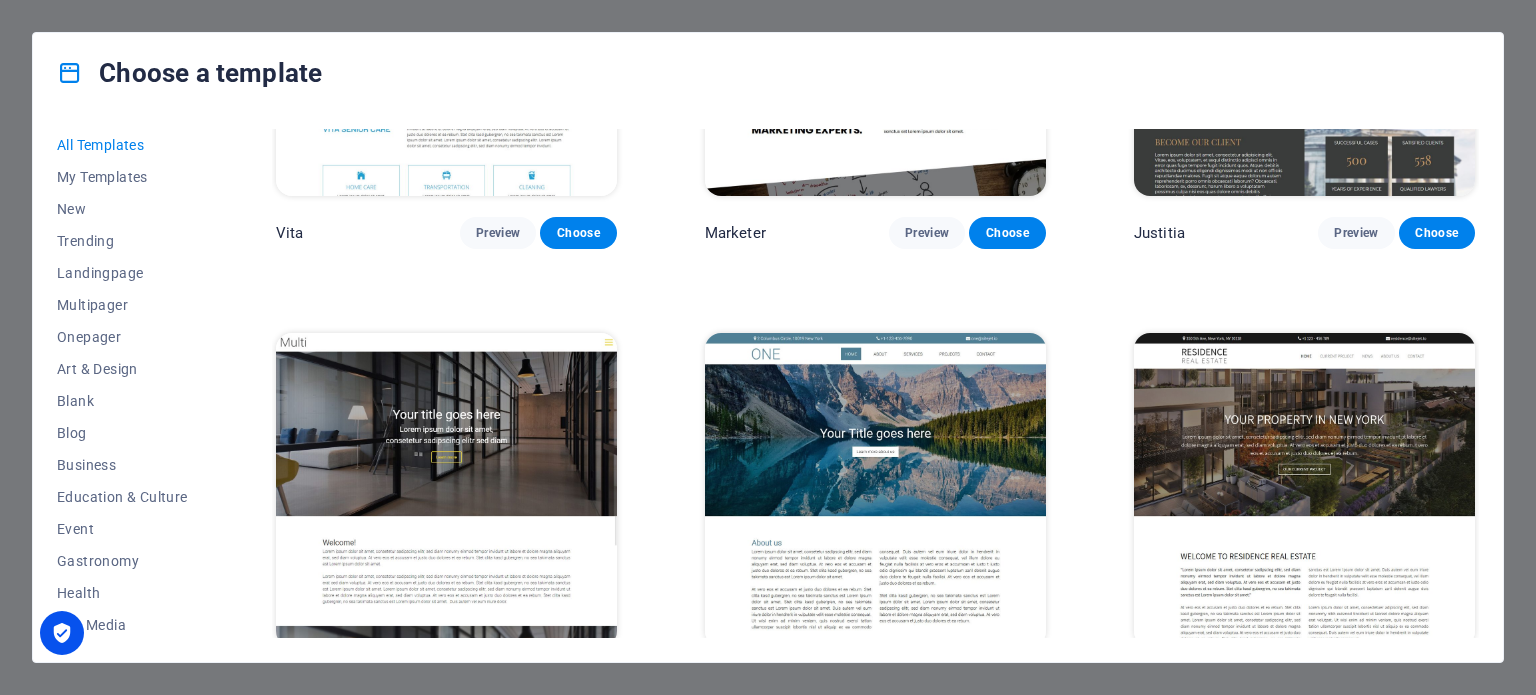 scroll, scrollTop: 17902, scrollLeft: 0, axis: vertical 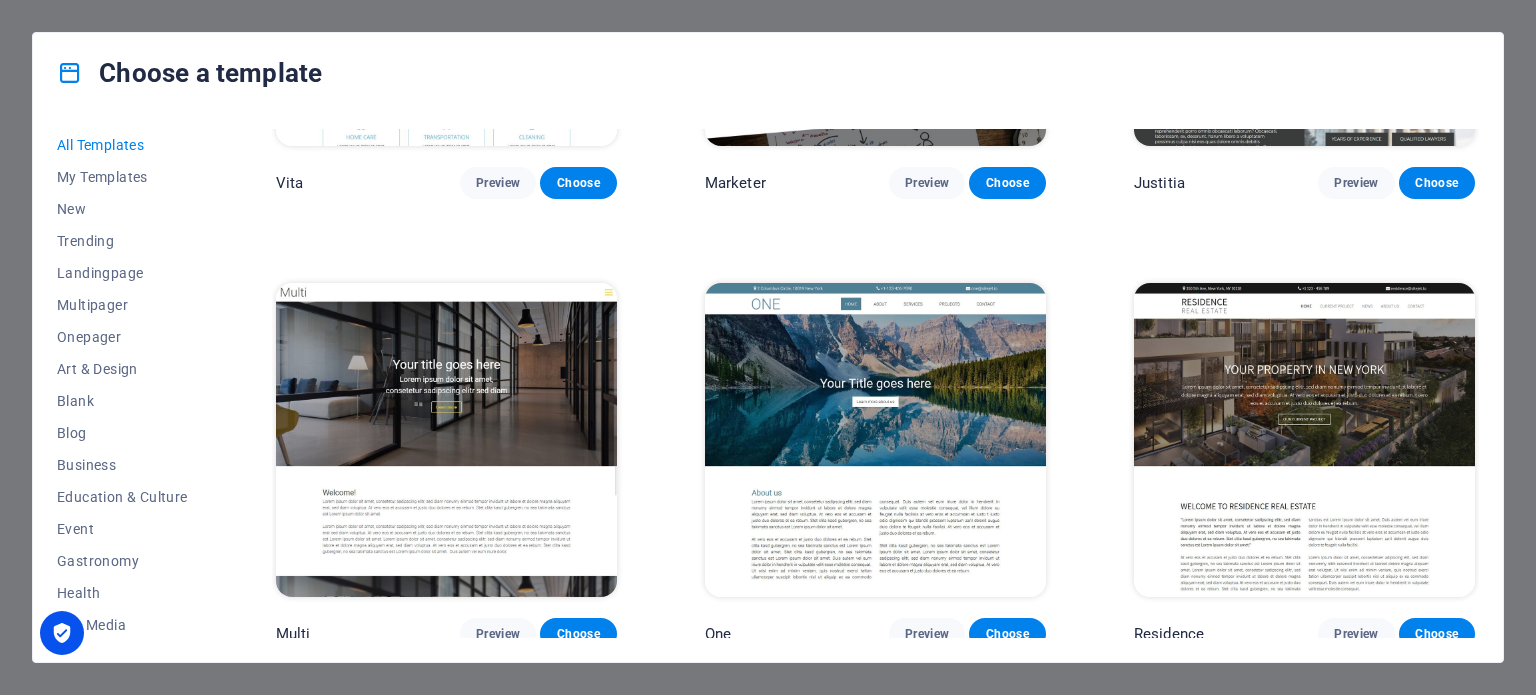 click at bounding box center [446, 440] 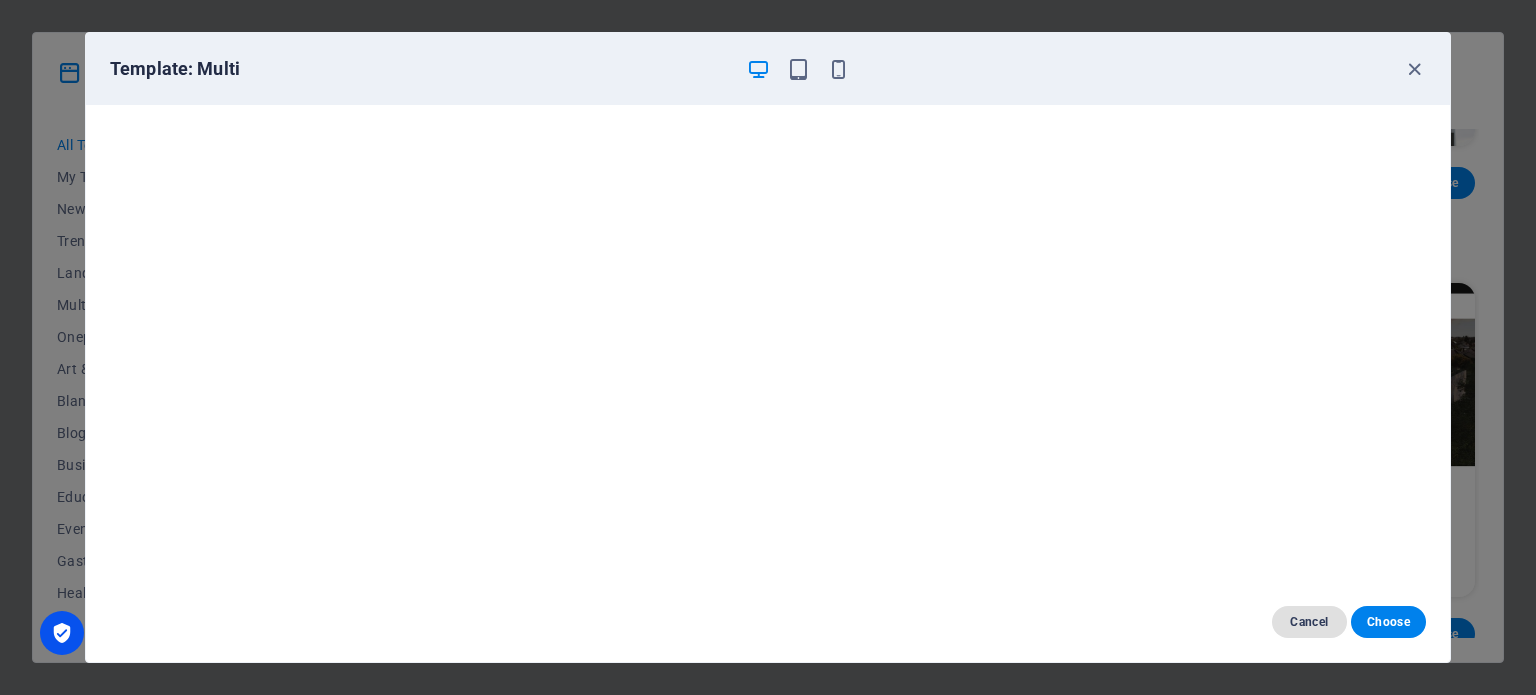 click on "Cancel" at bounding box center (1309, 622) 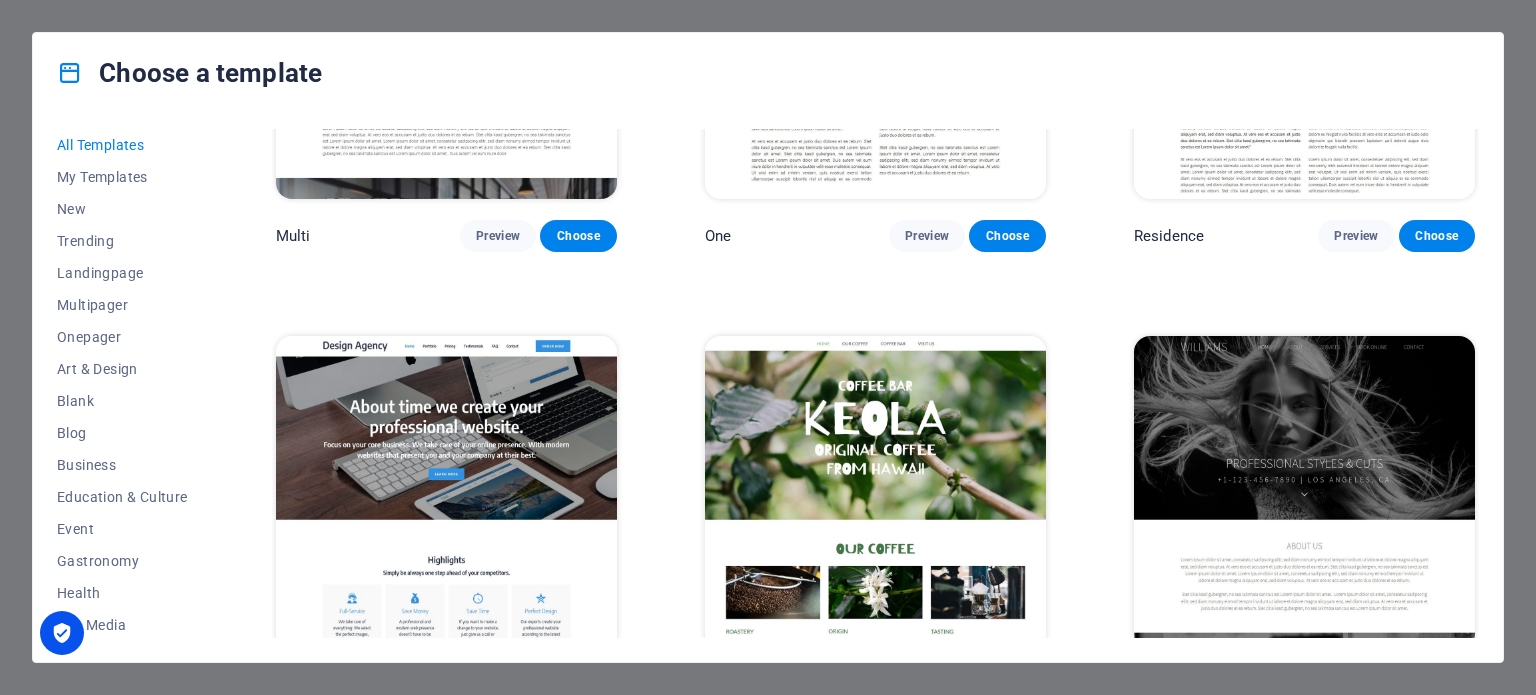 scroll, scrollTop: 18302, scrollLeft: 0, axis: vertical 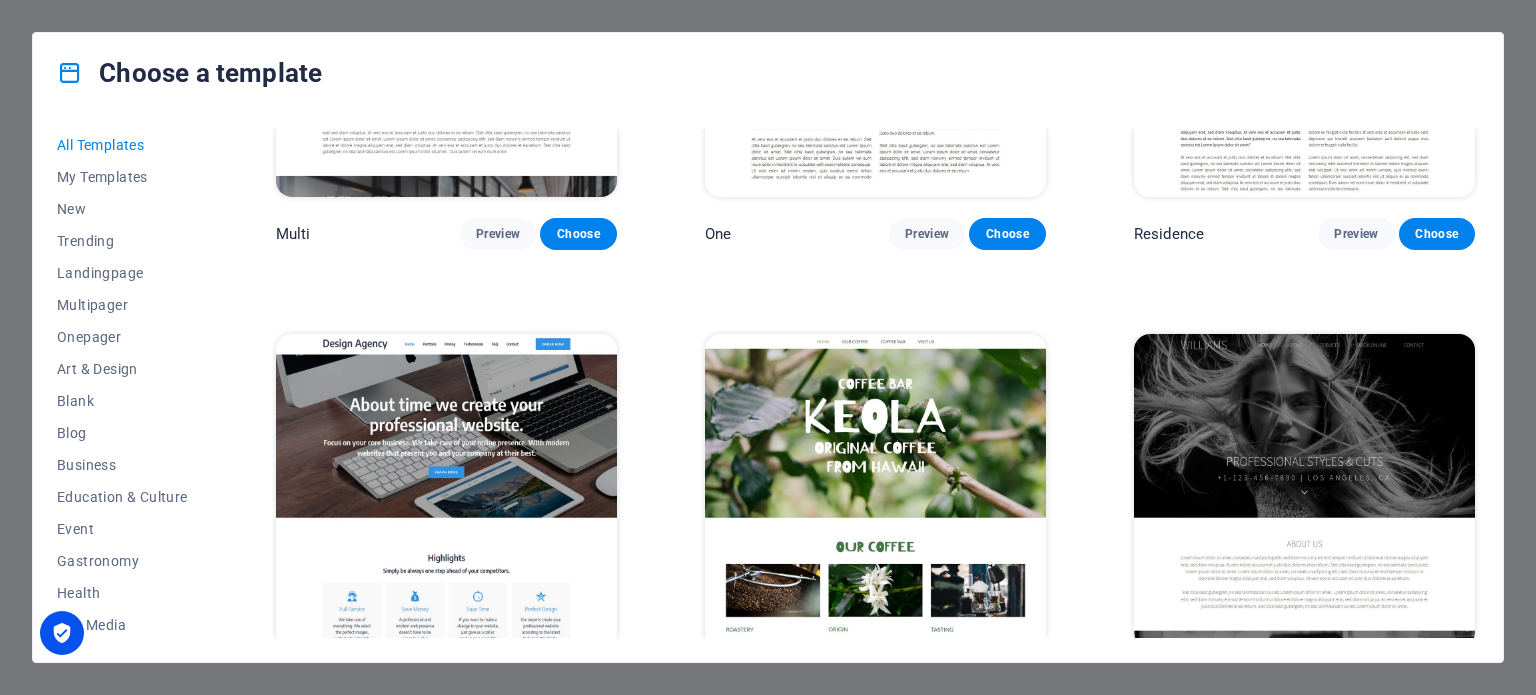 click at bounding box center [446, 491] 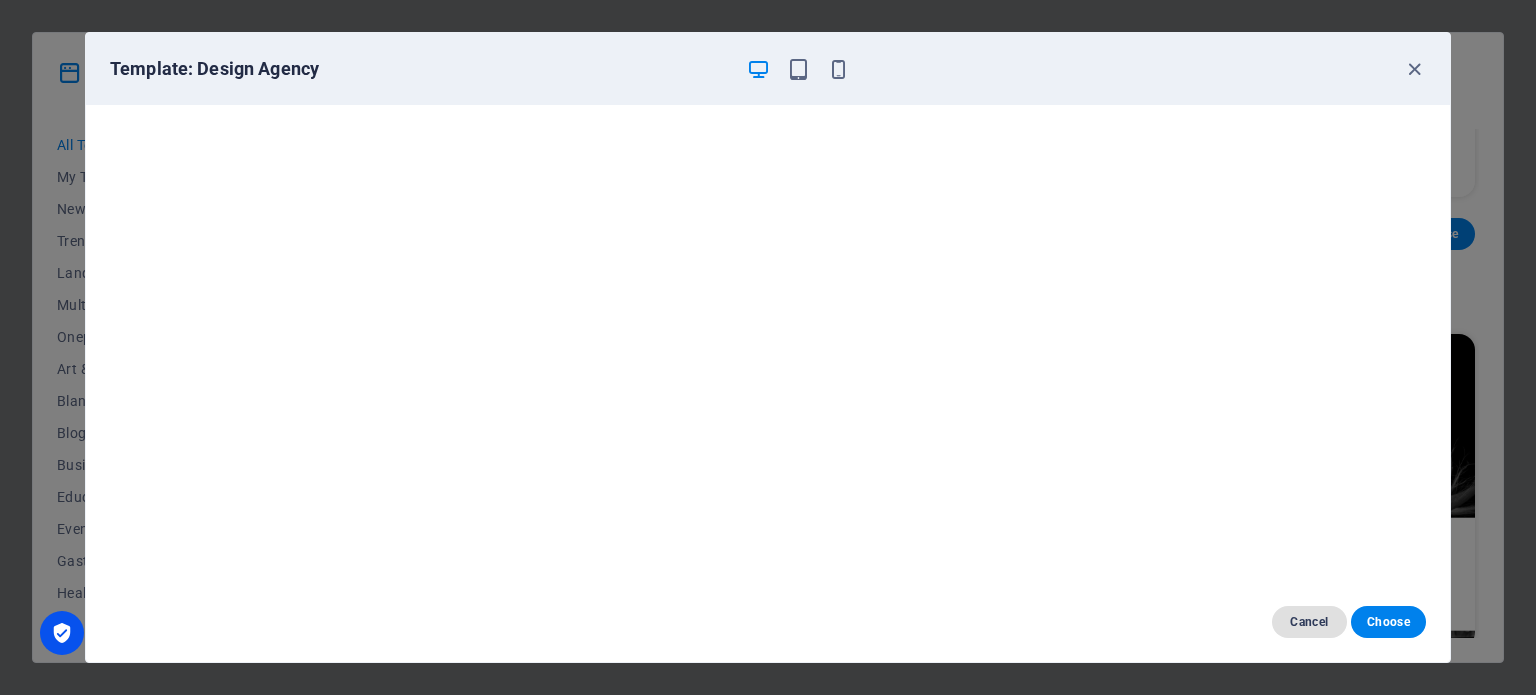 click on "Cancel" at bounding box center [1309, 622] 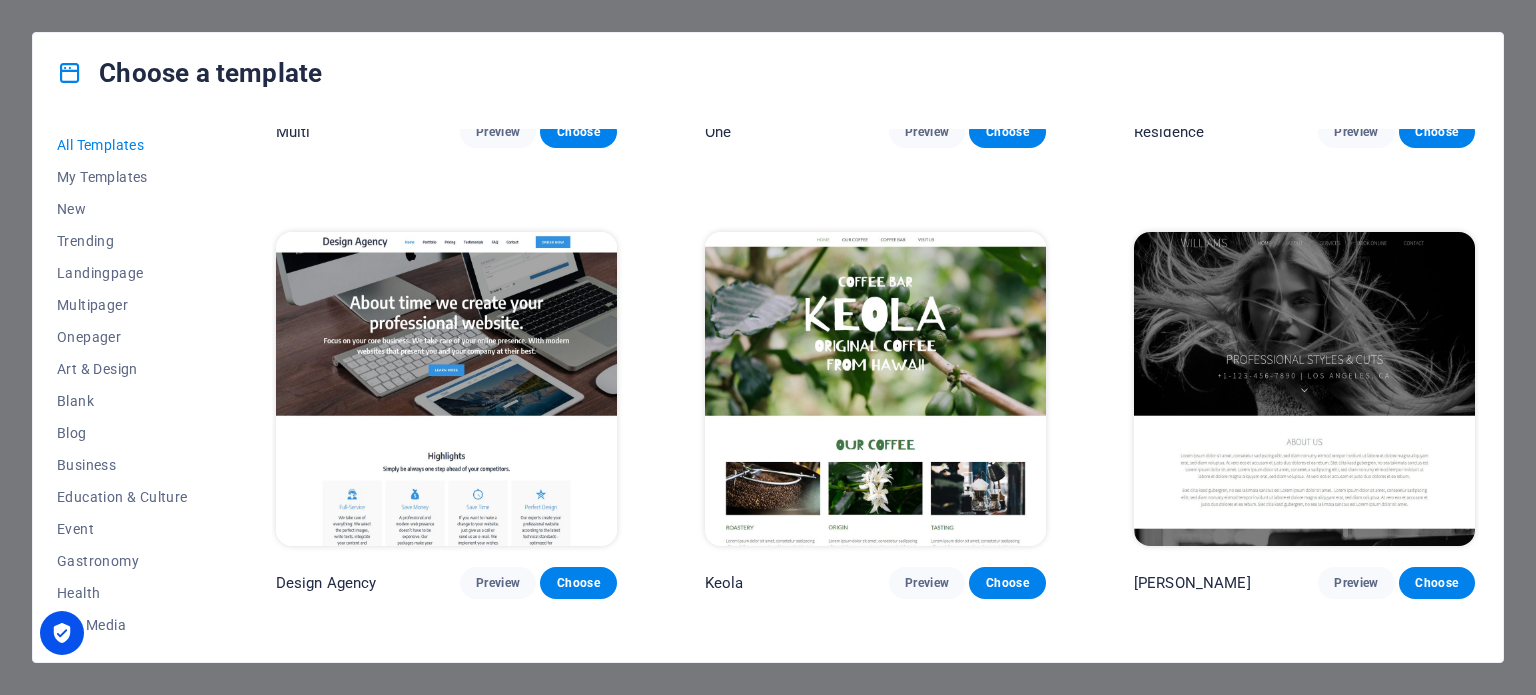 scroll, scrollTop: 18402, scrollLeft: 0, axis: vertical 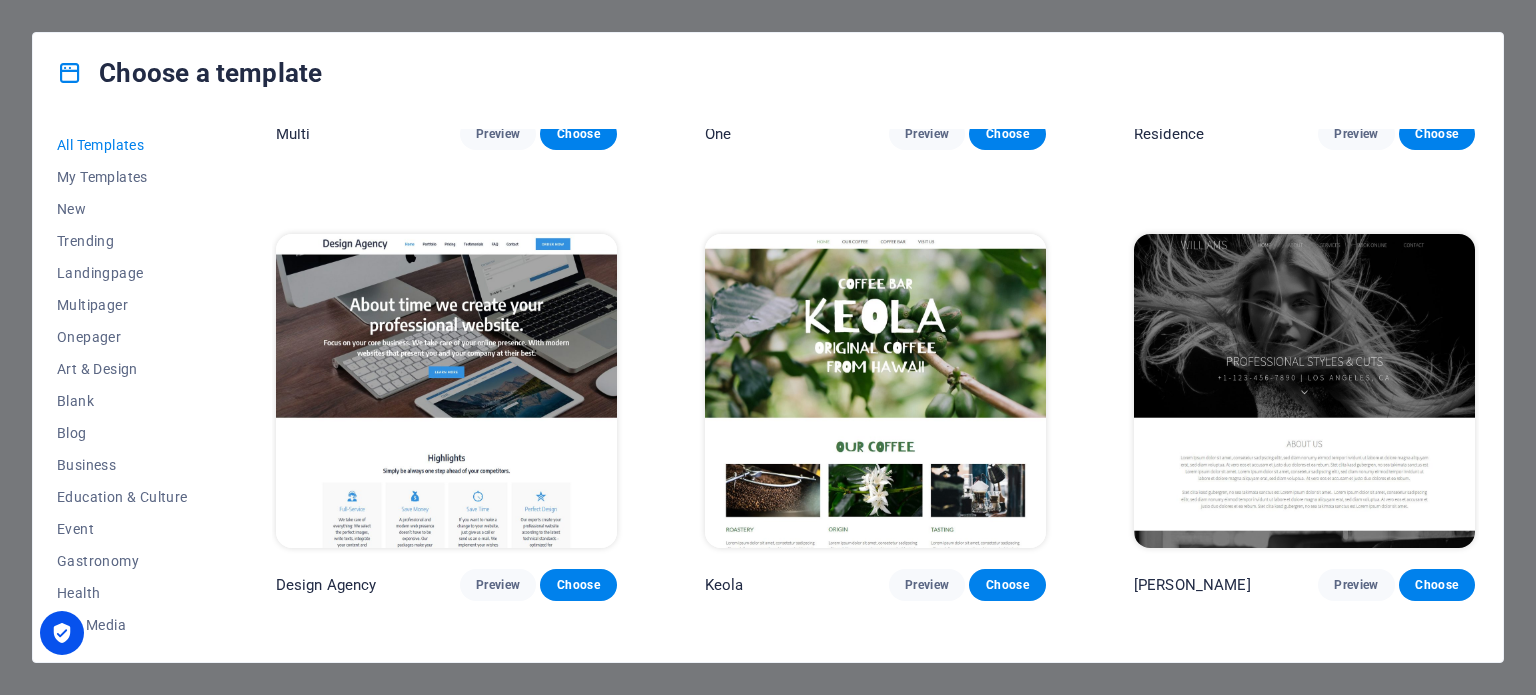 click at bounding box center (1304, 391) 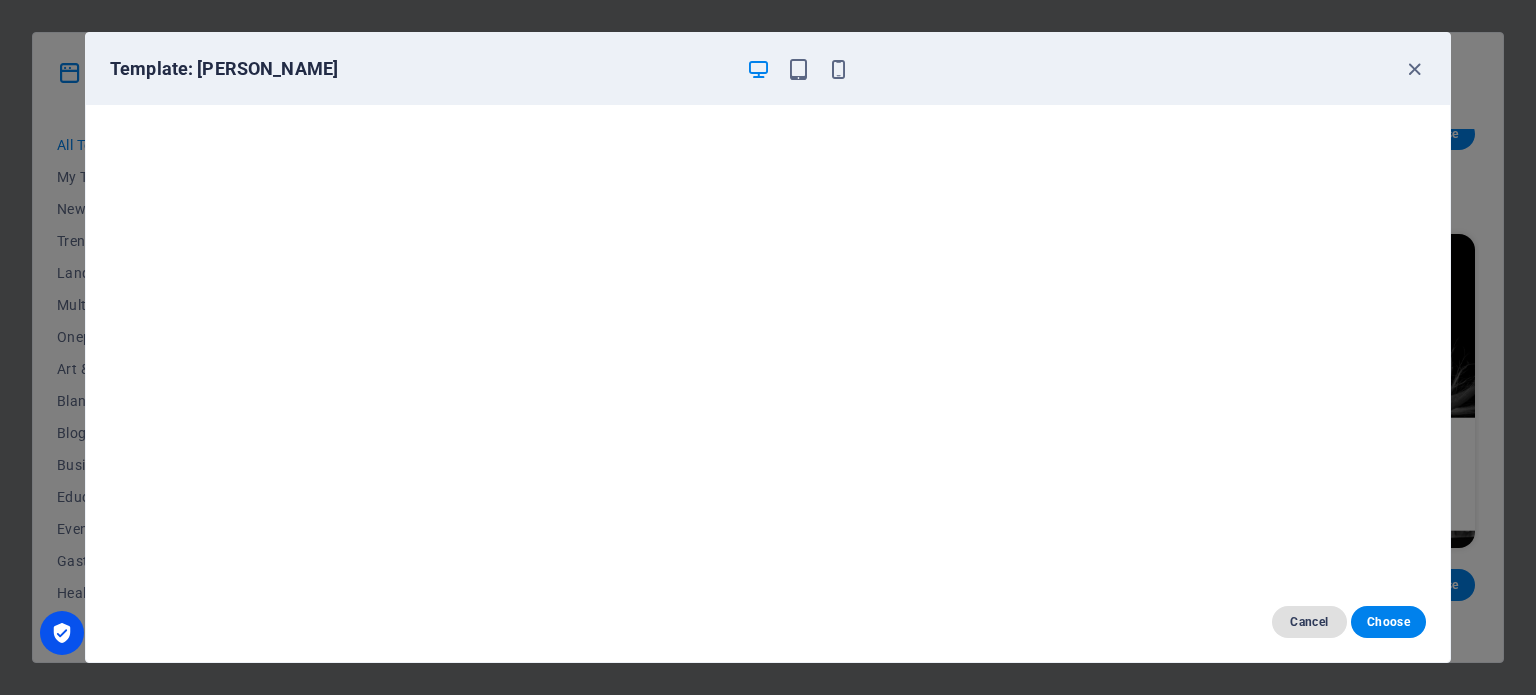 click on "Cancel" at bounding box center [1309, 622] 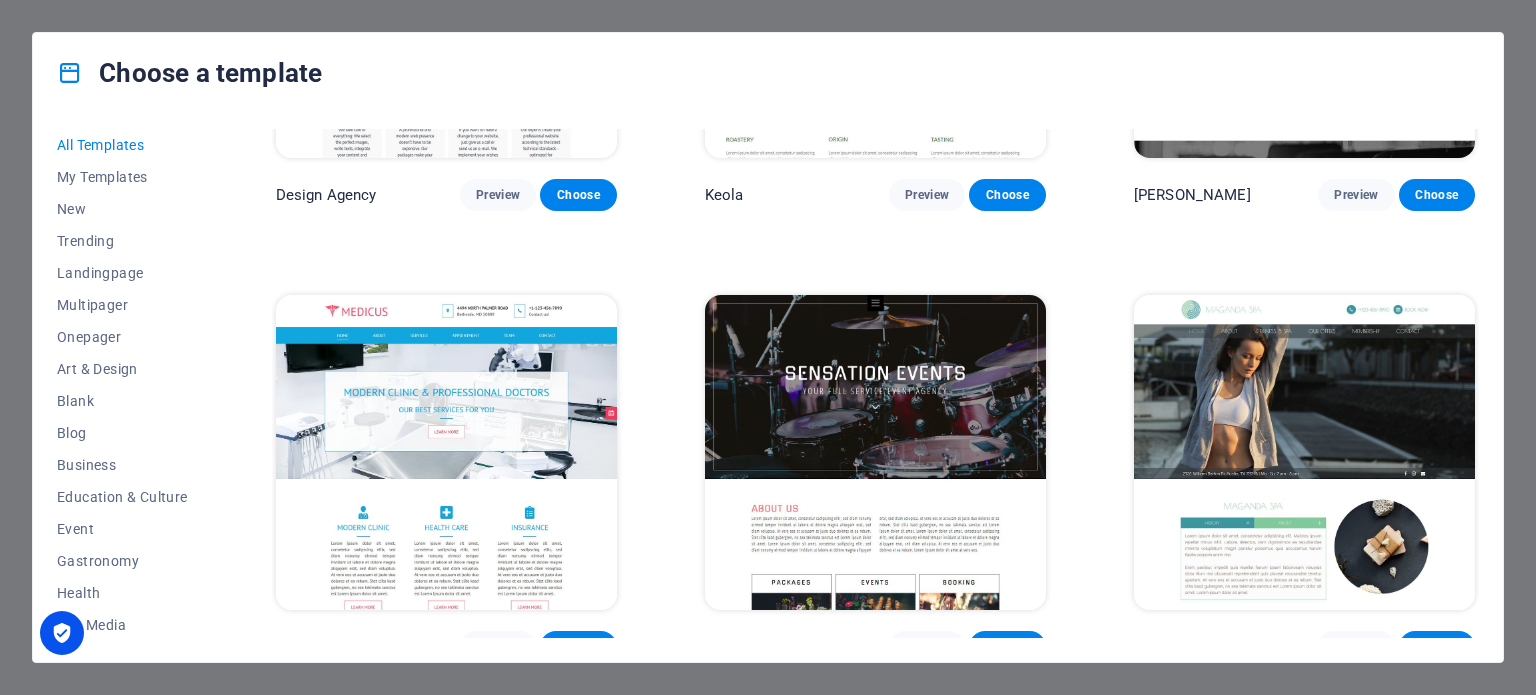 scroll, scrollTop: 18802, scrollLeft: 0, axis: vertical 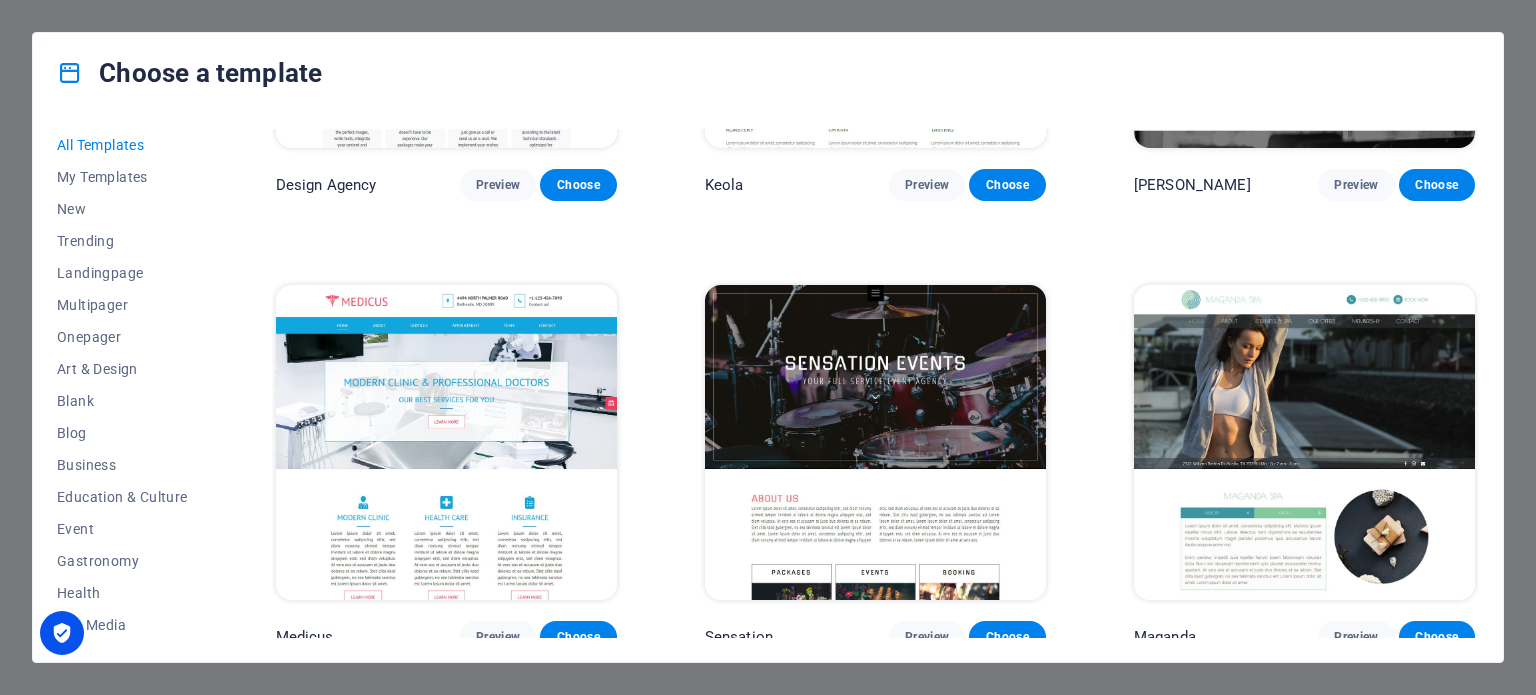 click at bounding box center [875, 442] 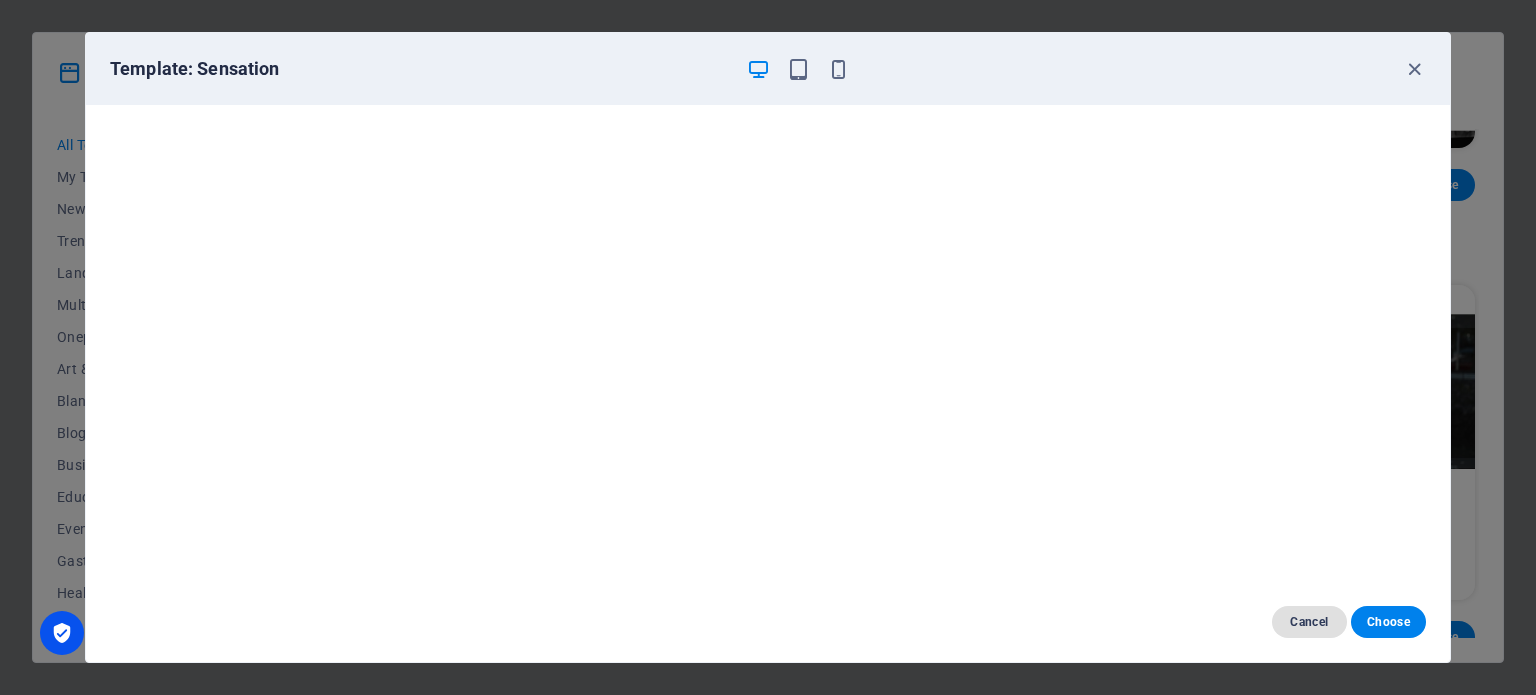 click on "Cancel" at bounding box center (1309, 622) 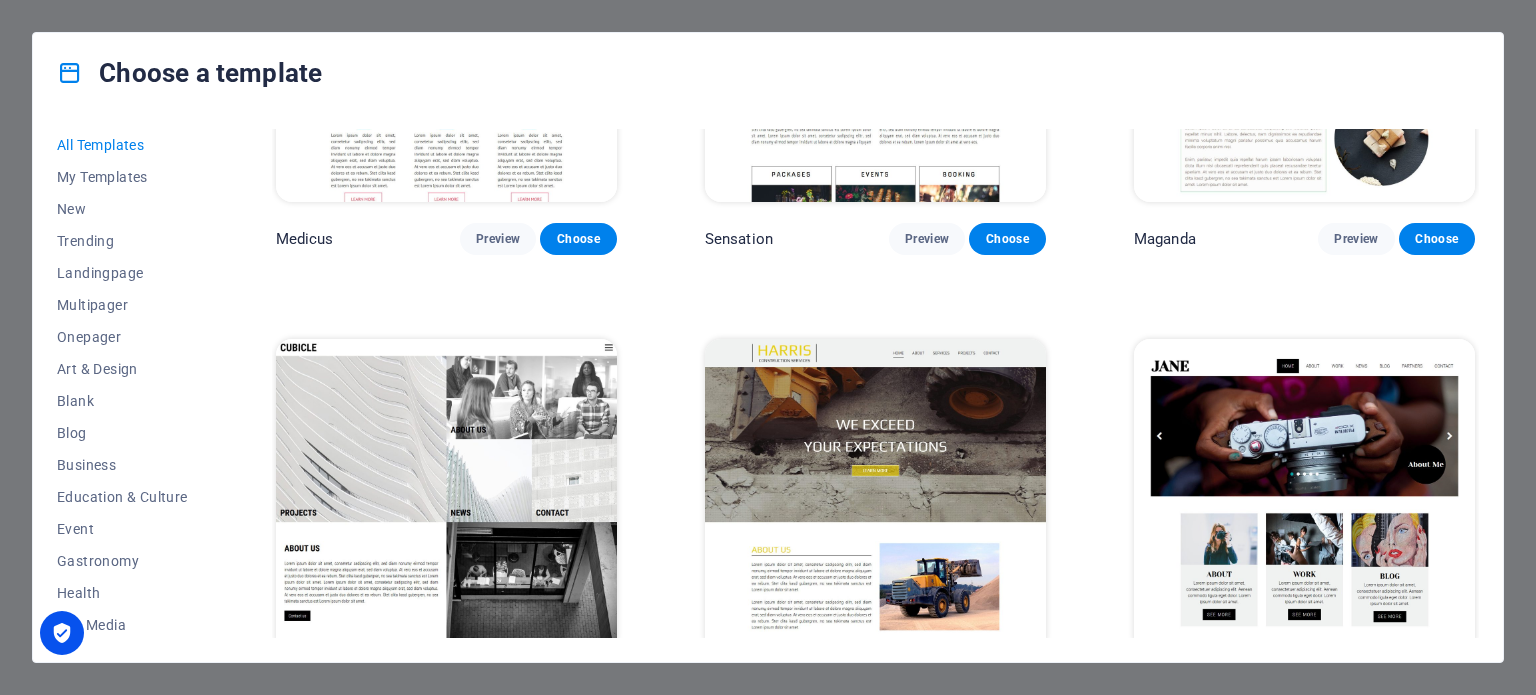 scroll, scrollTop: 19202, scrollLeft: 0, axis: vertical 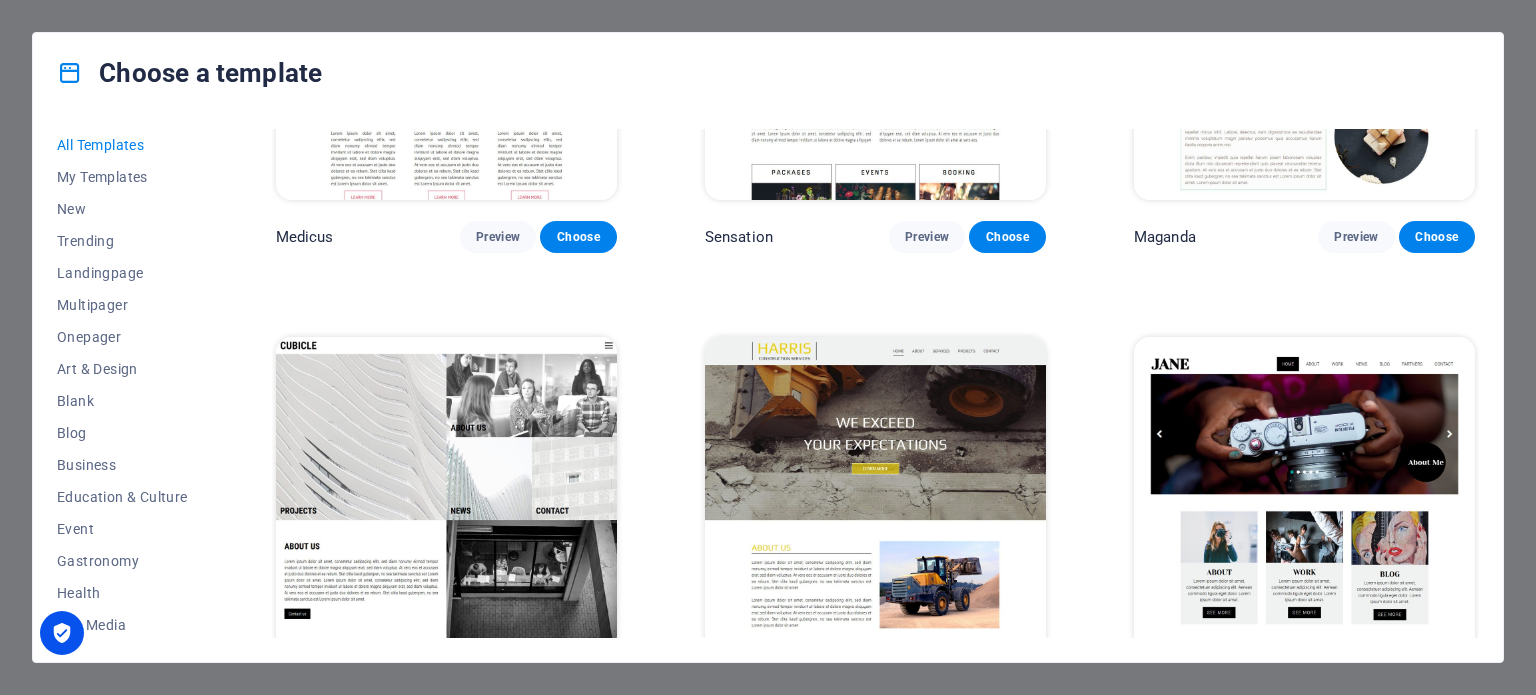 click at bounding box center (875, 494) 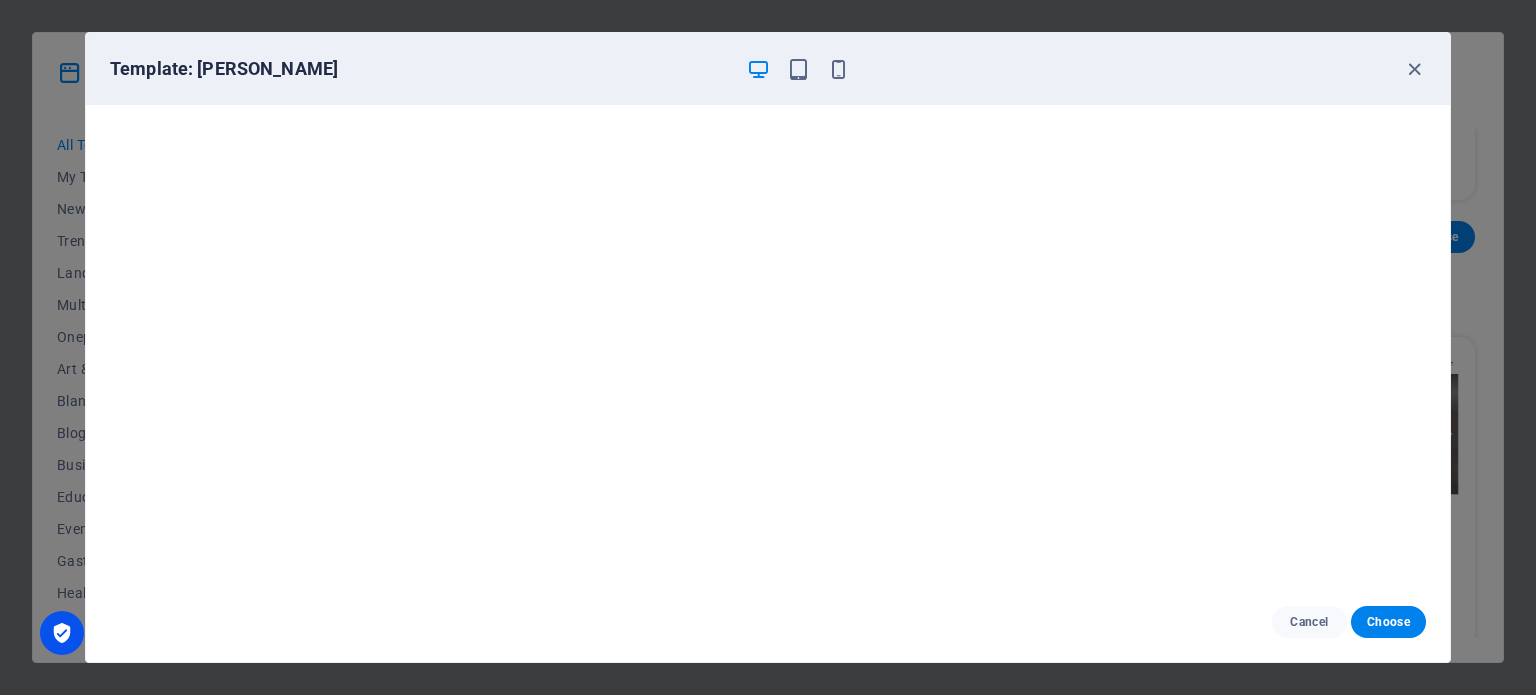 scroll, scrollTop: 5, scrollLeft: 0, axis: vertical 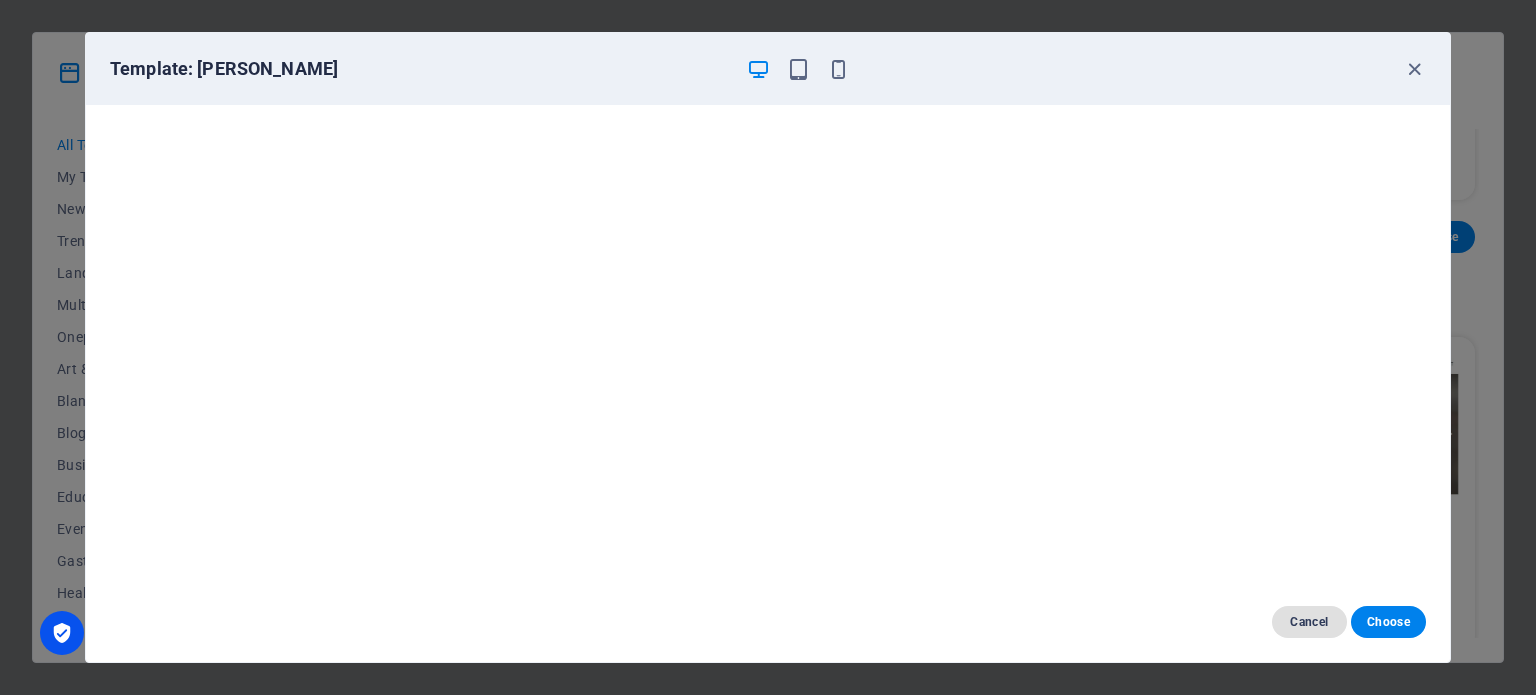 click on "Cancel" at bounding box center (1309, 622) 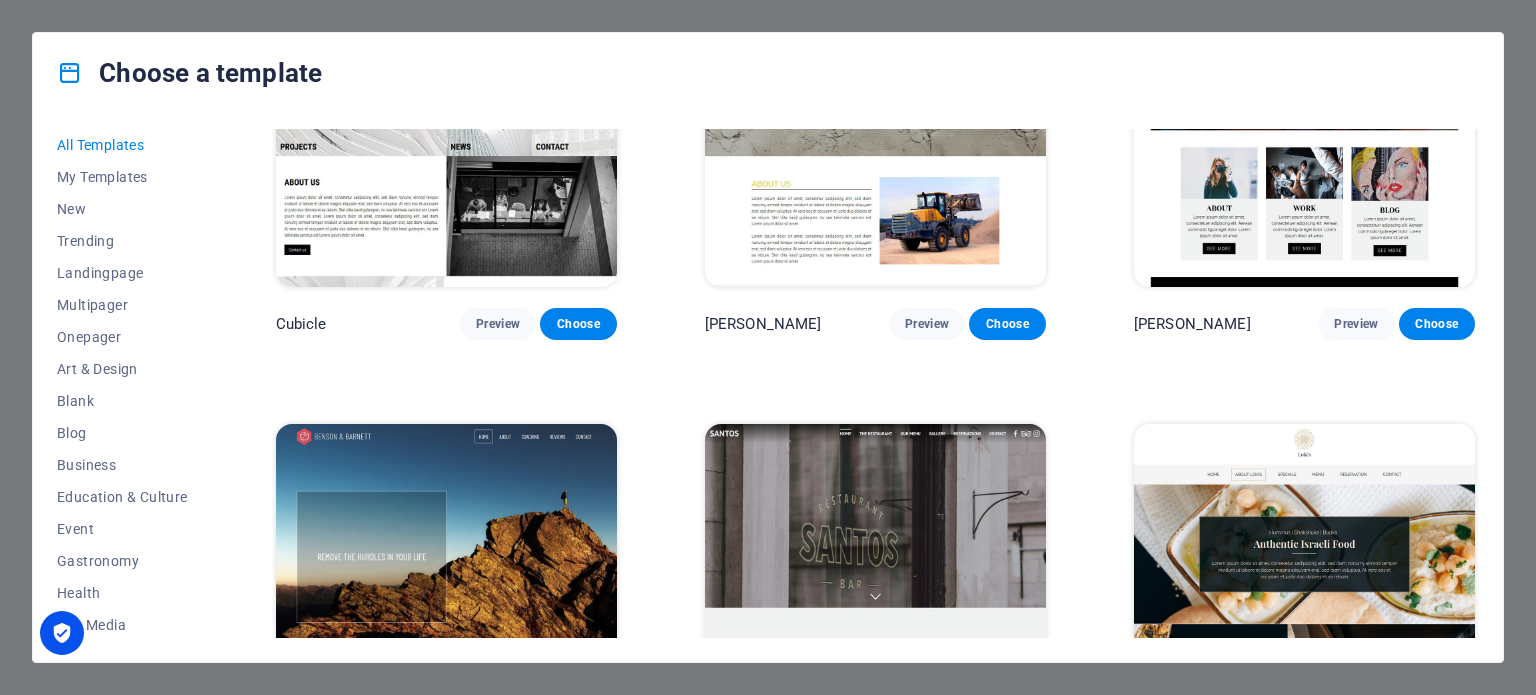 scroll, scrollTop: 19602, scrollLeft: 0, axis: vertical 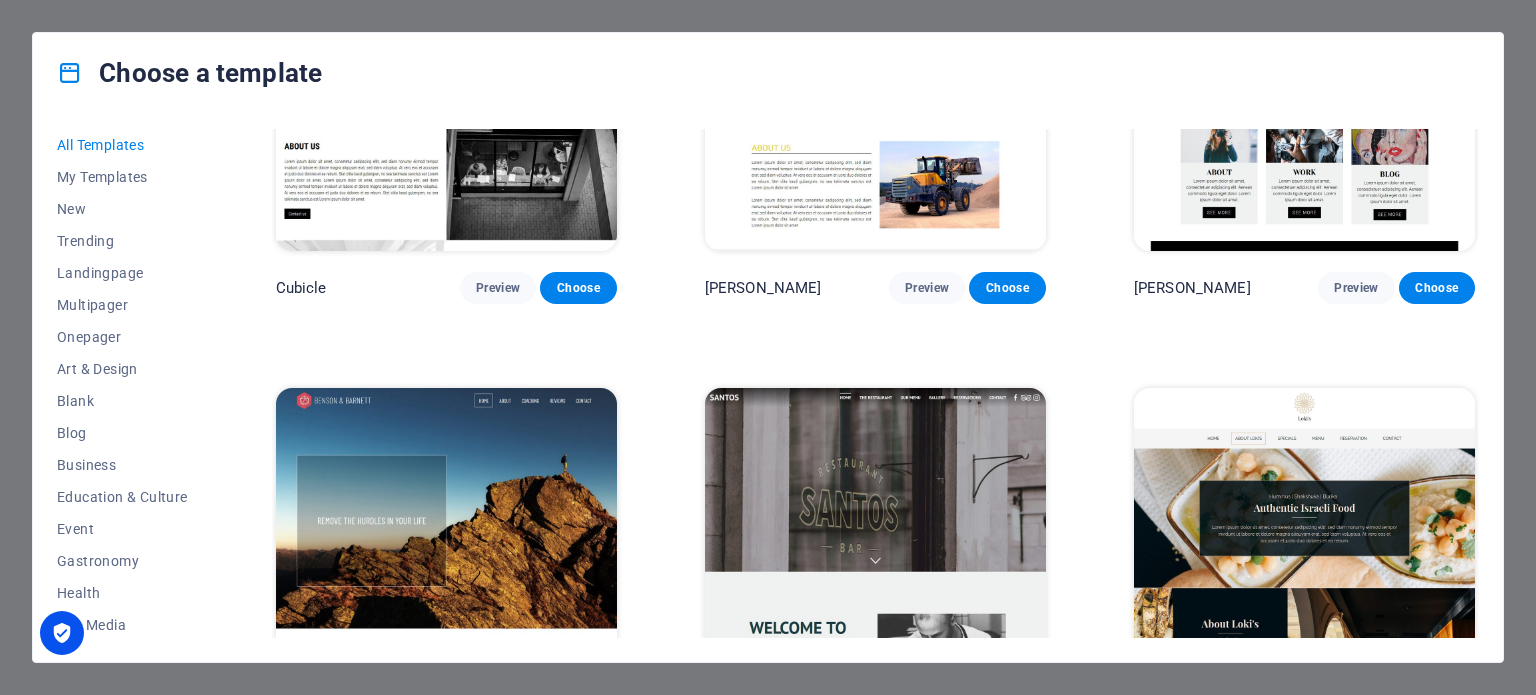 click at bounding box center [446, 545] 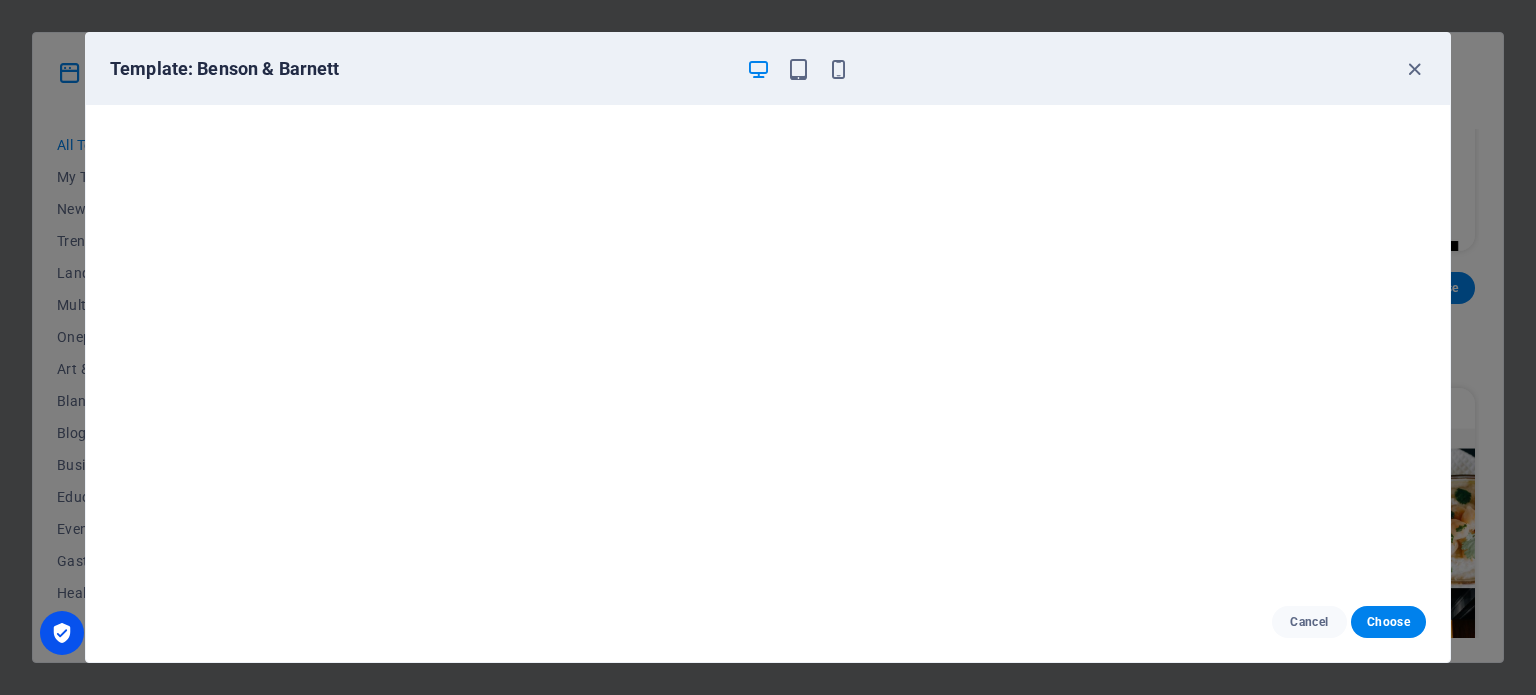 scroll, scrollTop: 5, scrollLeft: 0, axis: vertical 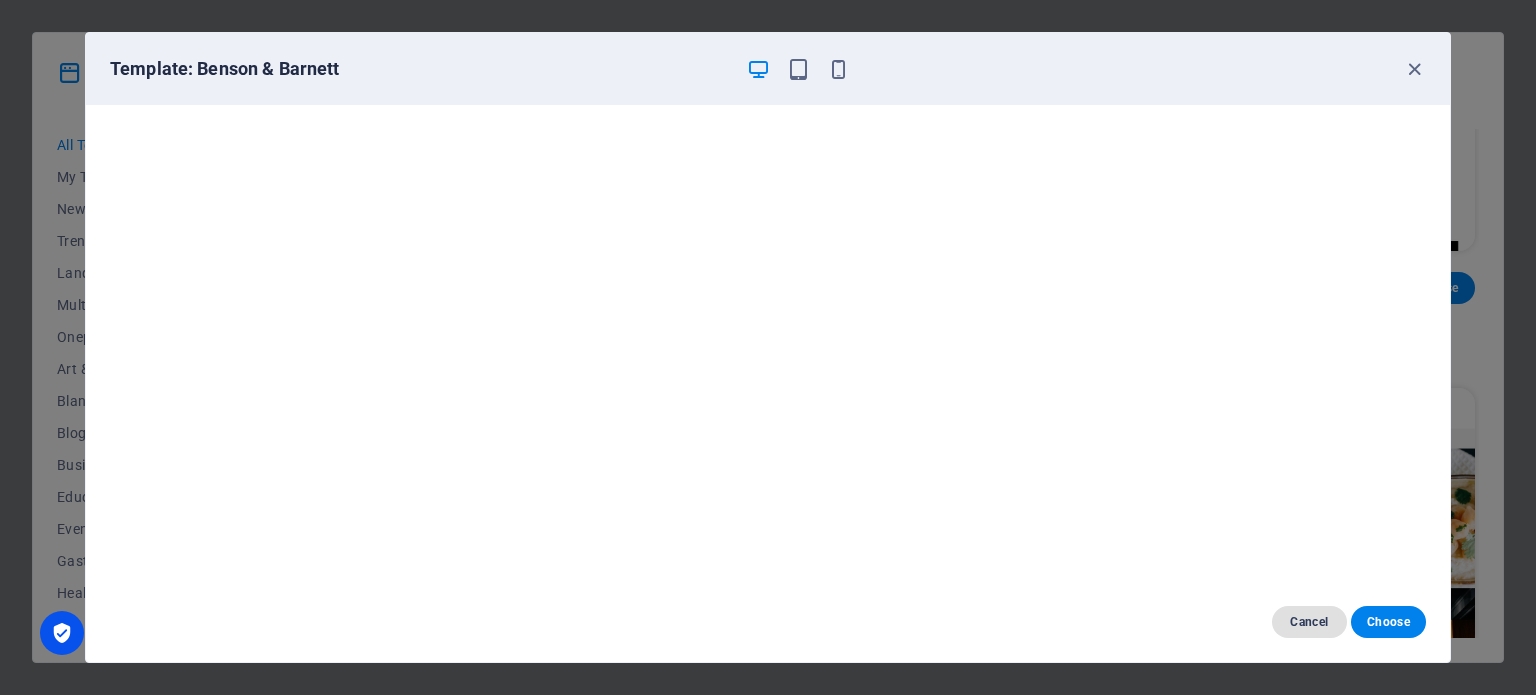 click on "Cancel" at bounding box center [1309, 622] 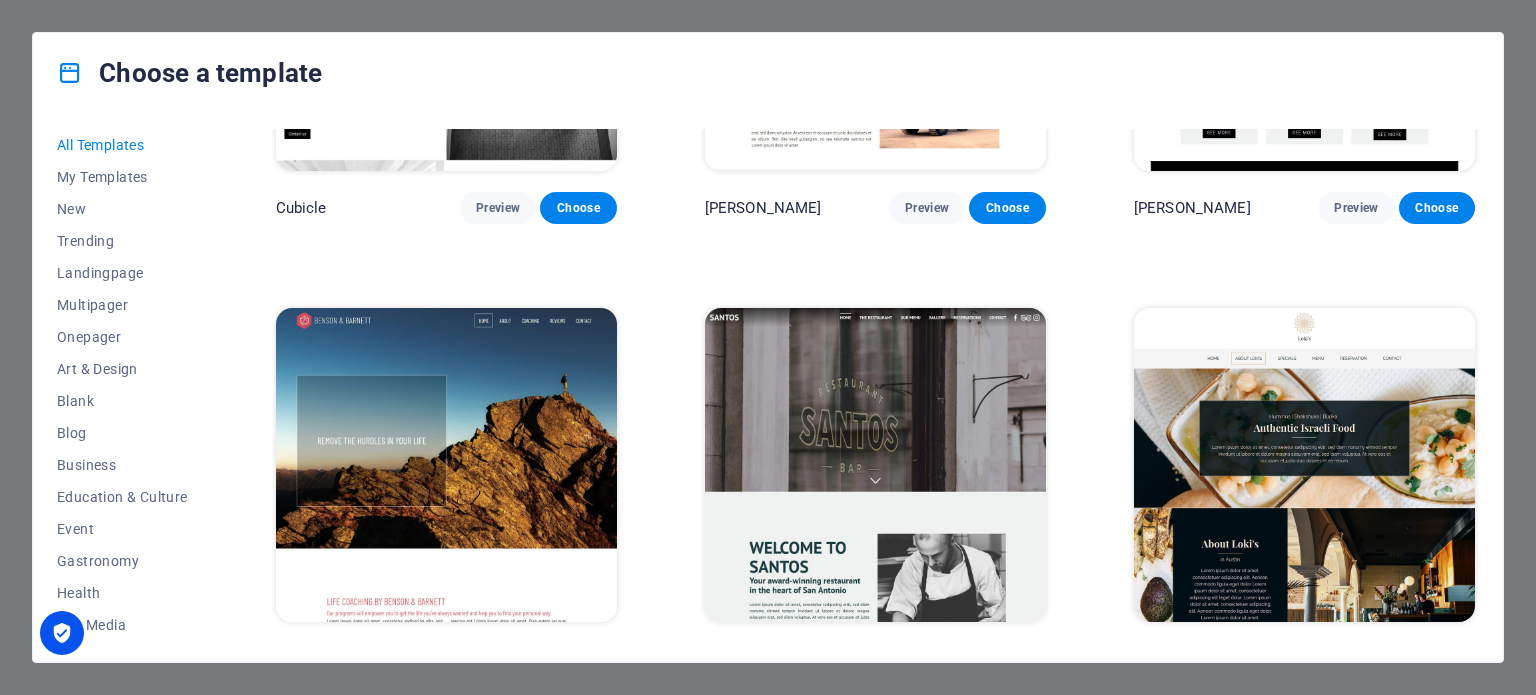 scroll, scrollTop: 19702, scrollLeft: 0, axis: vertical 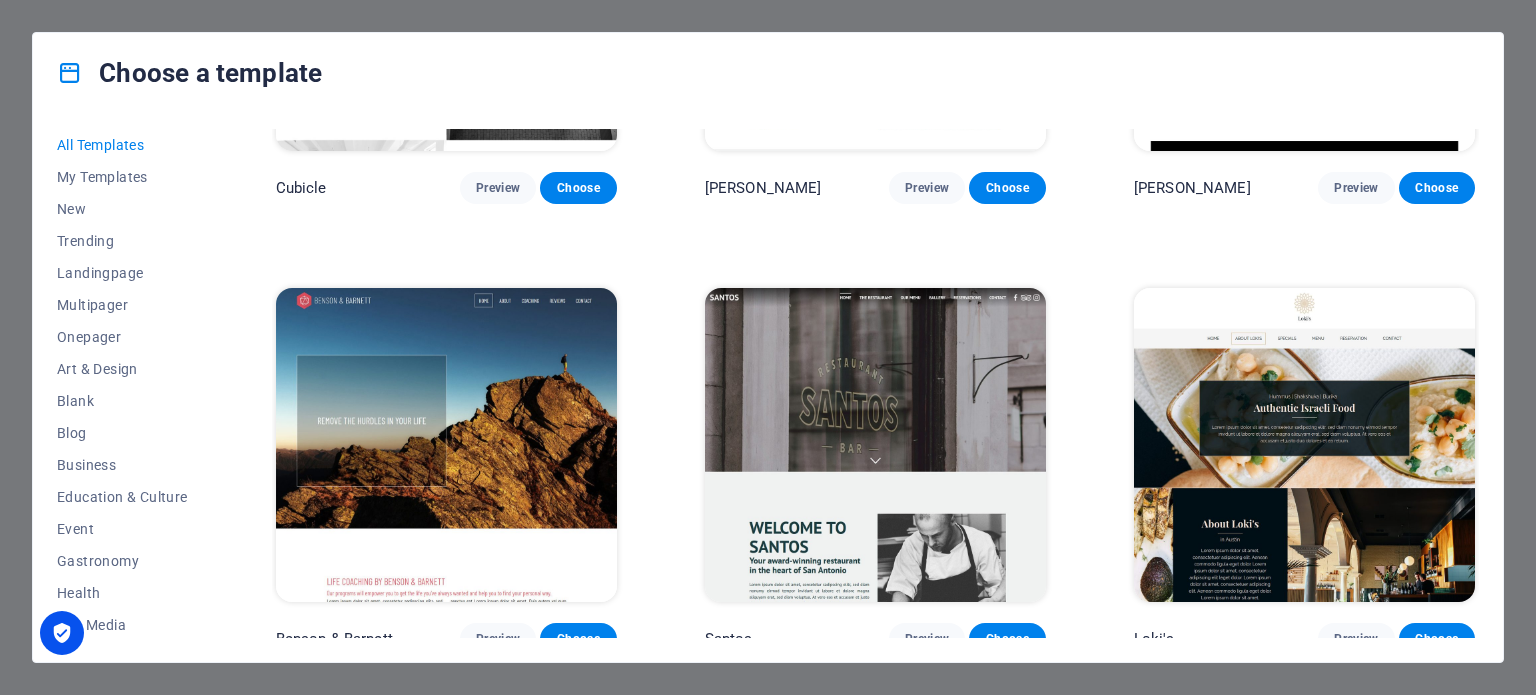 click at bounding box center [875, 445] 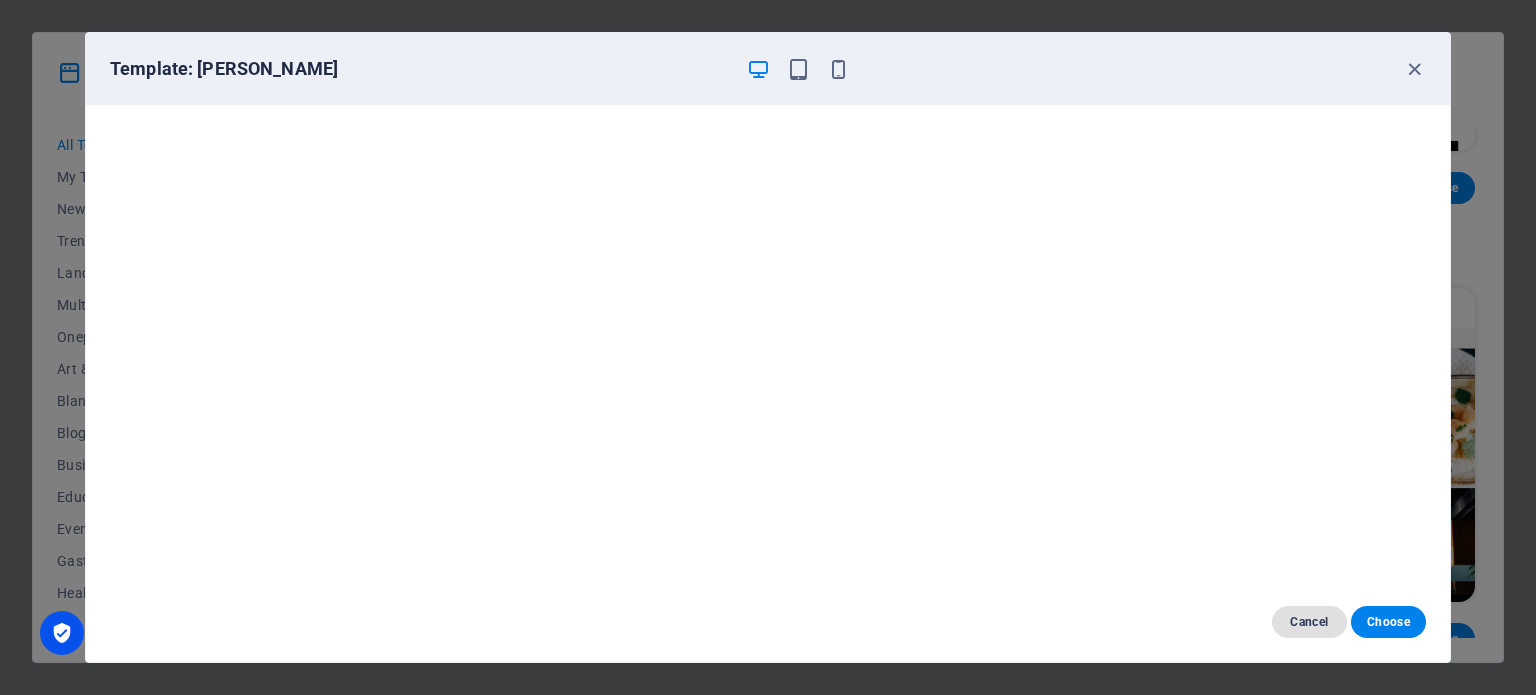 click on "Cancel" at bounding box center [1309, 622] 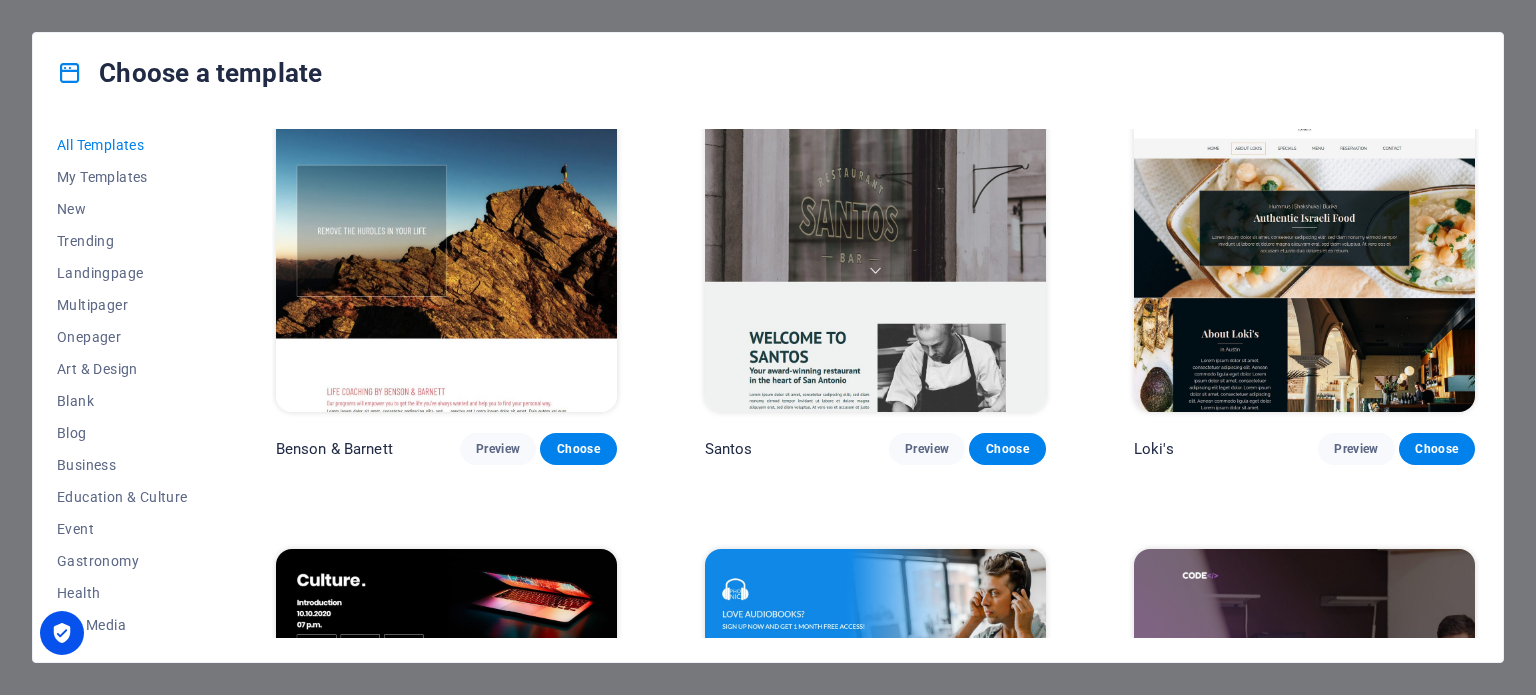 scroll, scrollTop: 20002, scrollLeft: 0, axis: vertical 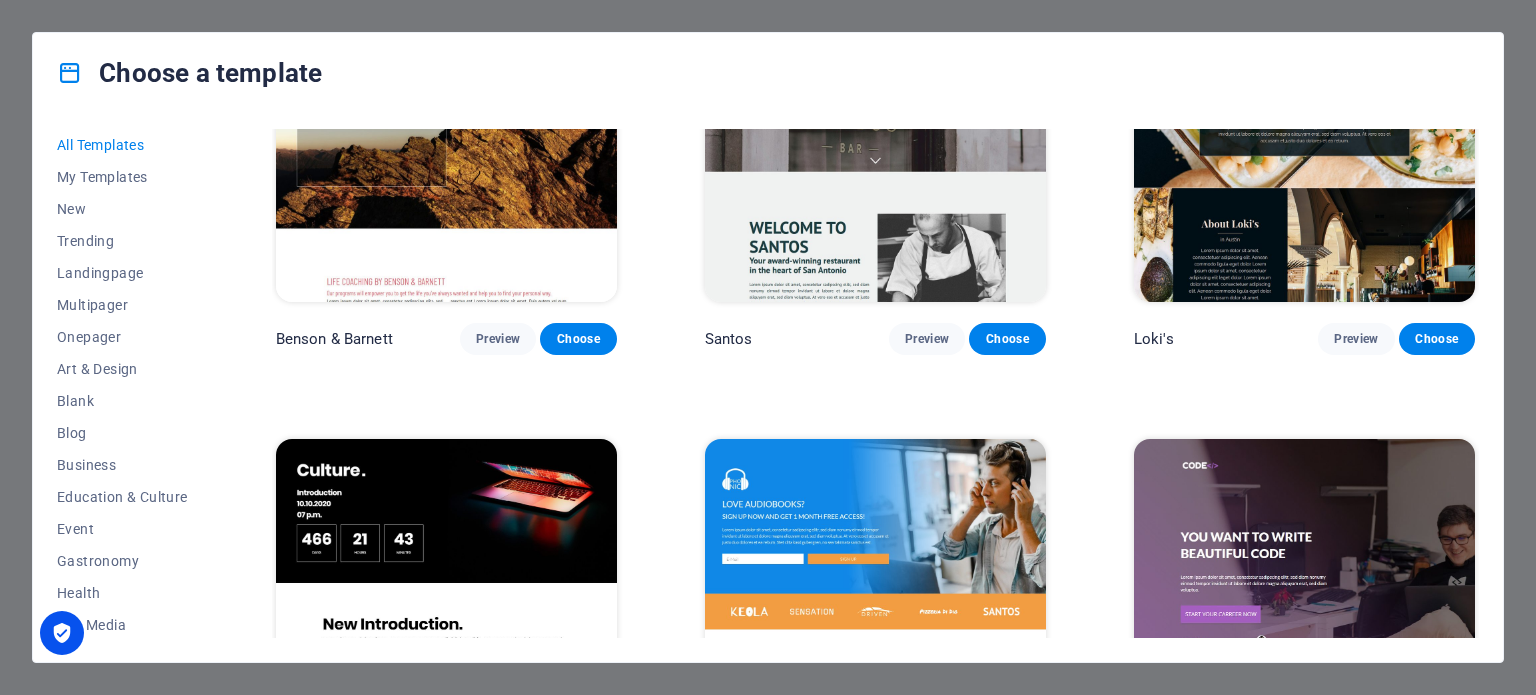 click at bounding box center (1304, 596) 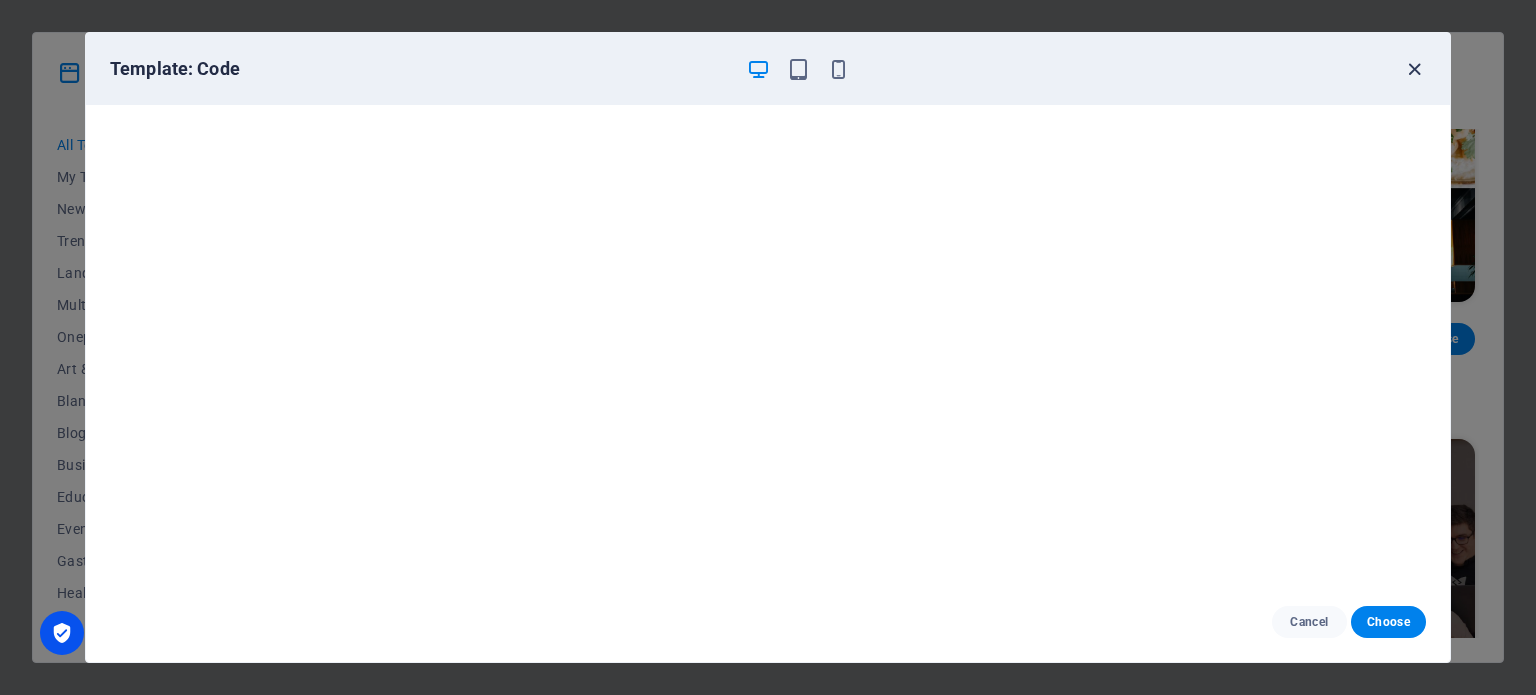 click at bounding box center [1414, 69] 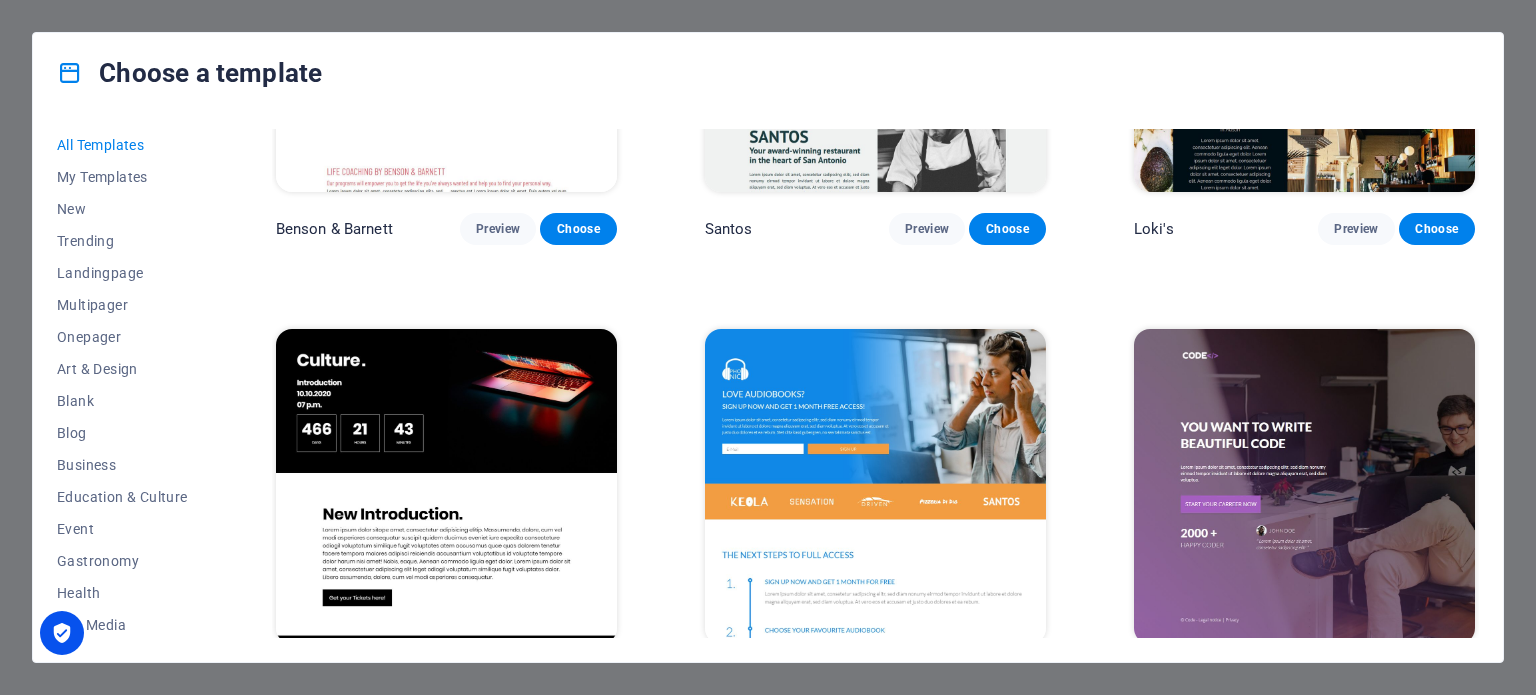 scroll, scrollTop: 20202, scrollLeft: 0, axis: vertical 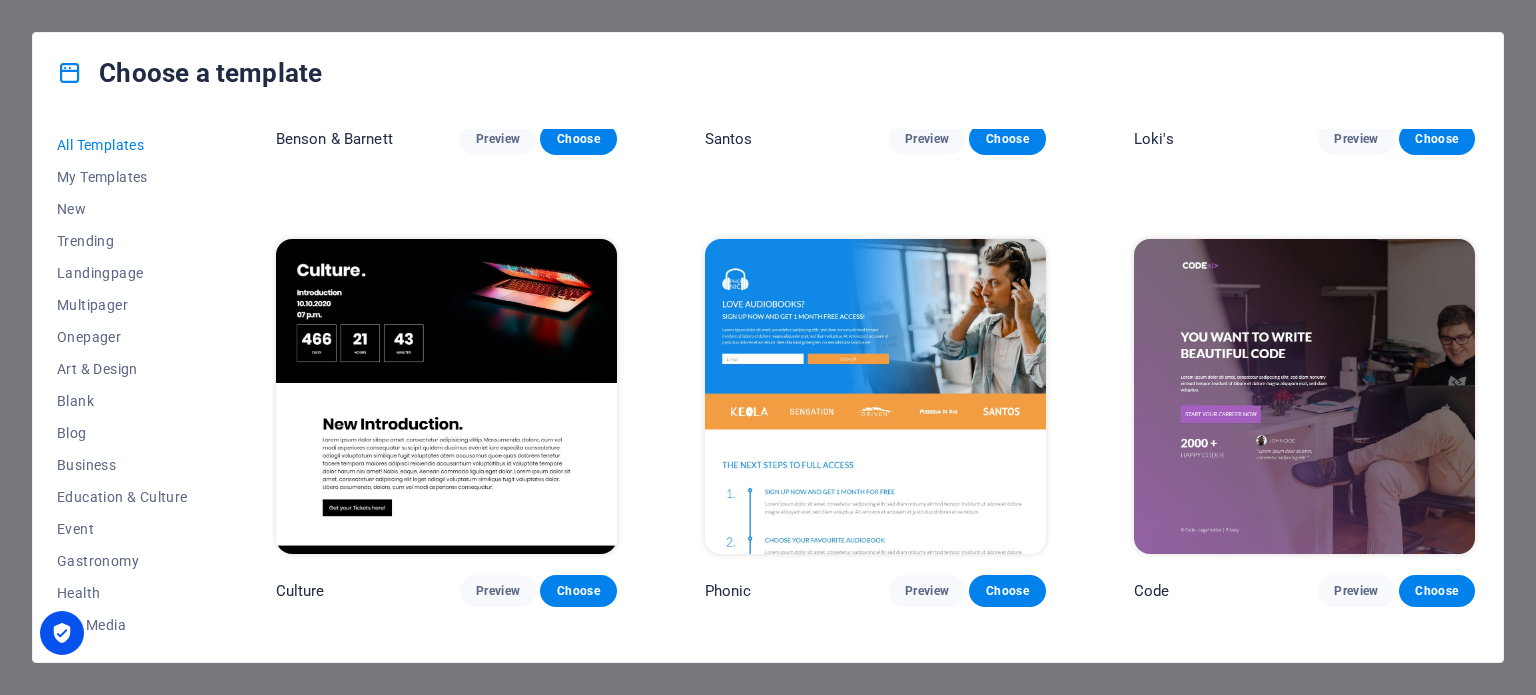click at bounding box center (446, 396) 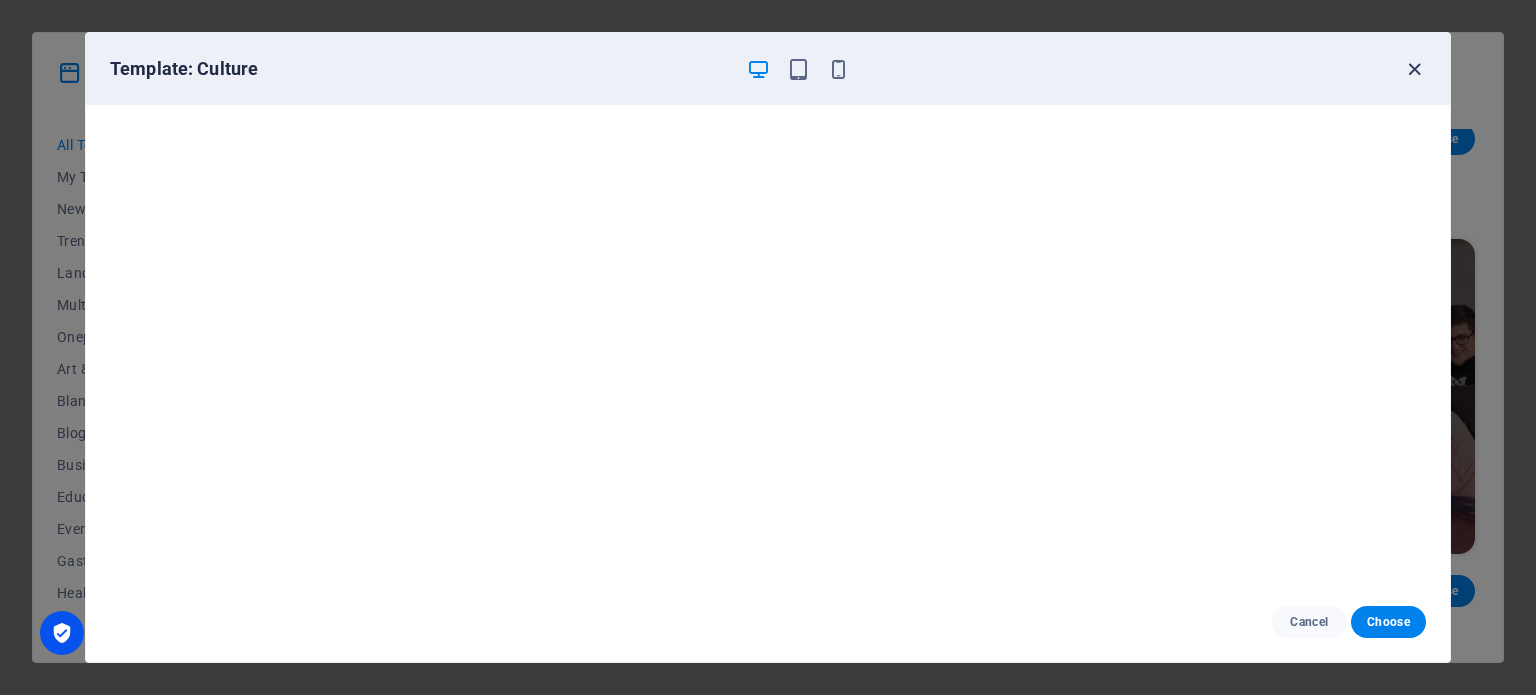 click at bounding box center (1414, 69) 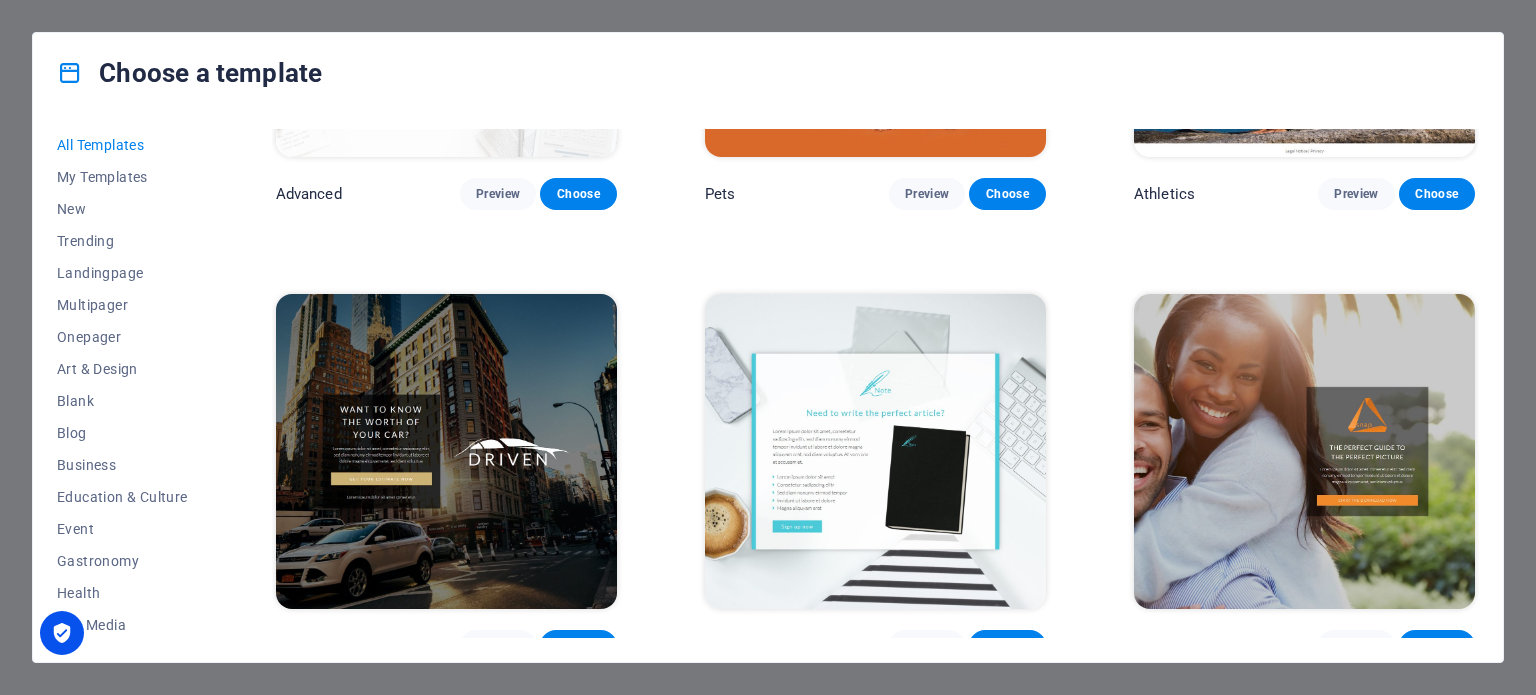 scroll, scrollTop: 21502, scrollLeft: 0, axis: vertical 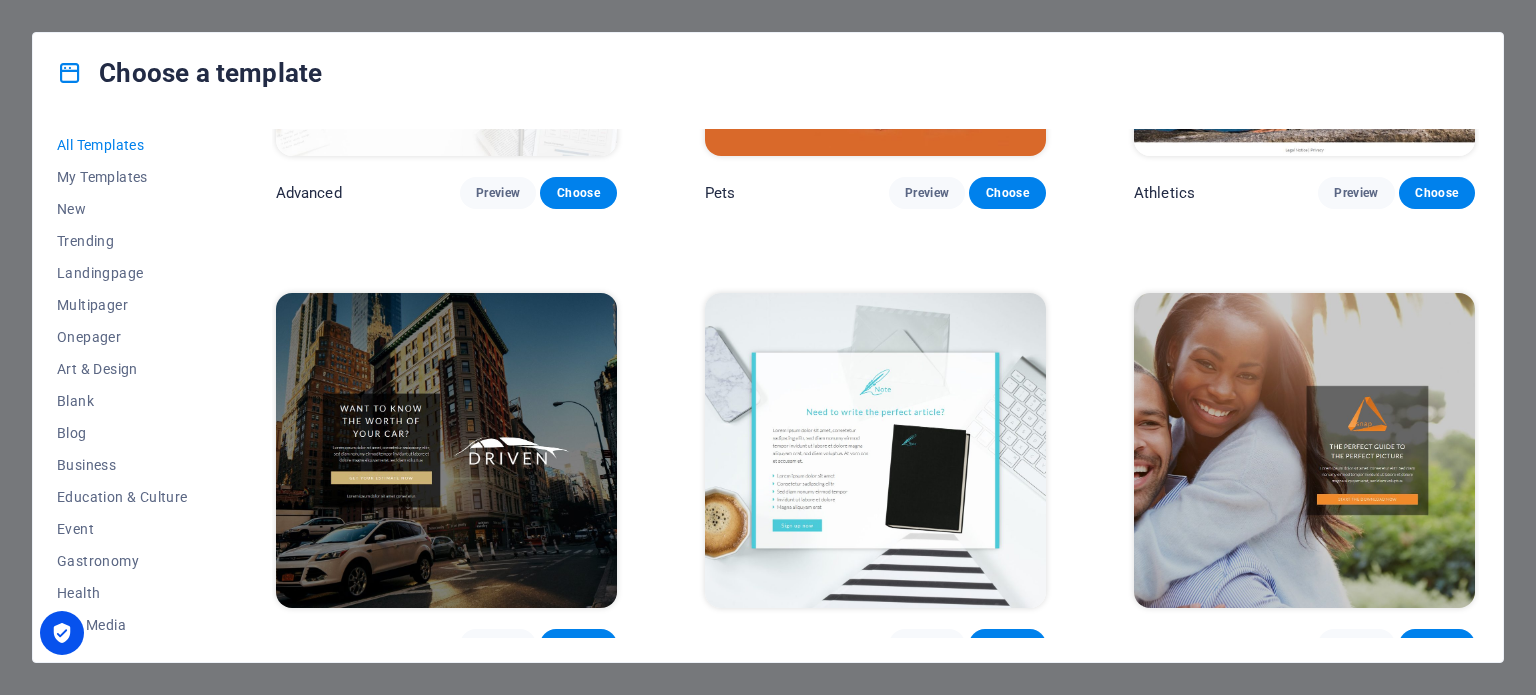 click at bounding box center [446, 450] 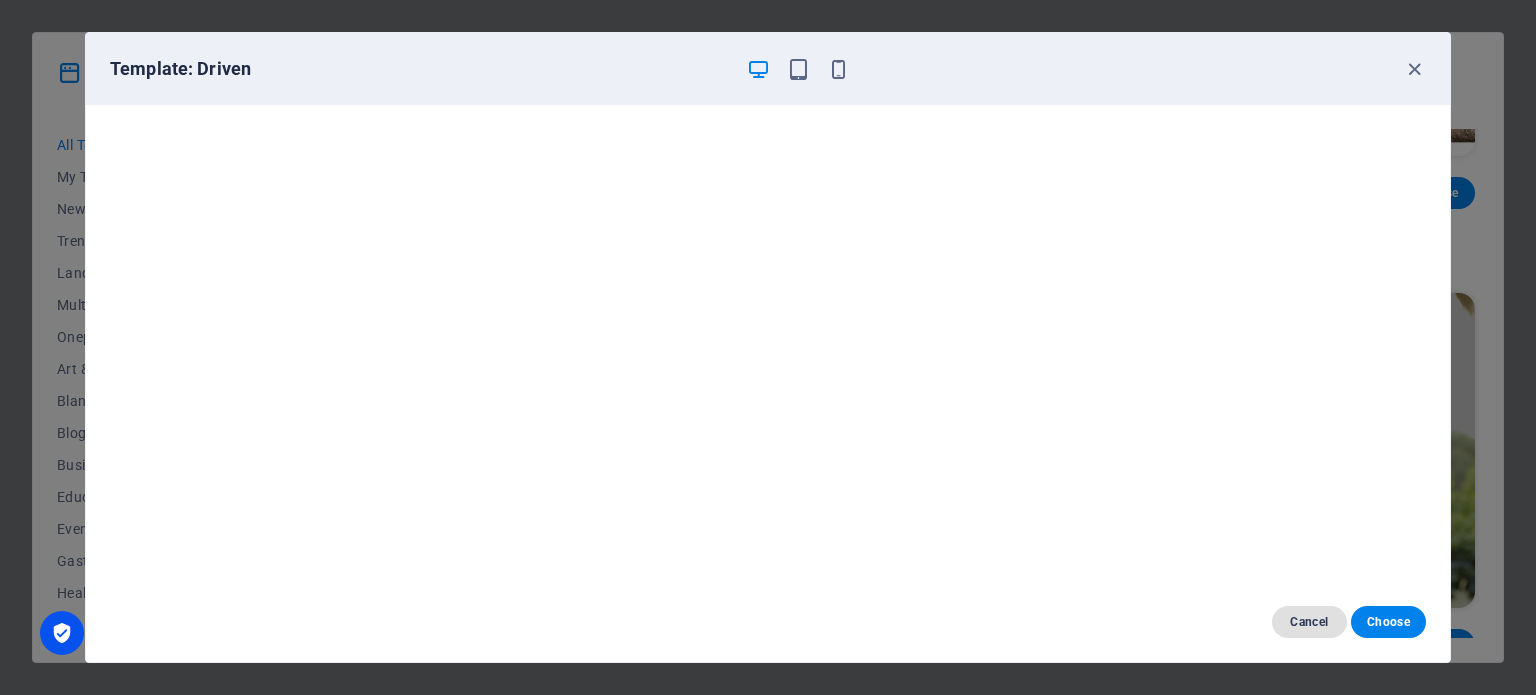click on "Cancel" at bounding box center [1309, 622] 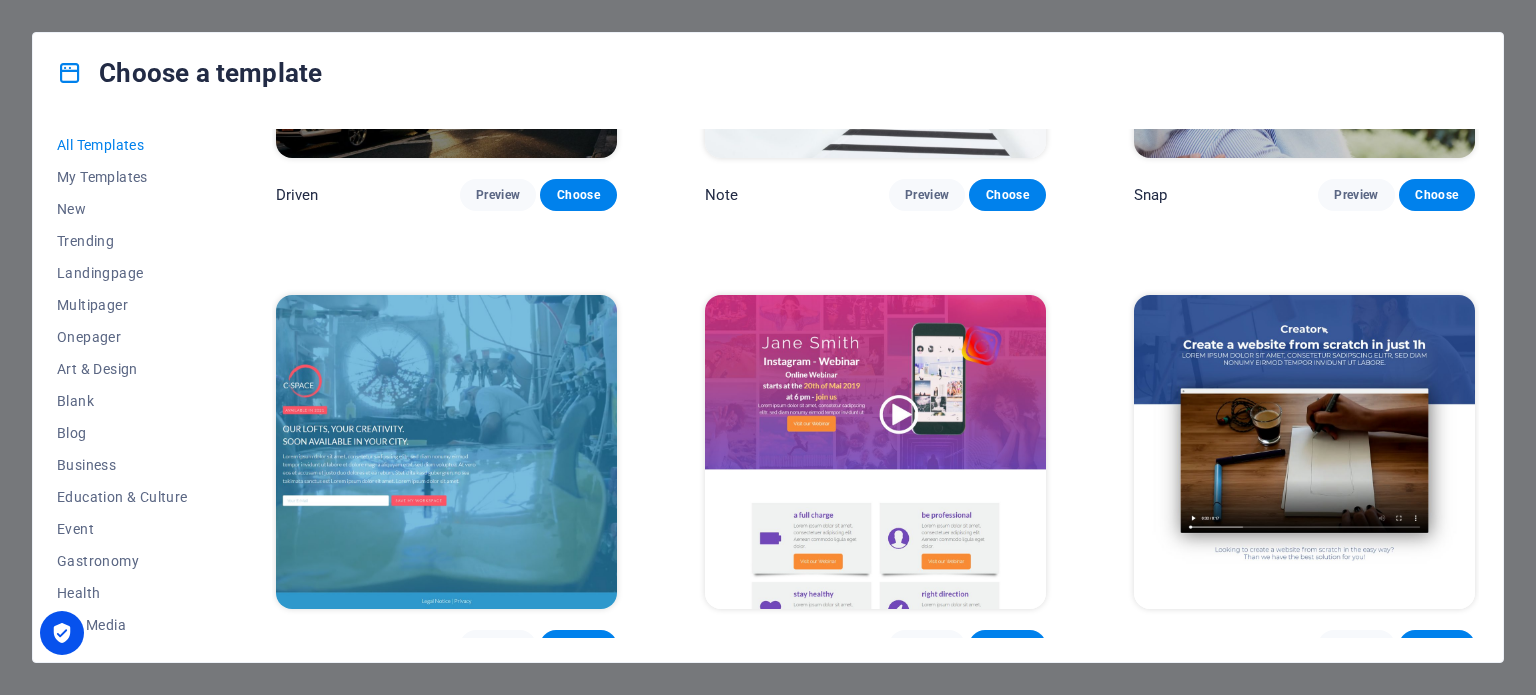 scroll, scrollTop: 22002, scrollLeft: 0, axis: vertical 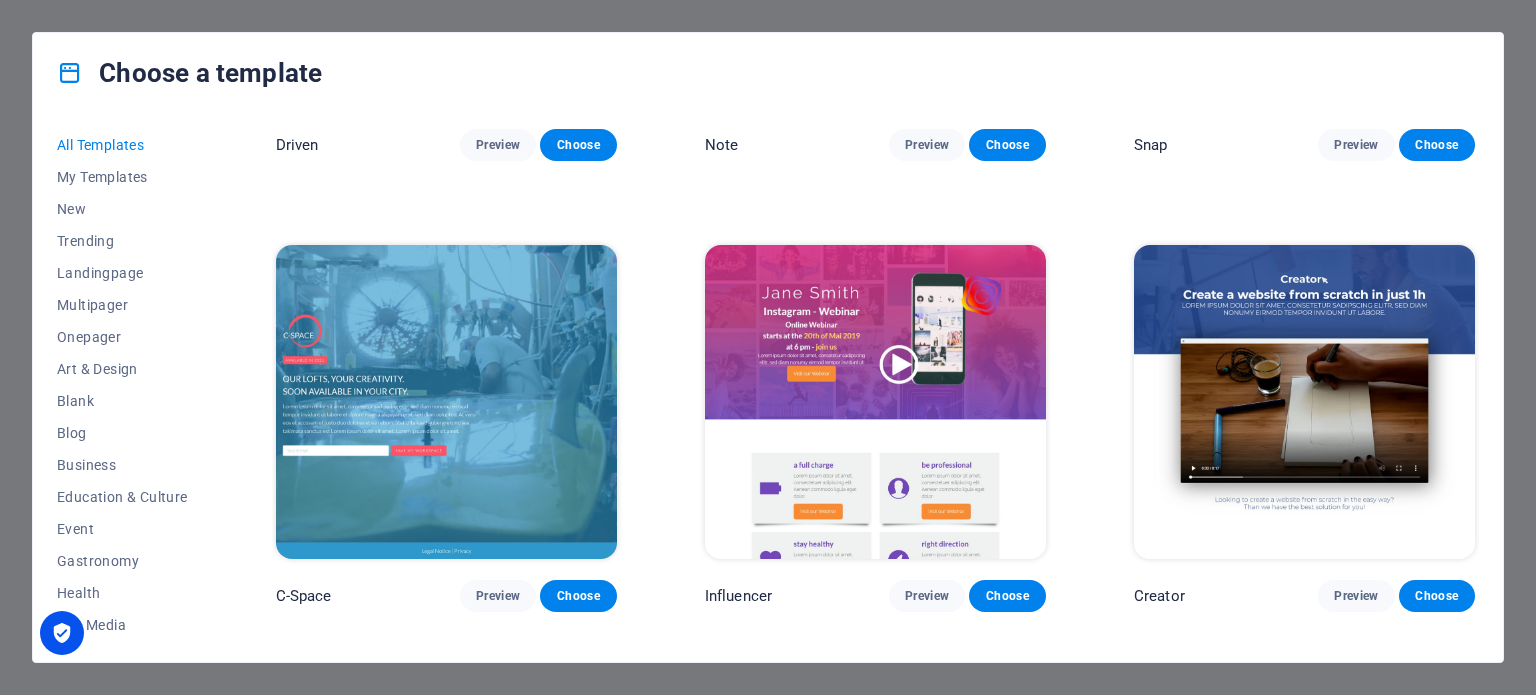 click at bounding box center (875, 402) 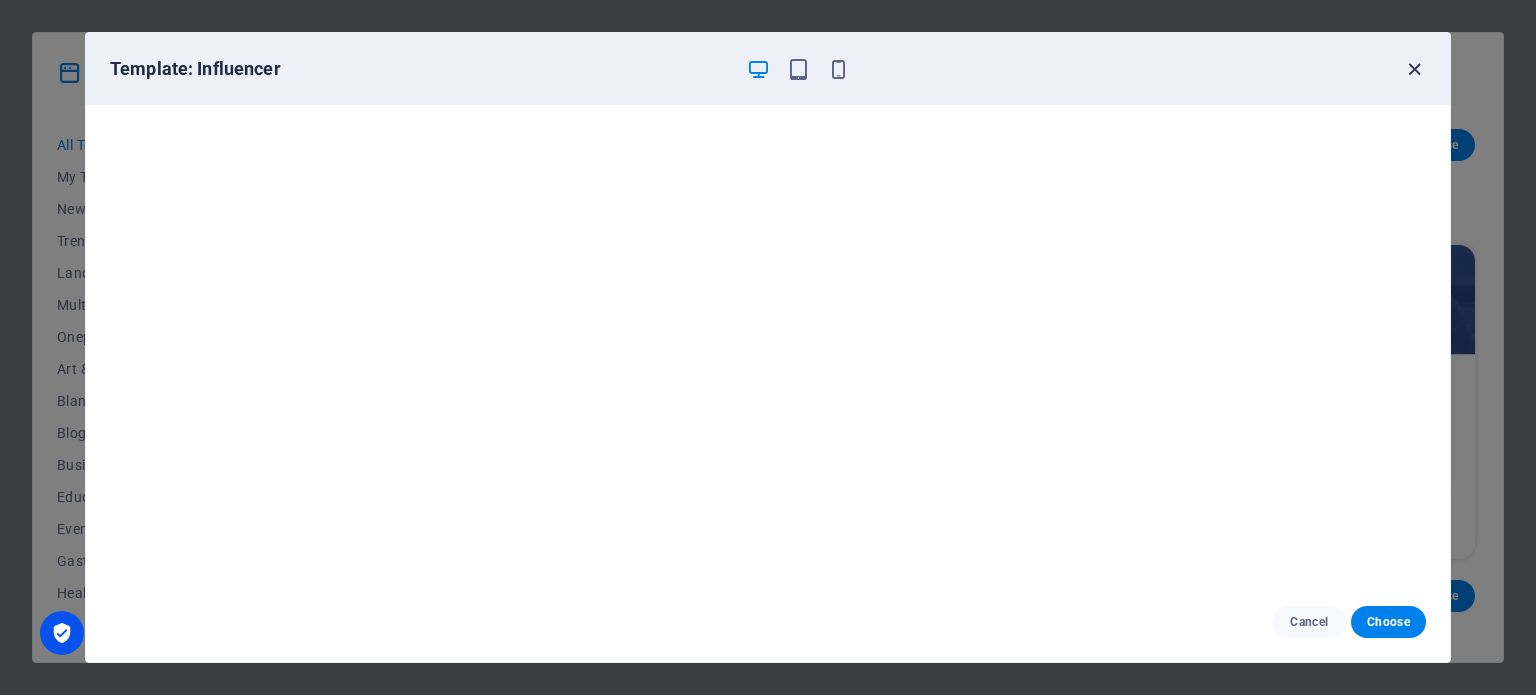 click at bounding box center (1414, 69) 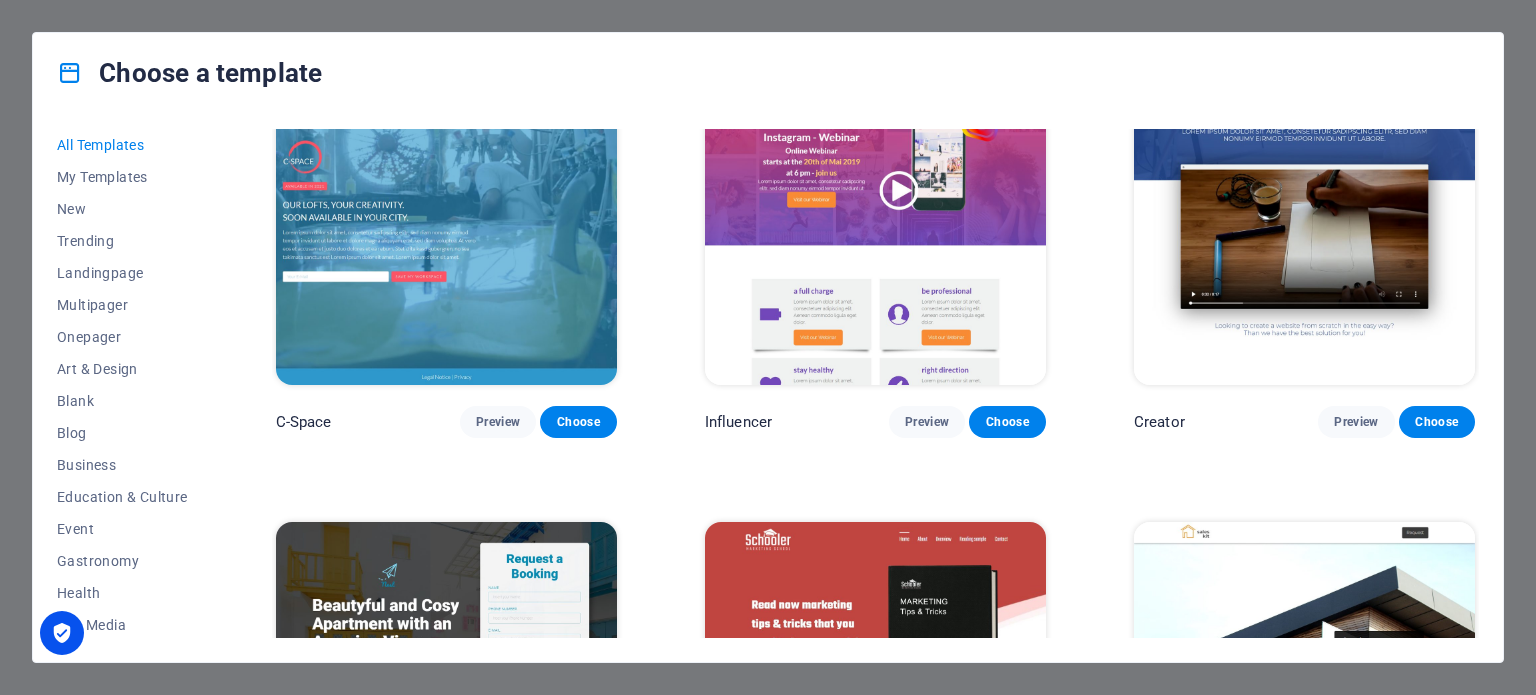 scroll, scrollTop: 22302, scrollLeft: 0, axis: vertical 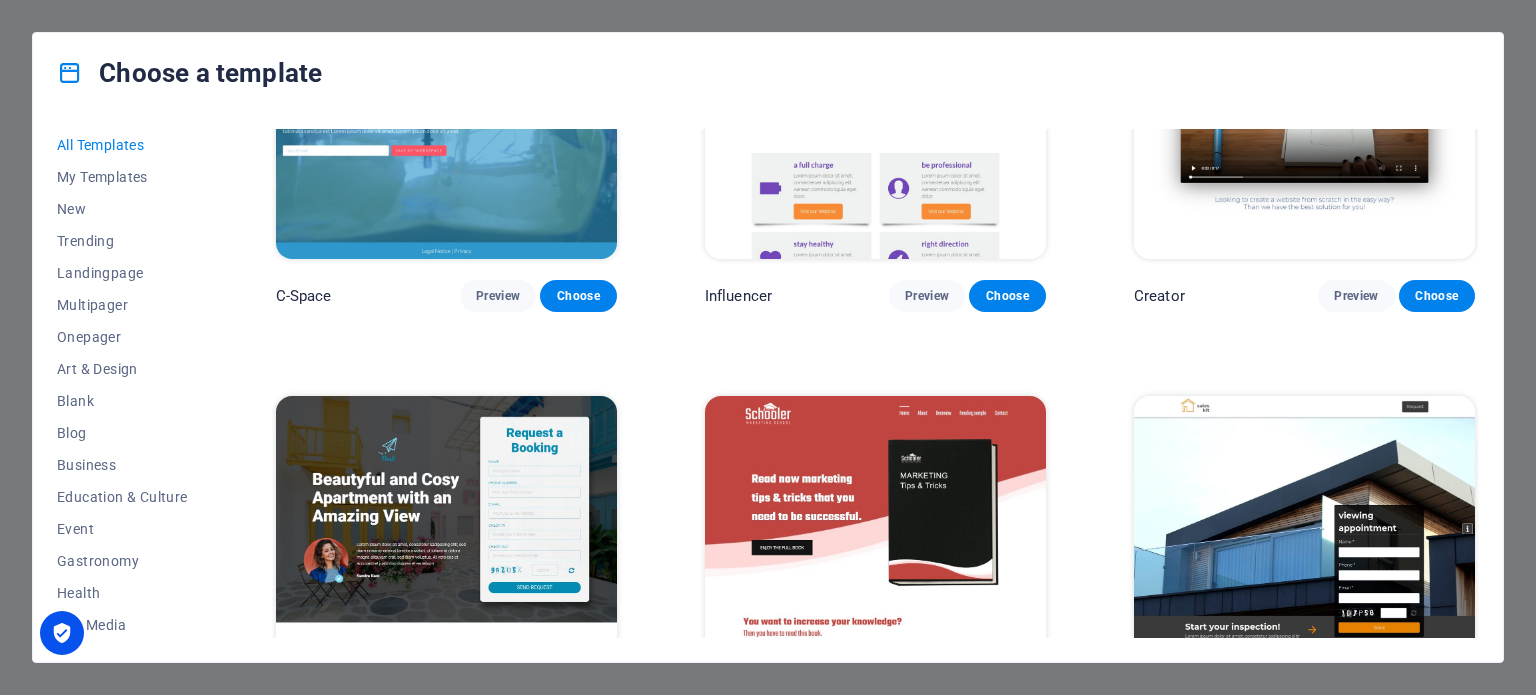 click at bounding box center [1304, 553] 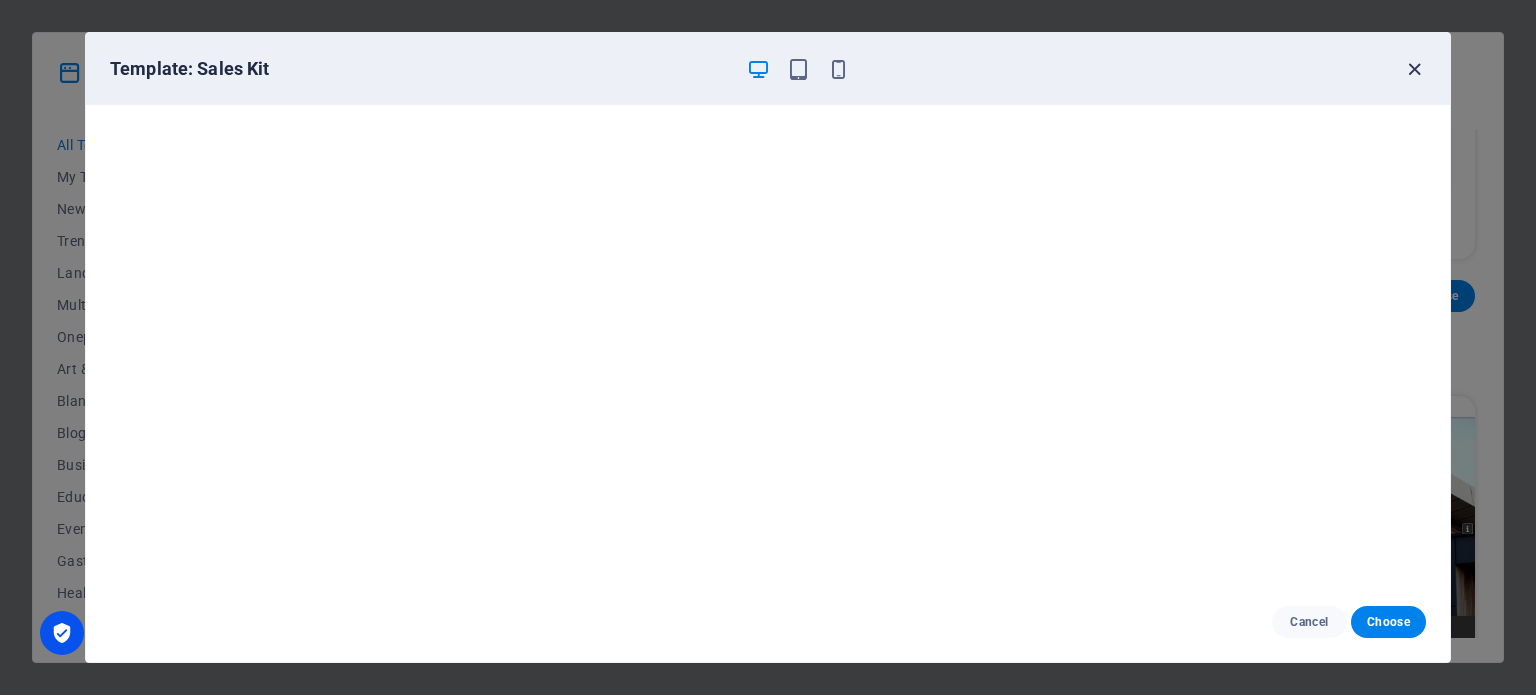 click at bounding box center (1414, 69) 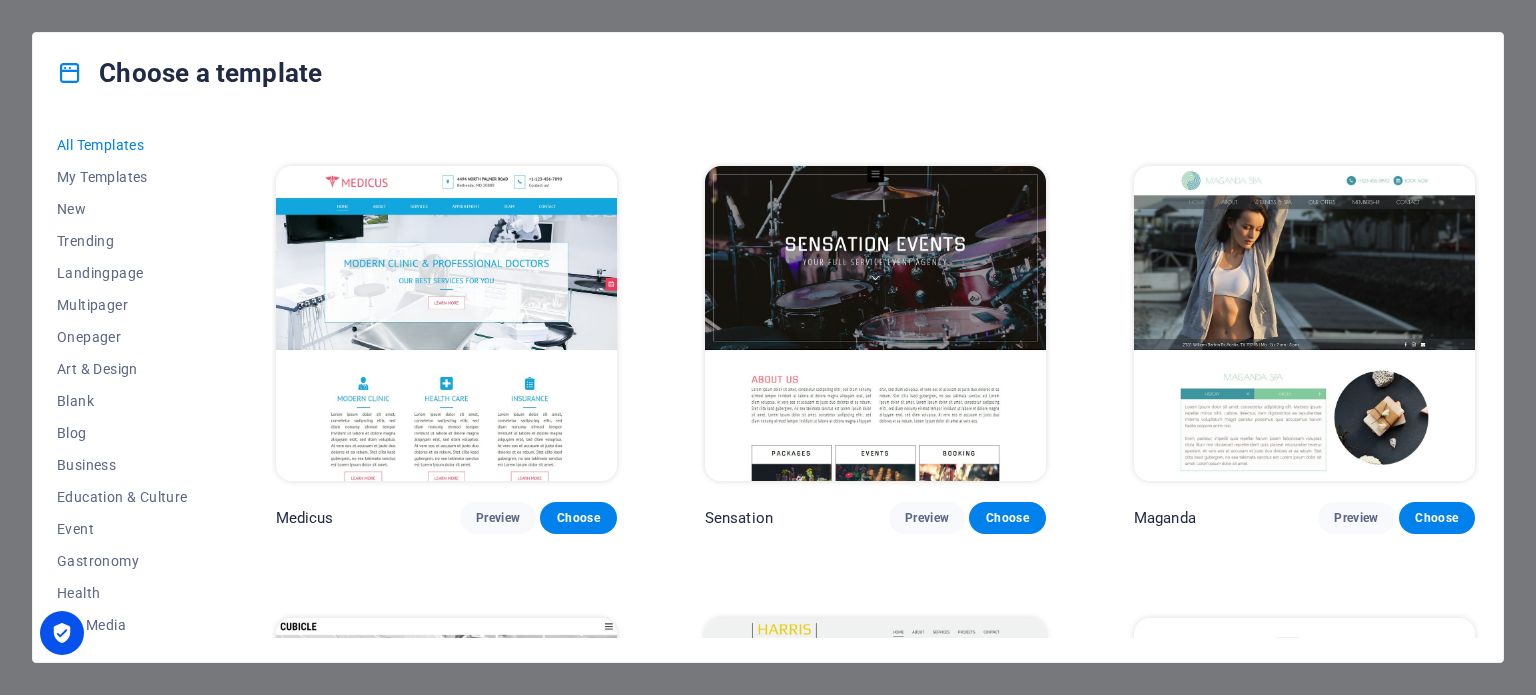 scroll, scrollTop: 18876, scrollLeft: 0, axis: vertical 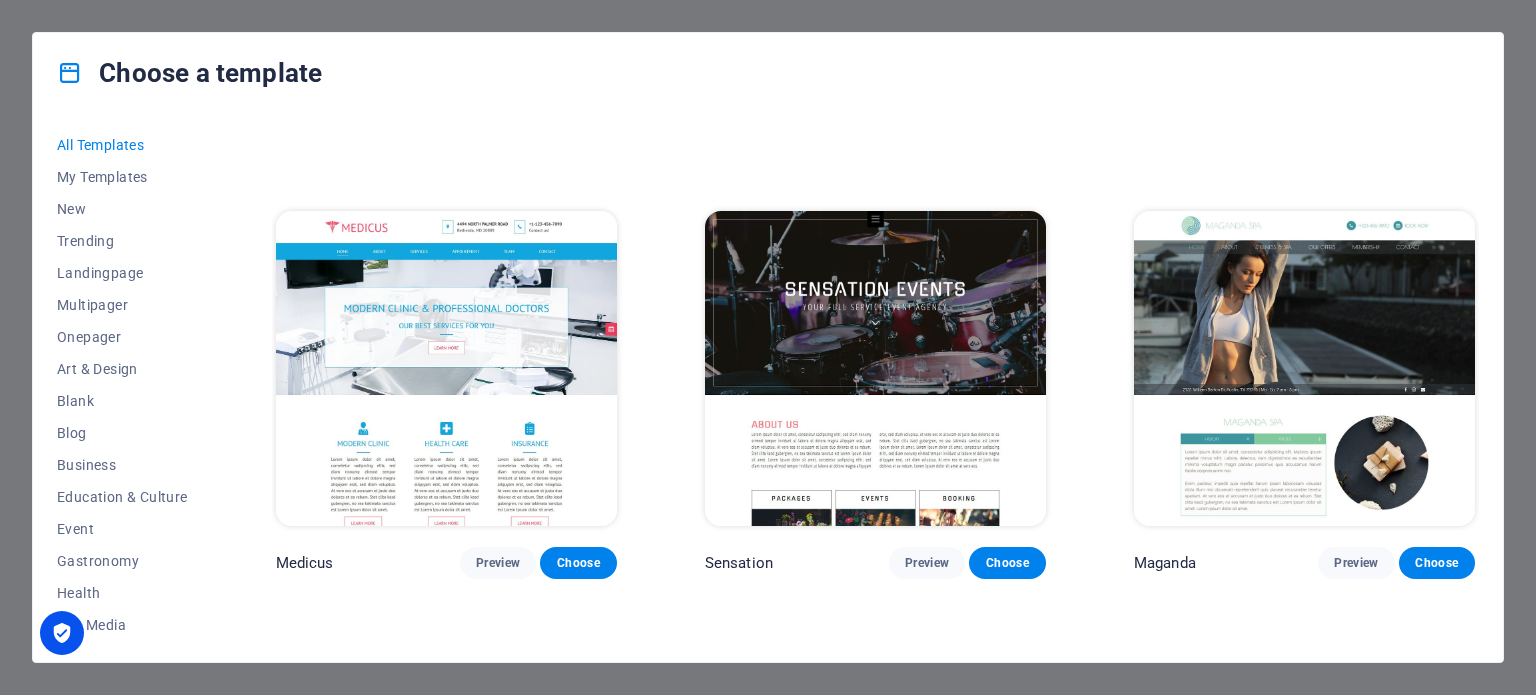 click at bounding box center [875, 368] 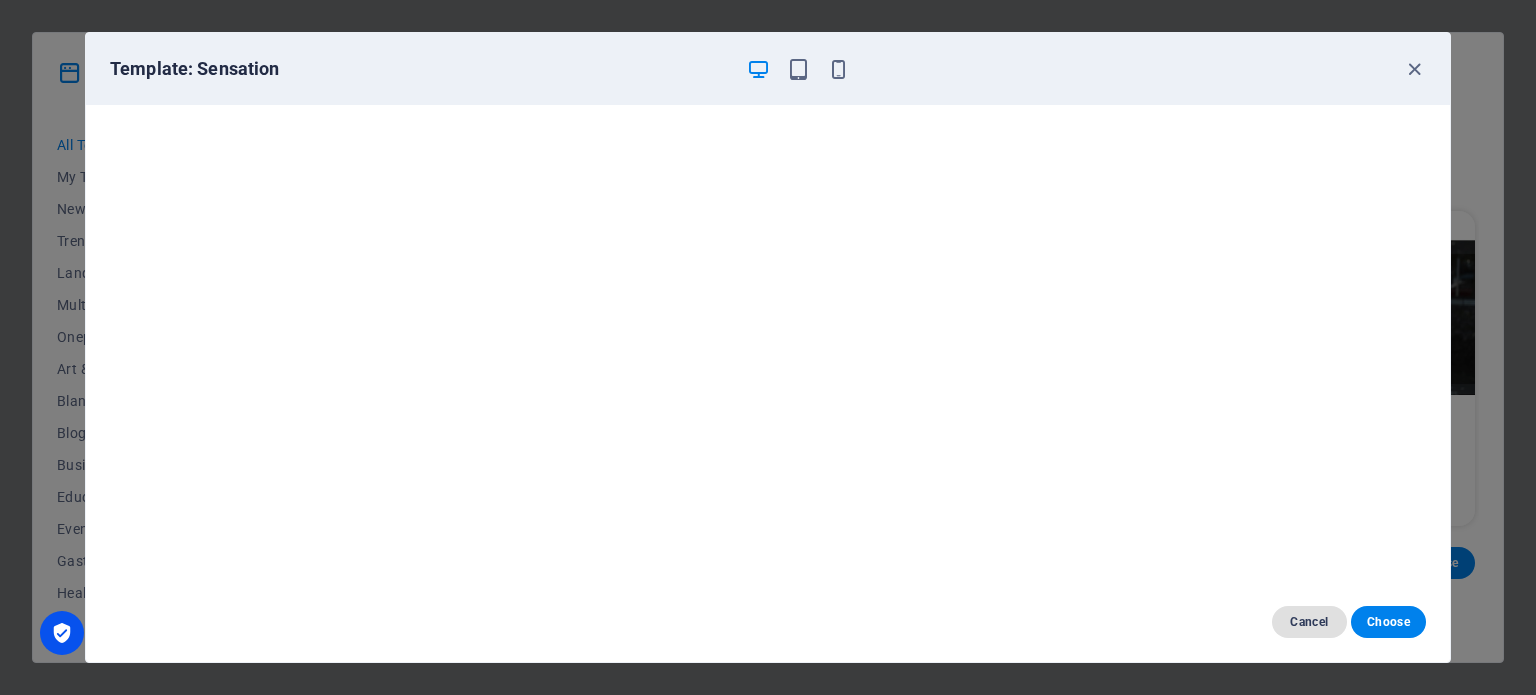 click on "Cancel" at bounding box center (1309, 622) 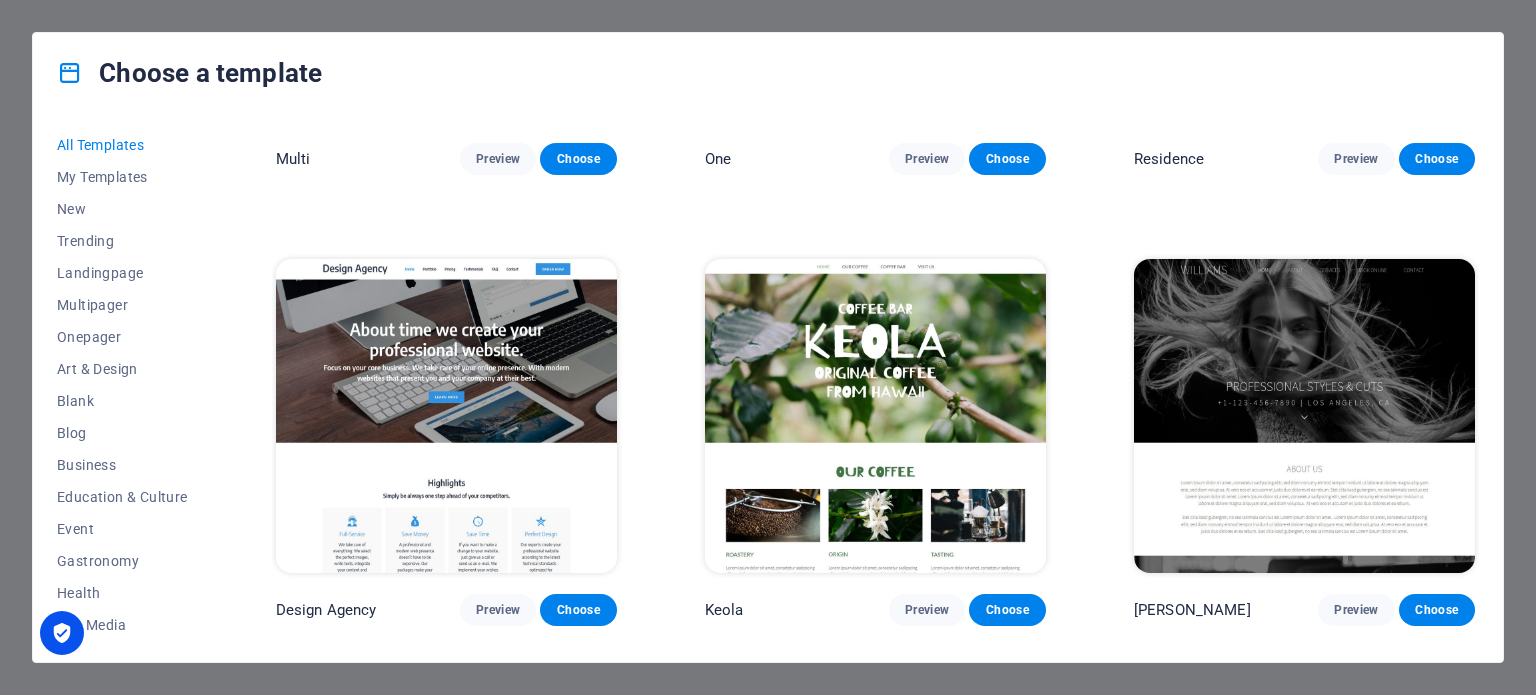 scroll, scrollTop: 18376, scrollLeft: 0, axis: vertical 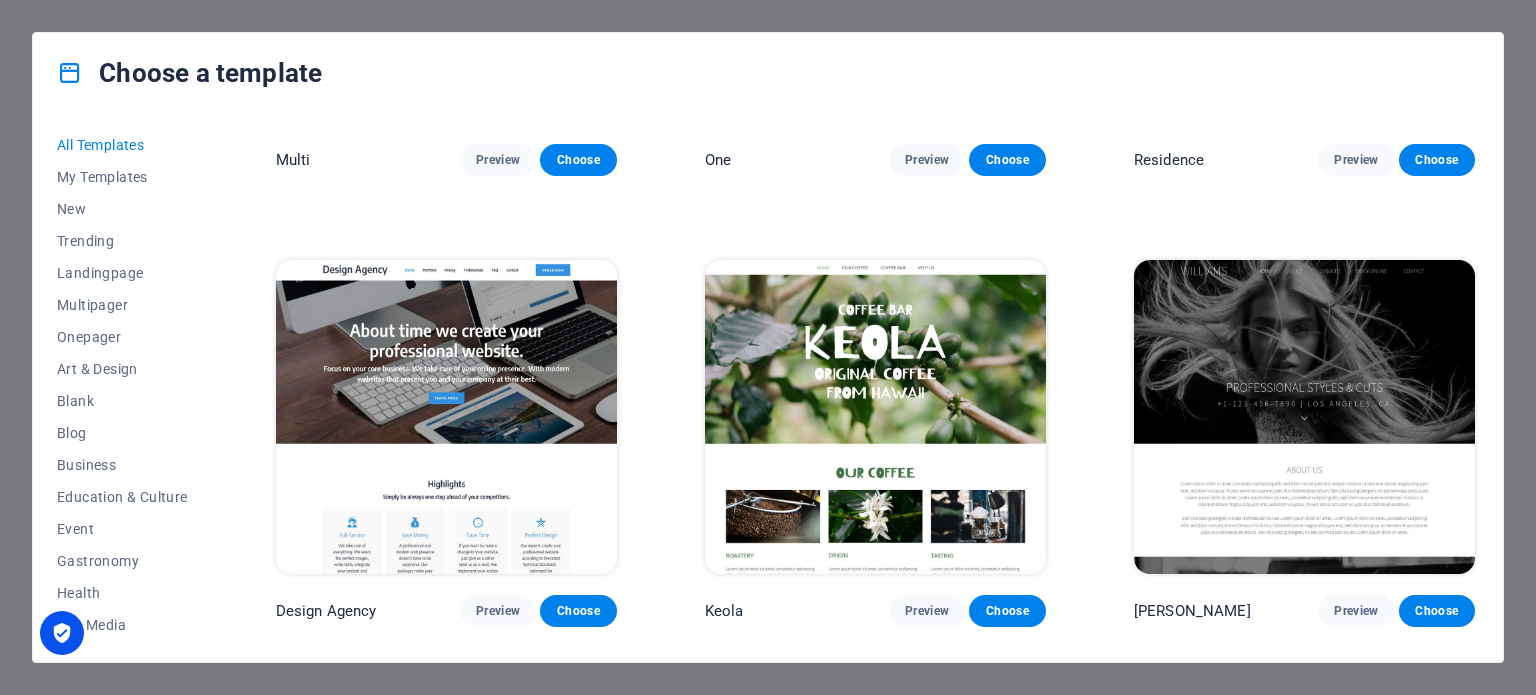 click at bounding box center [446, 417] 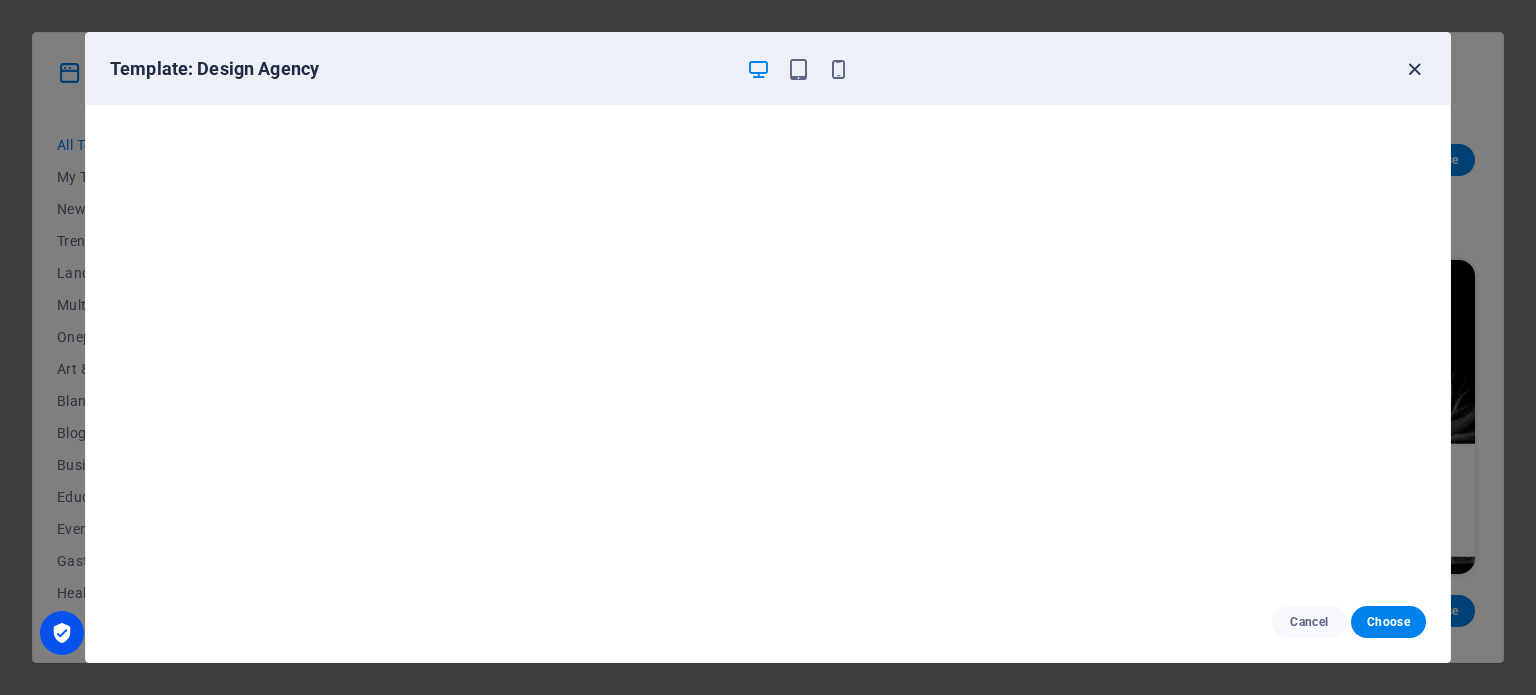 click at bounding box center (1414, 69) 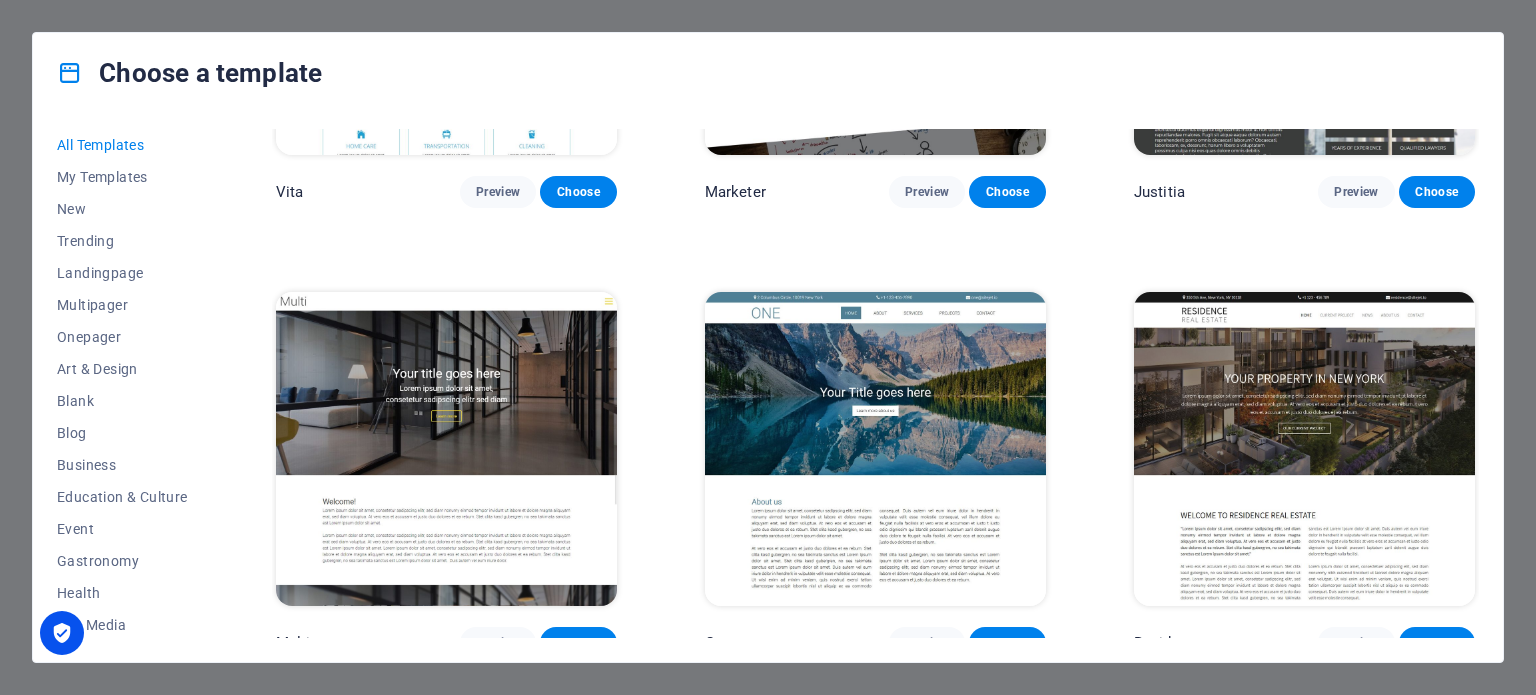 scroll, scrollTop: 17876, scrollLeft: 0, axis: vertical 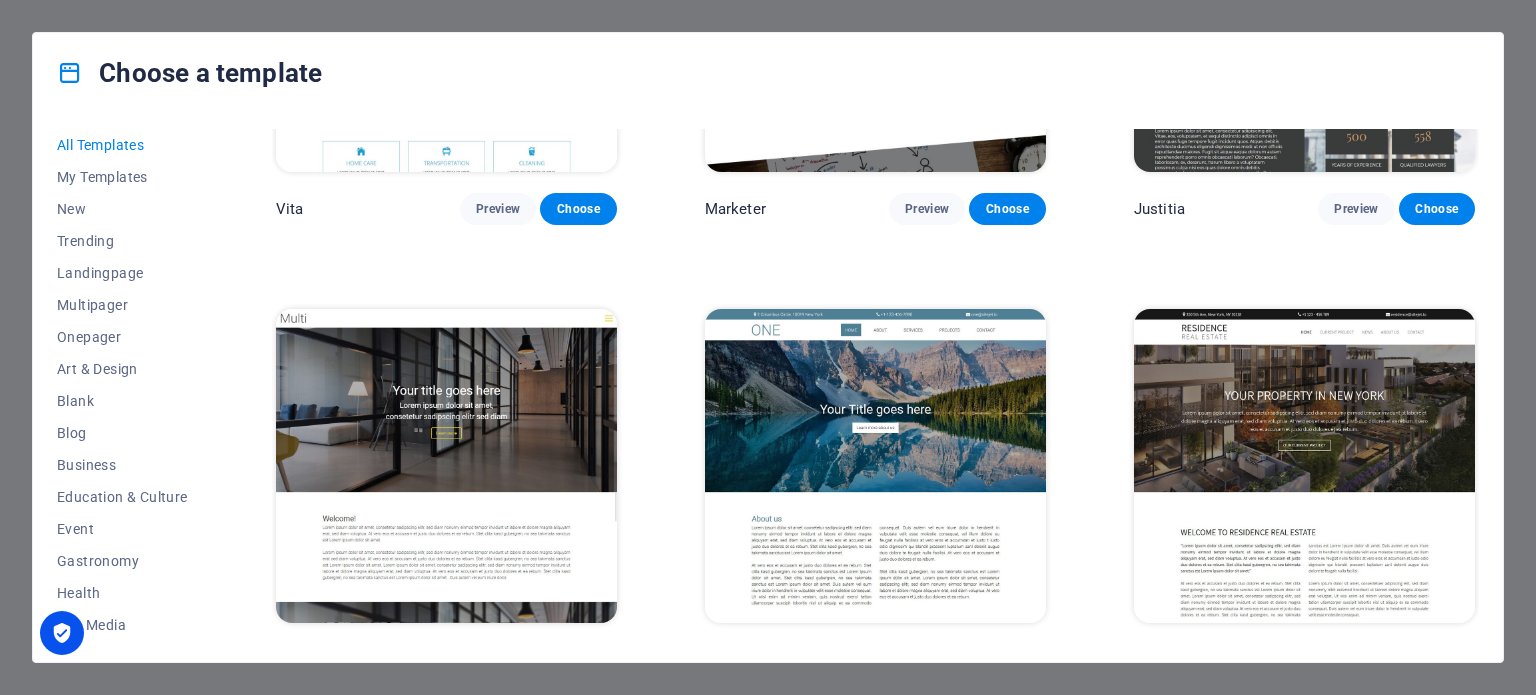 click at bounding box center (446, 466) 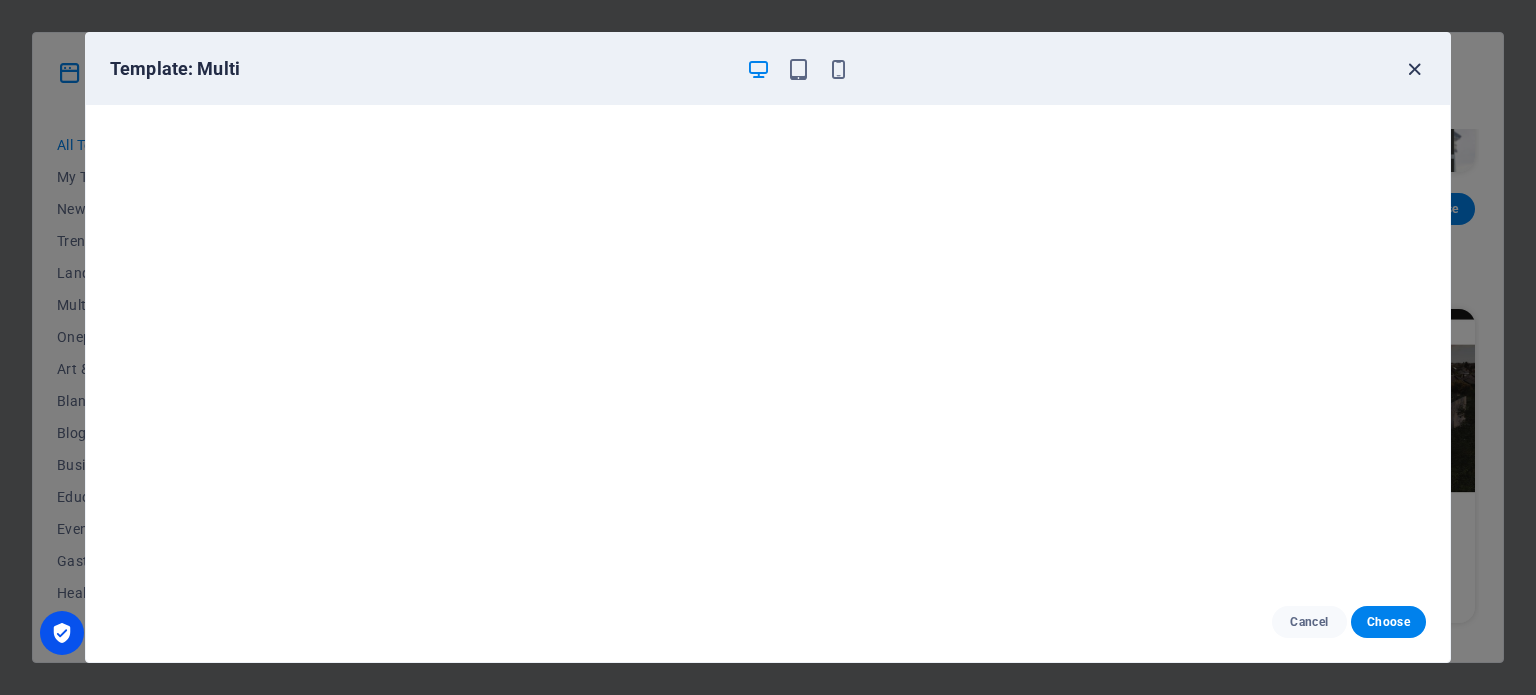 click at bounding box center (1414, 69) 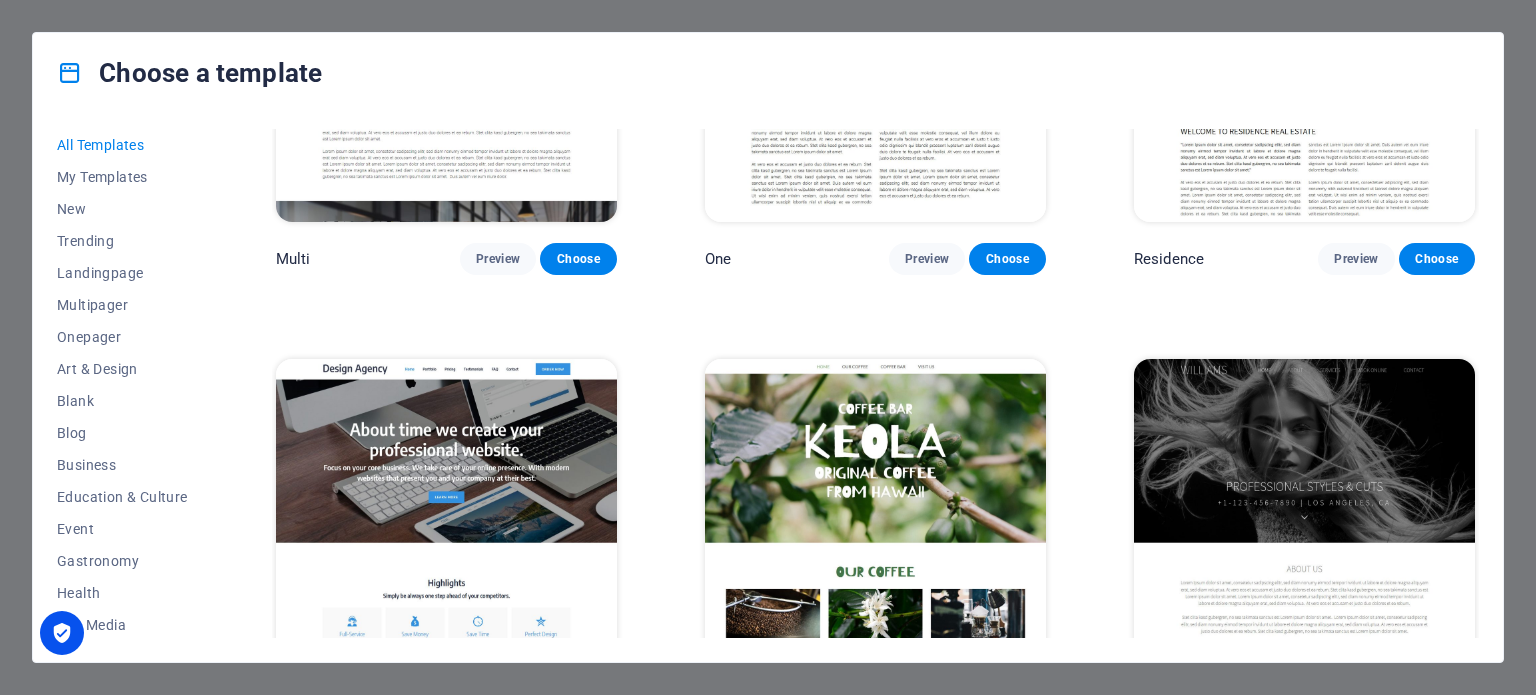 scroll, scrollTop: 18276, scrollLeft: 0, axis: vertical 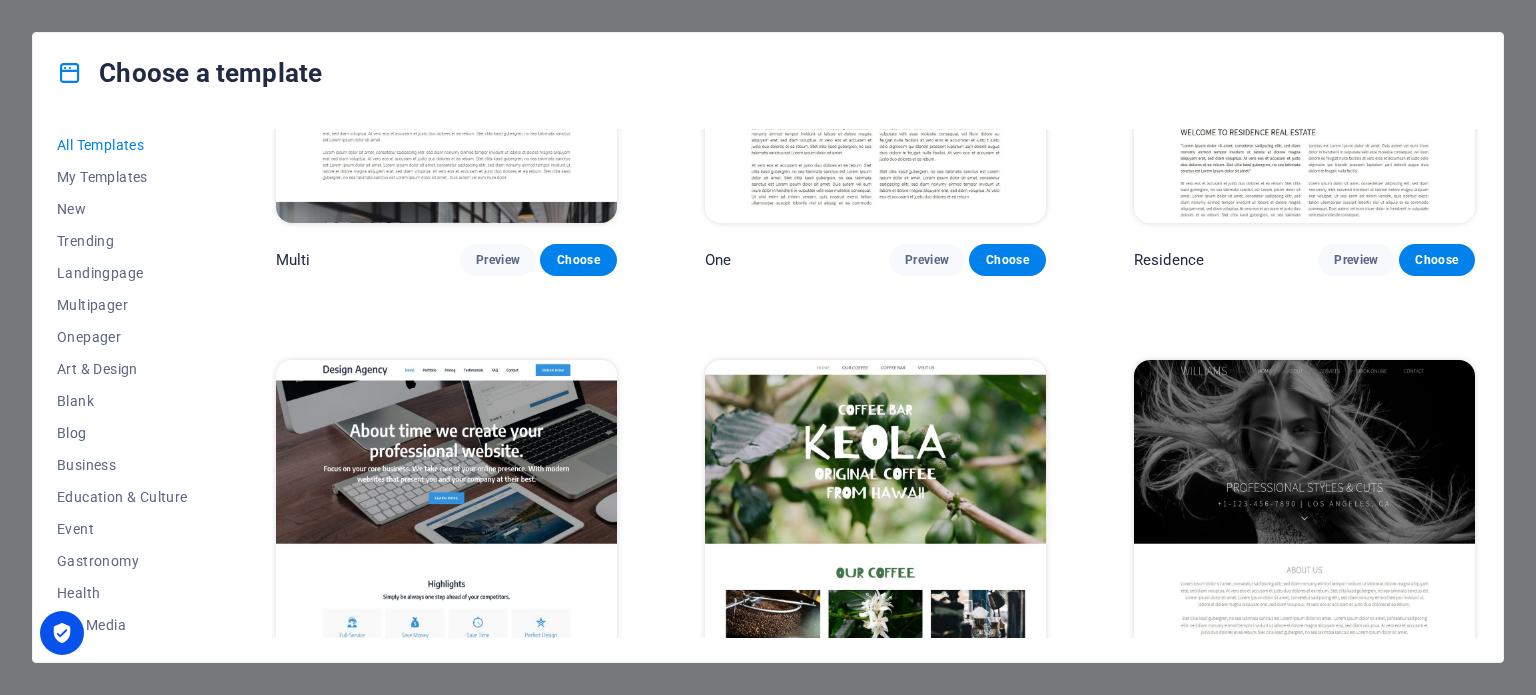 click at bounding box center [1304, 517] 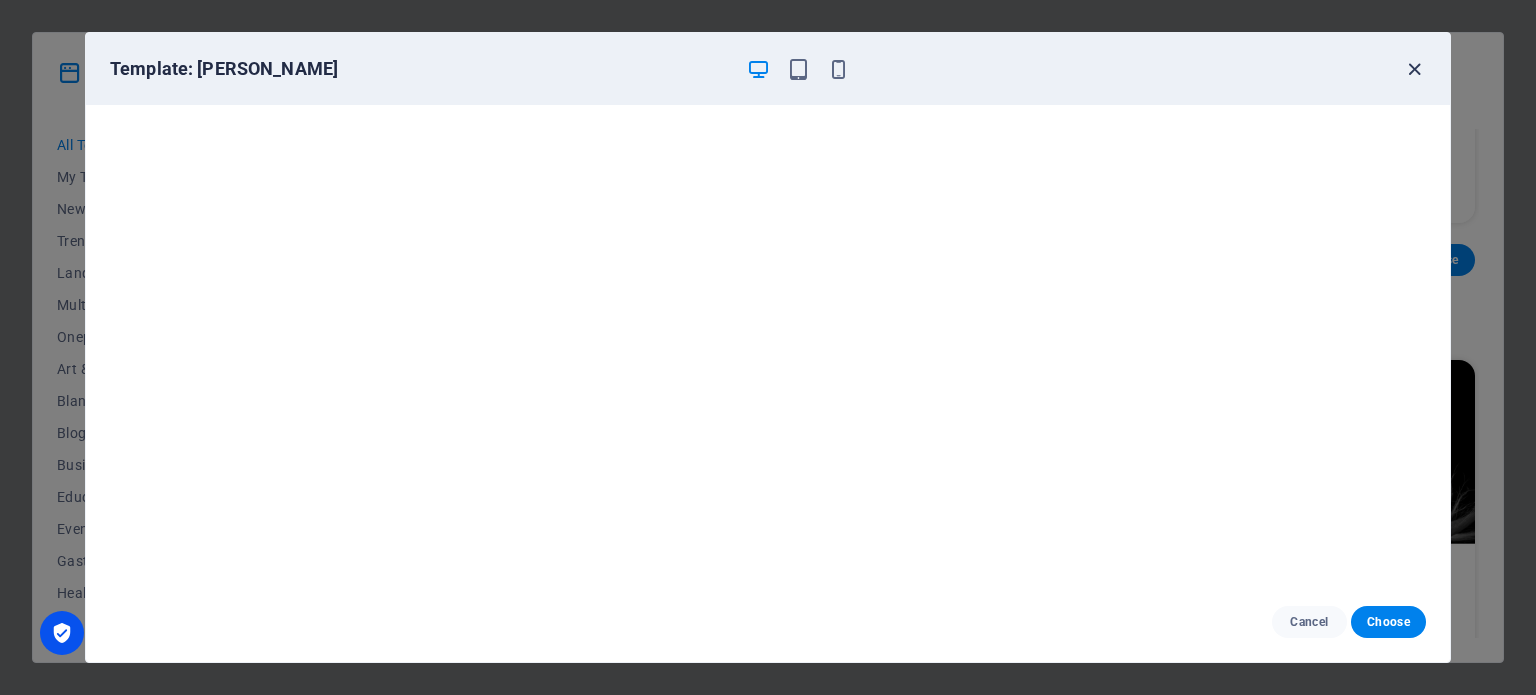 click at bounding box center [1414, 69] 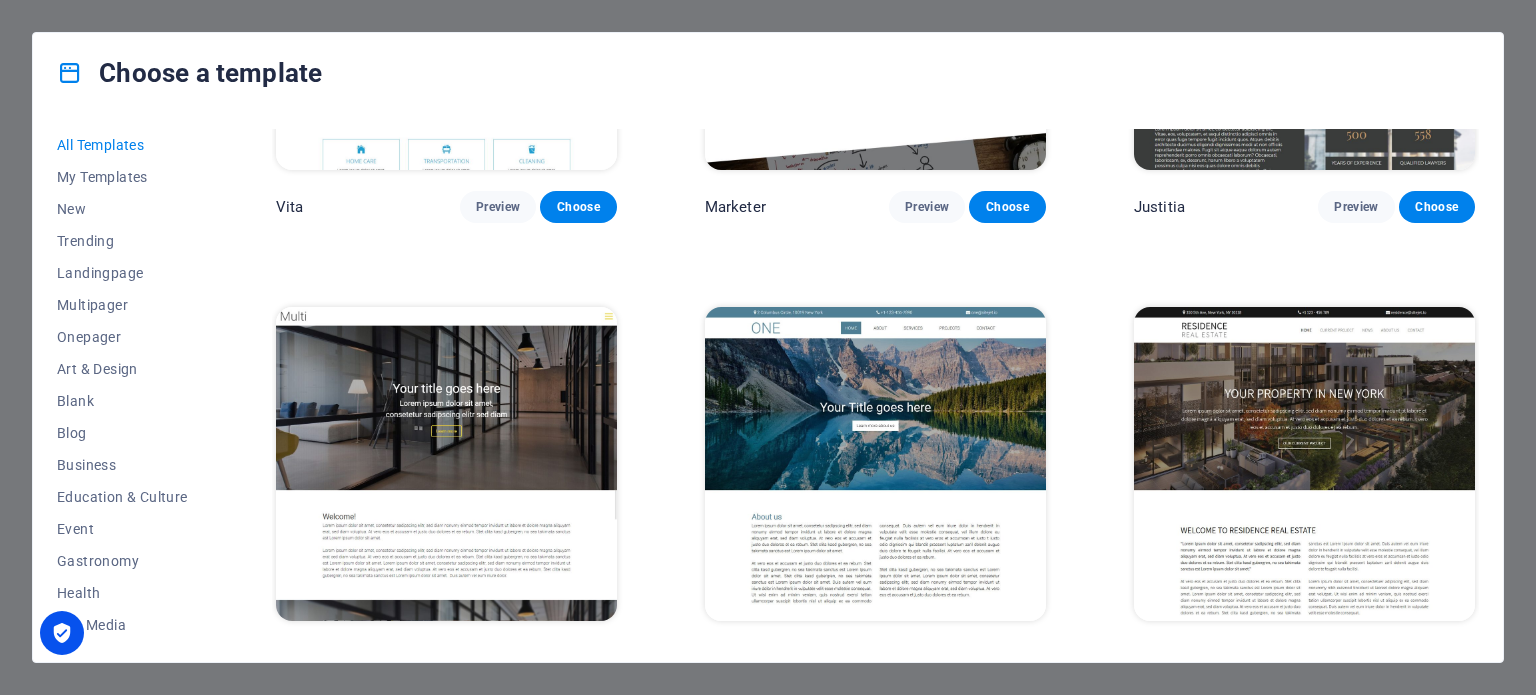 scroll, scrollTop: 17876, scrollLeft: 0, axis: vertical 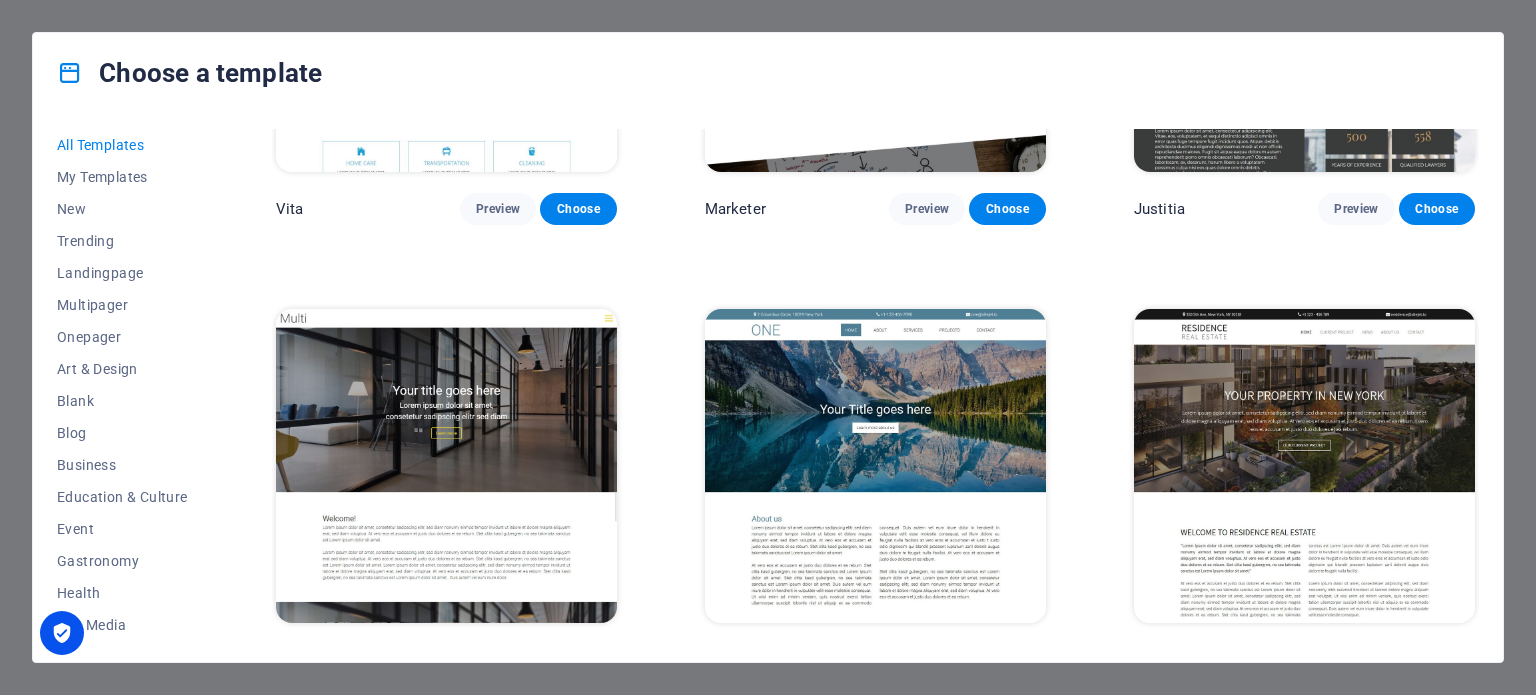 click at bounding box center (875, 466) 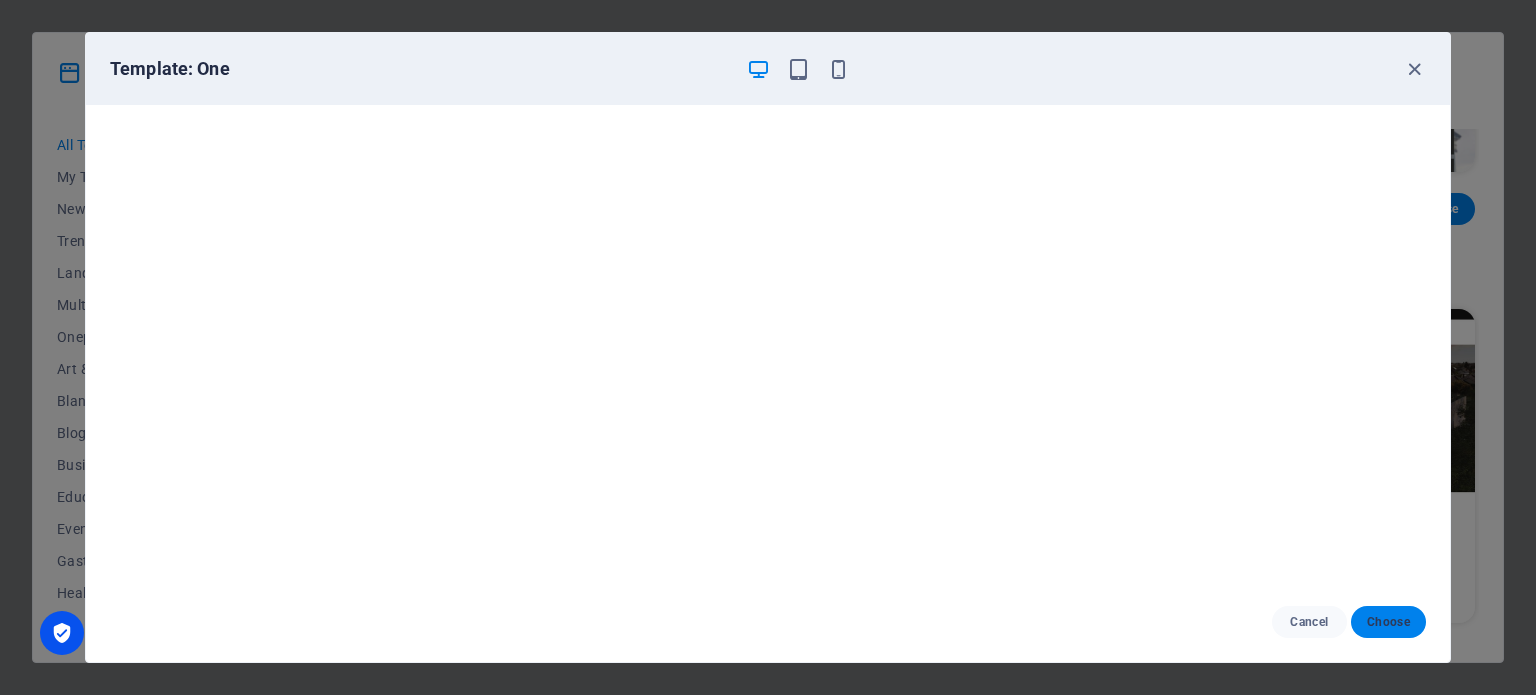 click on "Choose" at bounding box center (1388, 622) 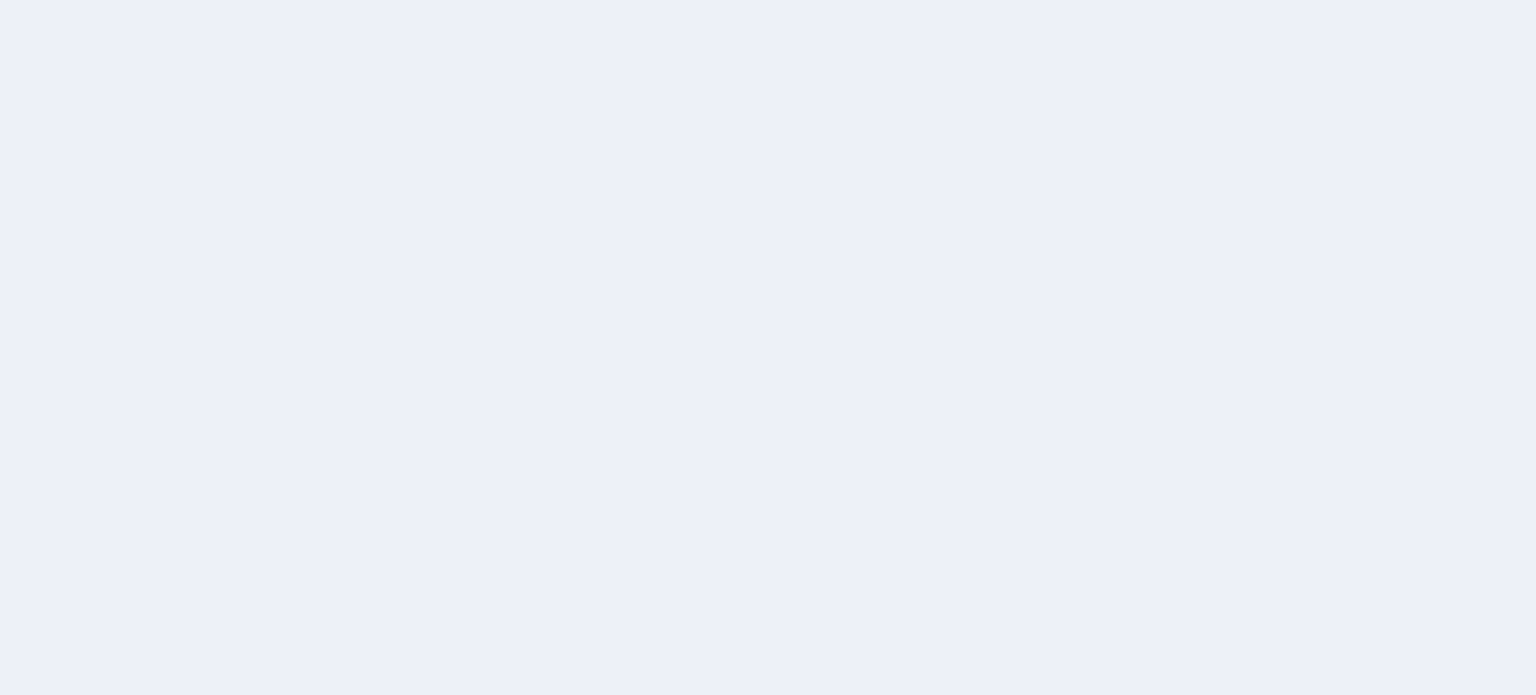 scroll, scrollTop: 0, scrollLeft: 0, axis: both 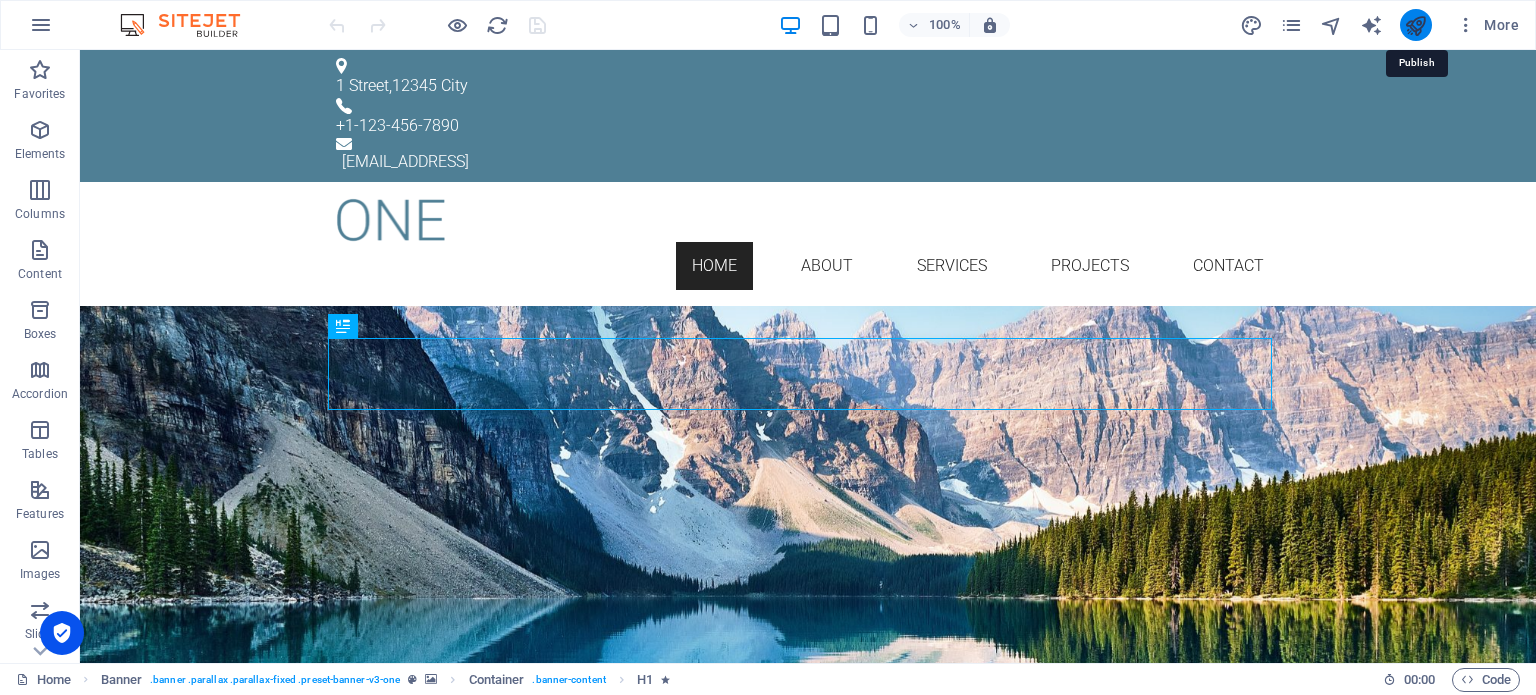 click at bounding box center (1415, 25) 